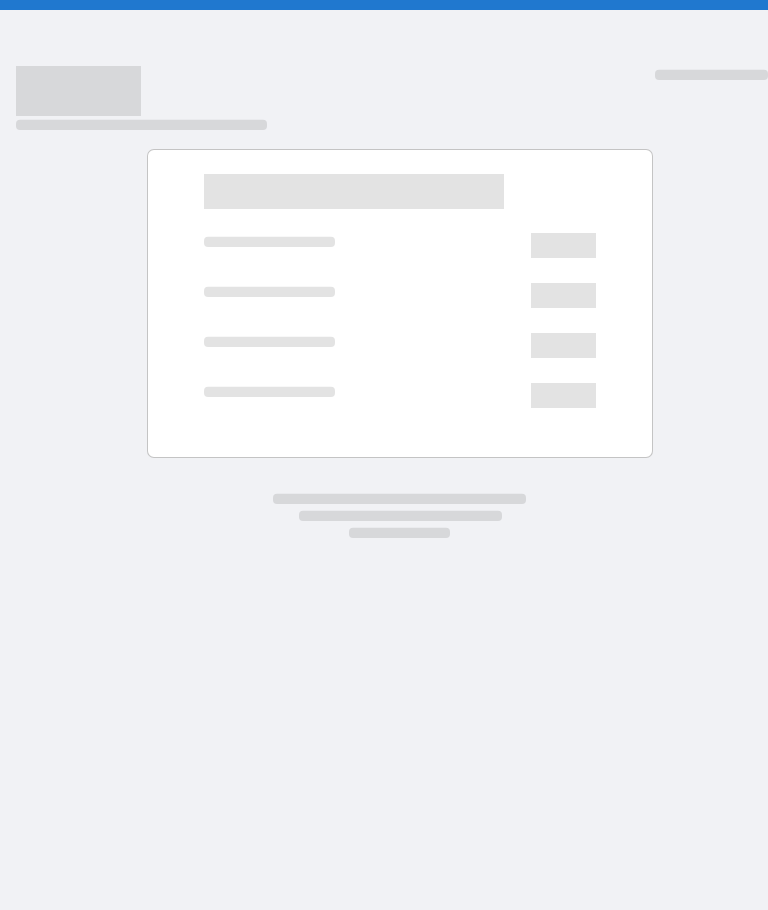 scroll, scrollTop: 0, scrollLeft: 0, axis: both 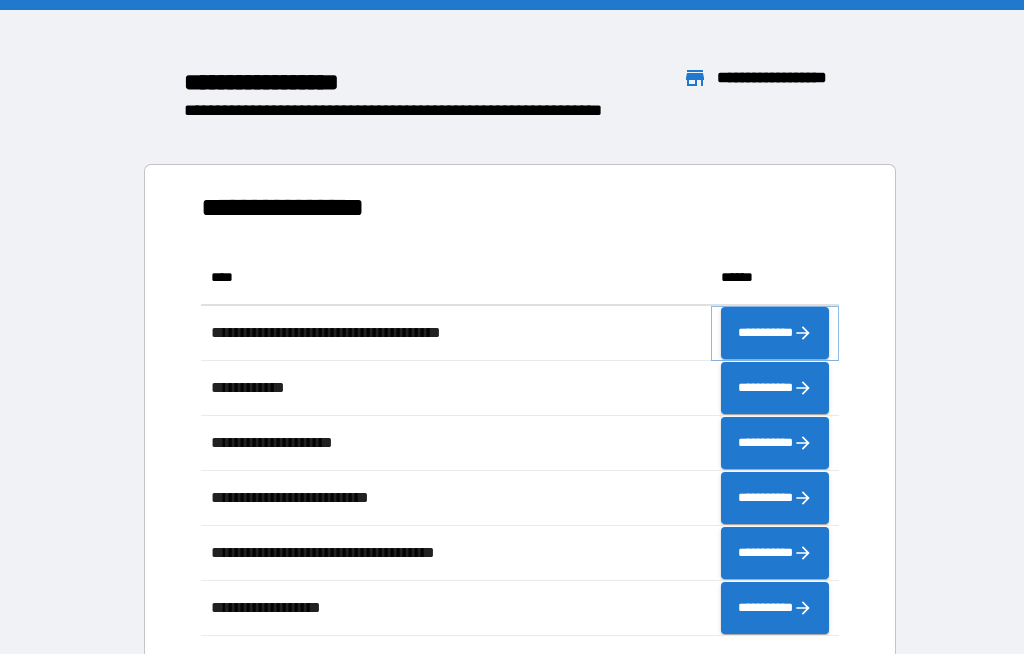 click 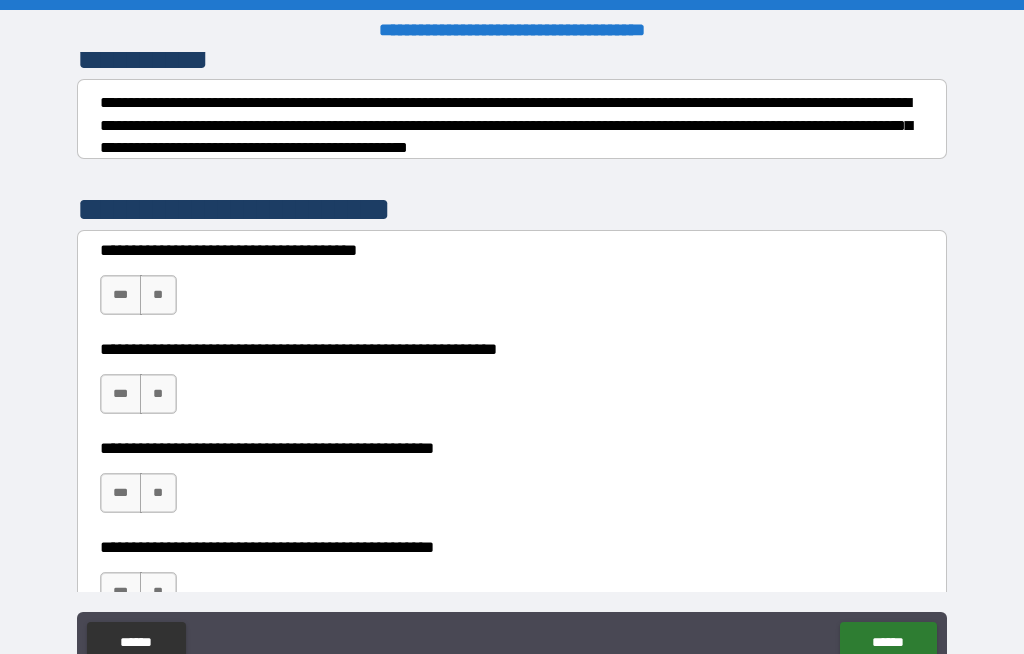 scroll, scrollTop: 289, scrollLeft: 0, axis: vertical 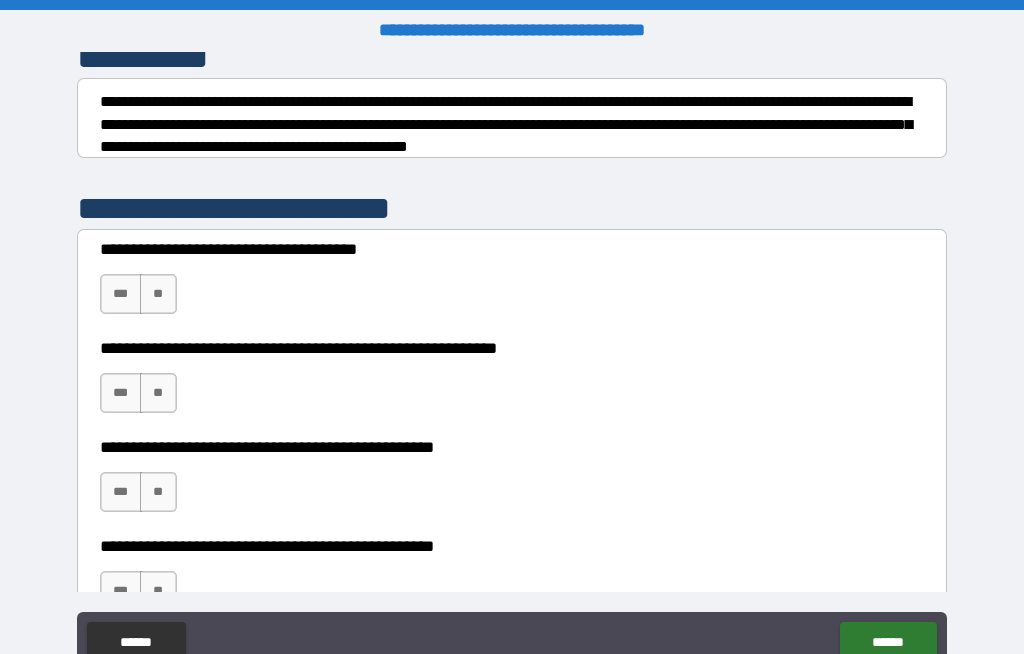 click on "**" at bounding box center [158, 294] 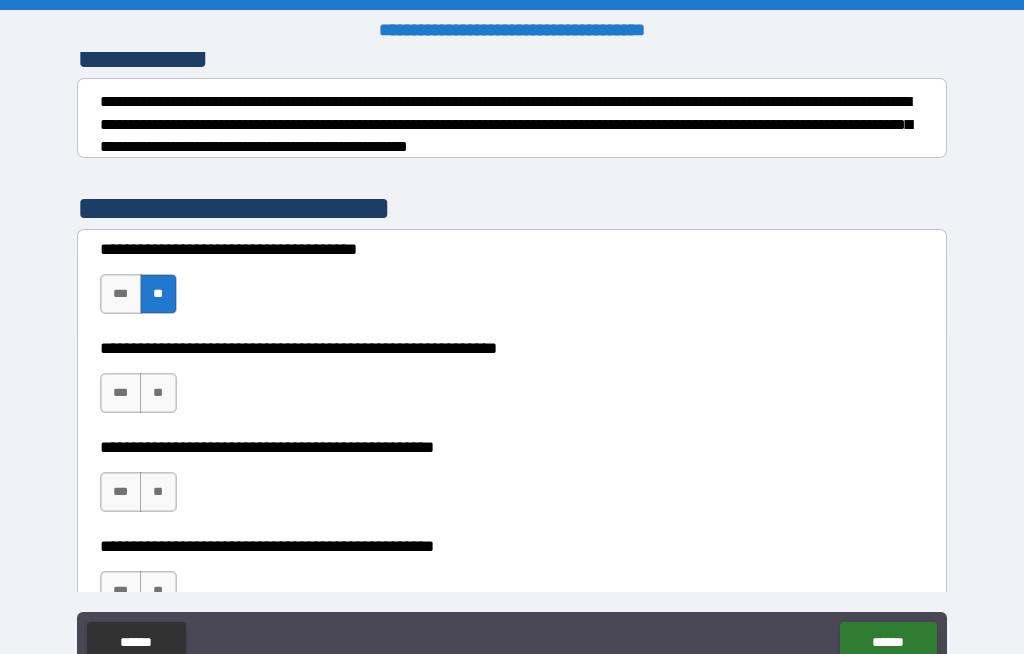 click on "**" at bounding box center (158, 393) 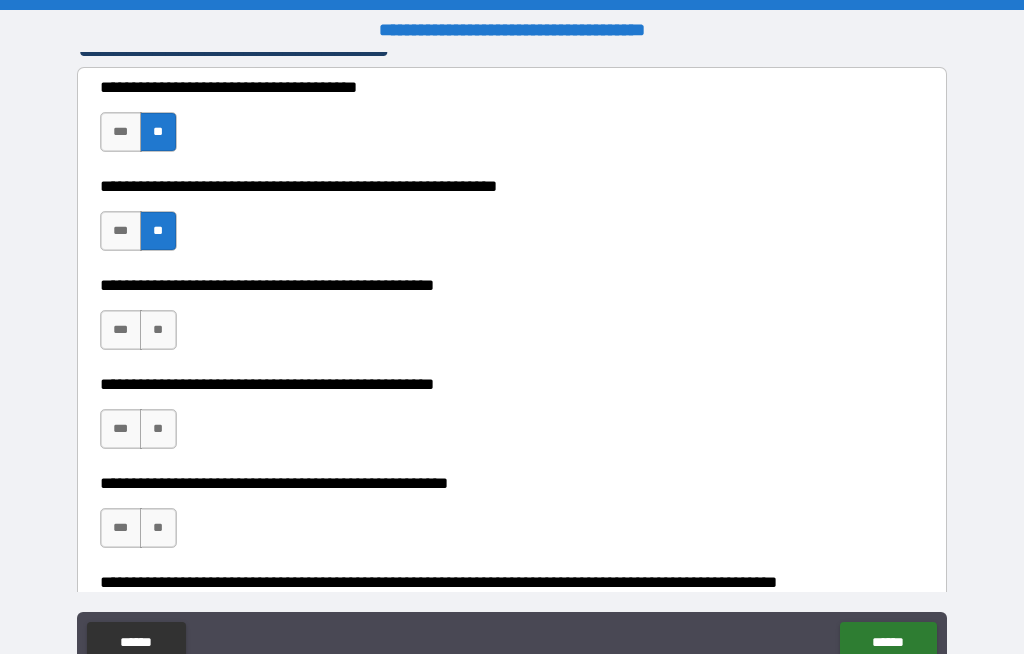 scroll, scrollTop: 455, scrollLeft: 0, axis: vertical 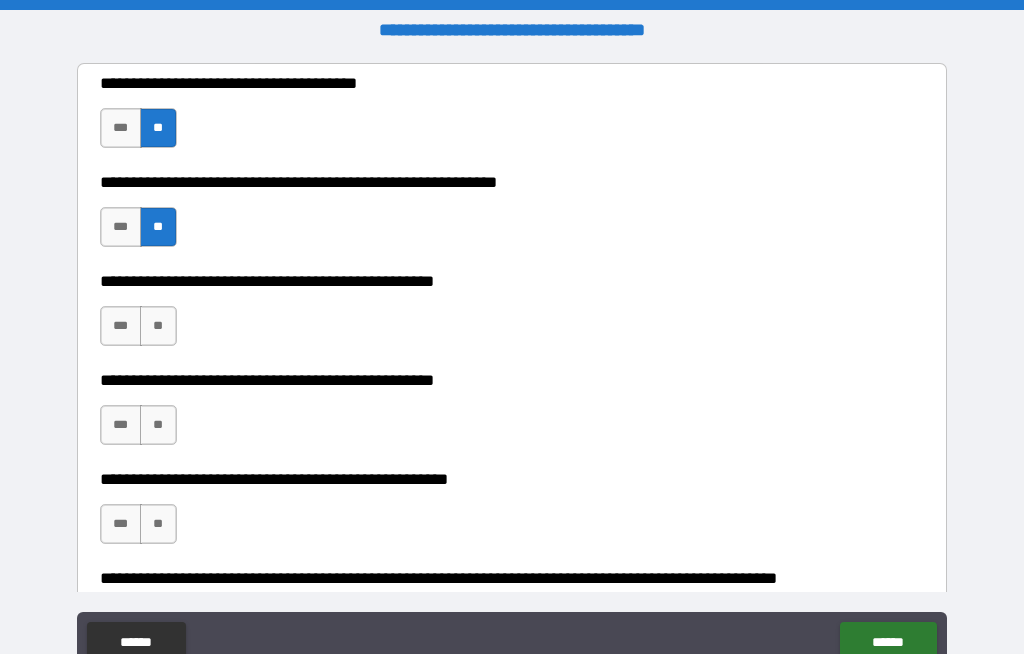 click on "**" at bounding box center (158, 326) 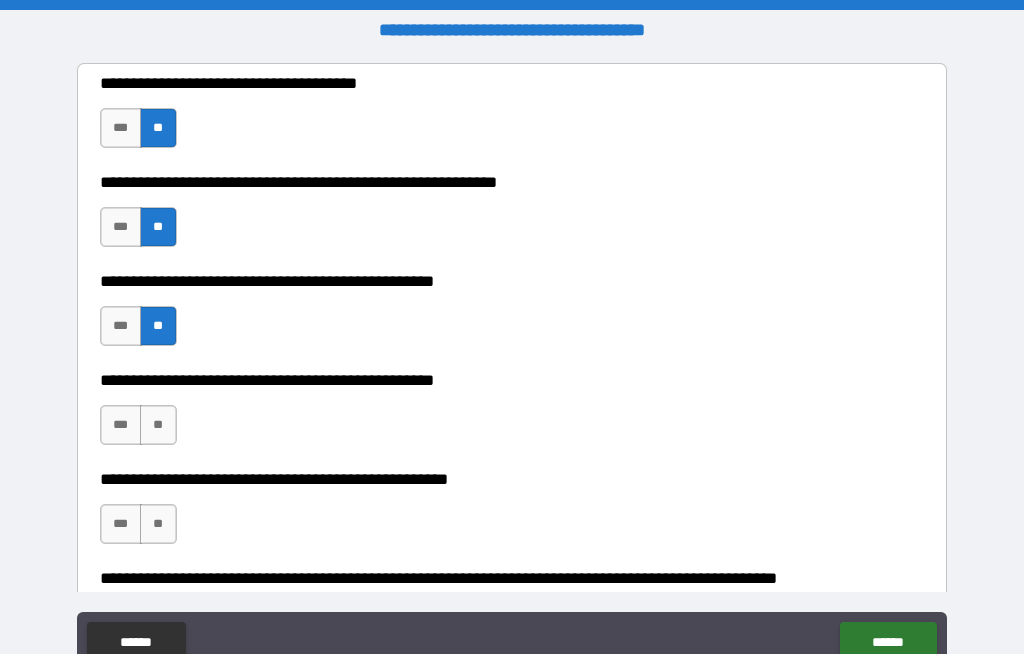 click on "**" at bounding box center (158, 425) 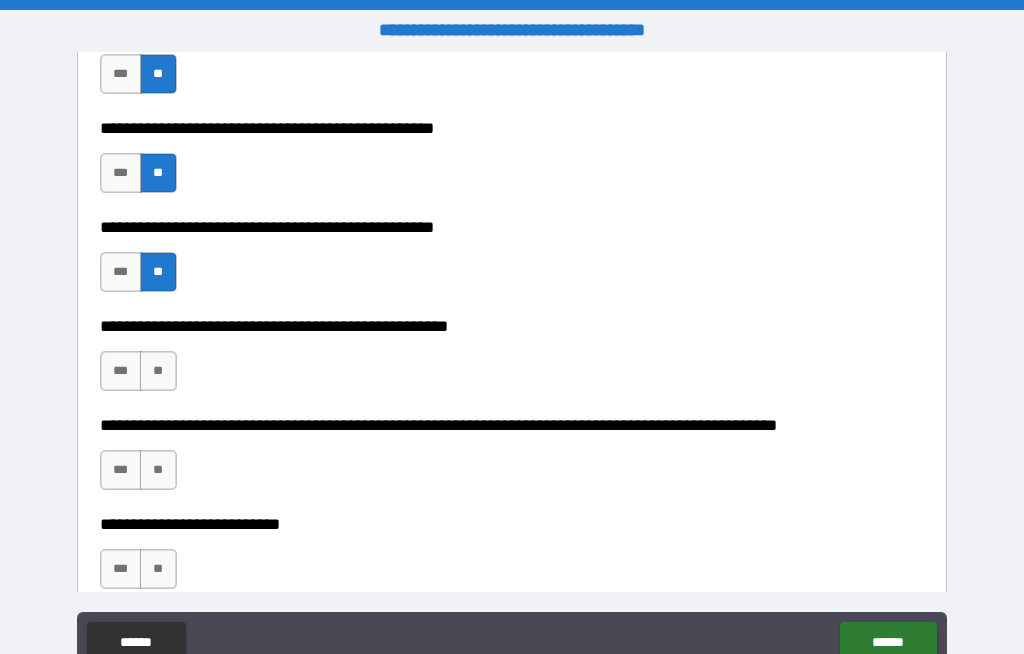 scroll, scrollTop: 632, scrollLeft: 0, axis: vertical 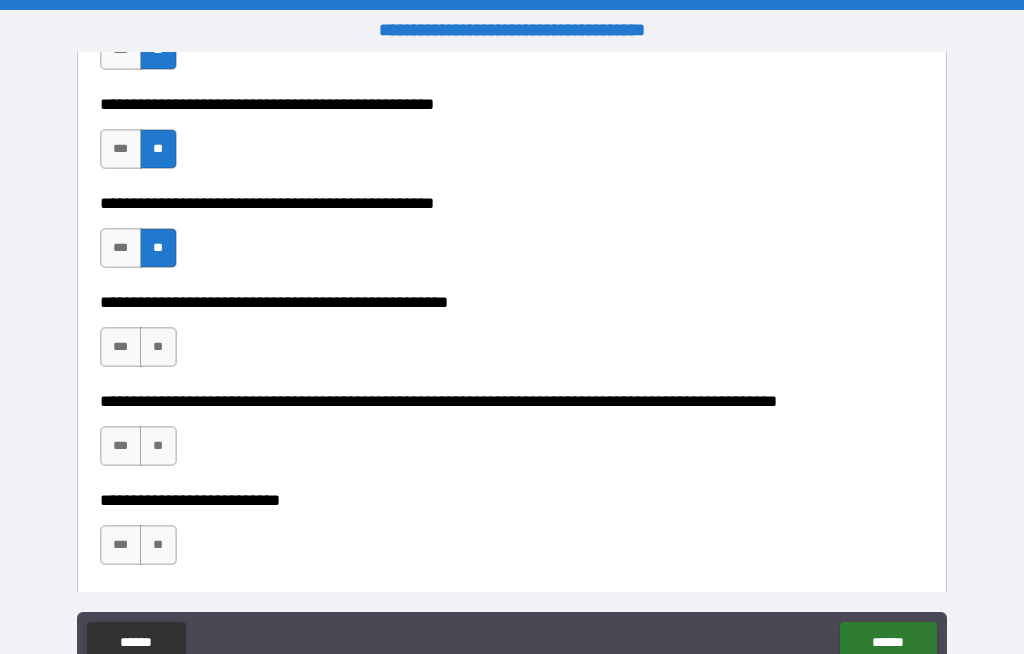 click on "**" at bounding box center [158, 347] 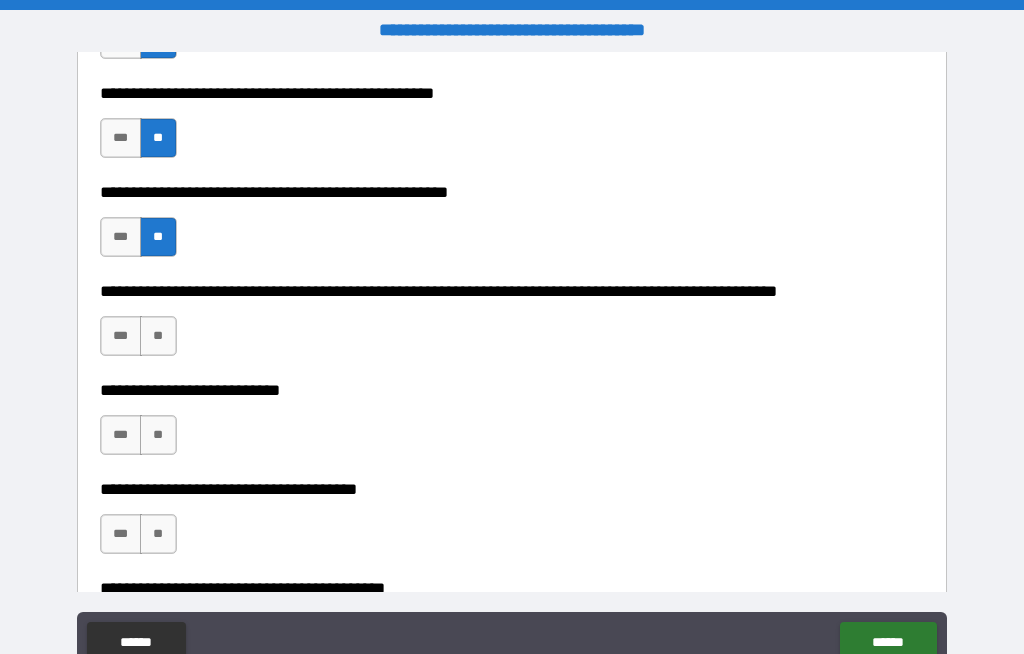 scroll, scrollTop: 770, scrollLeft: 0, axis: vertical 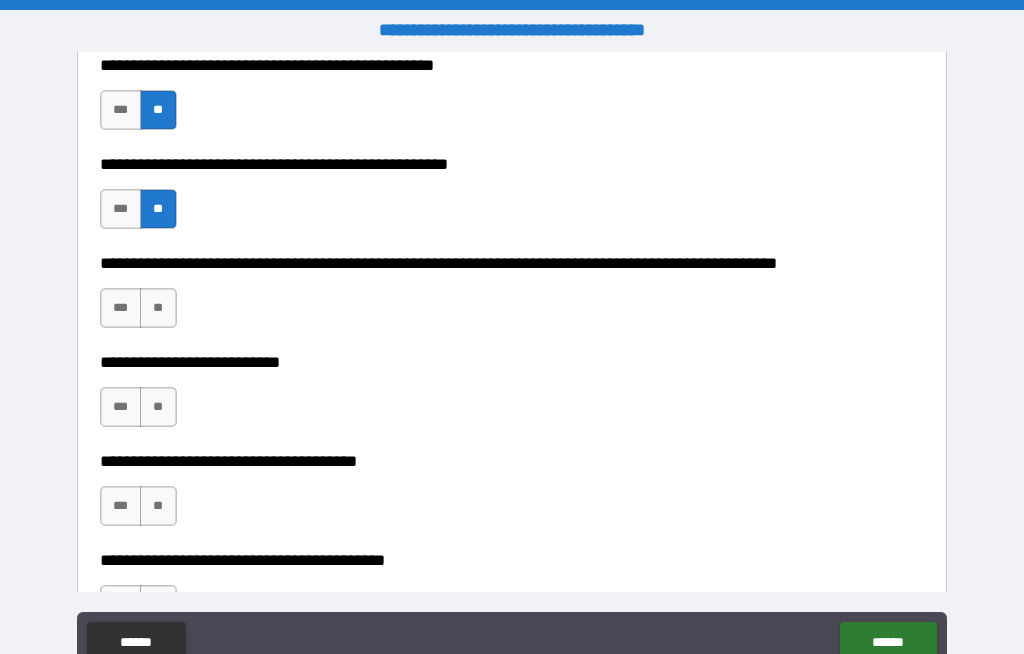 click on "**" at bounding box center [158, 308] 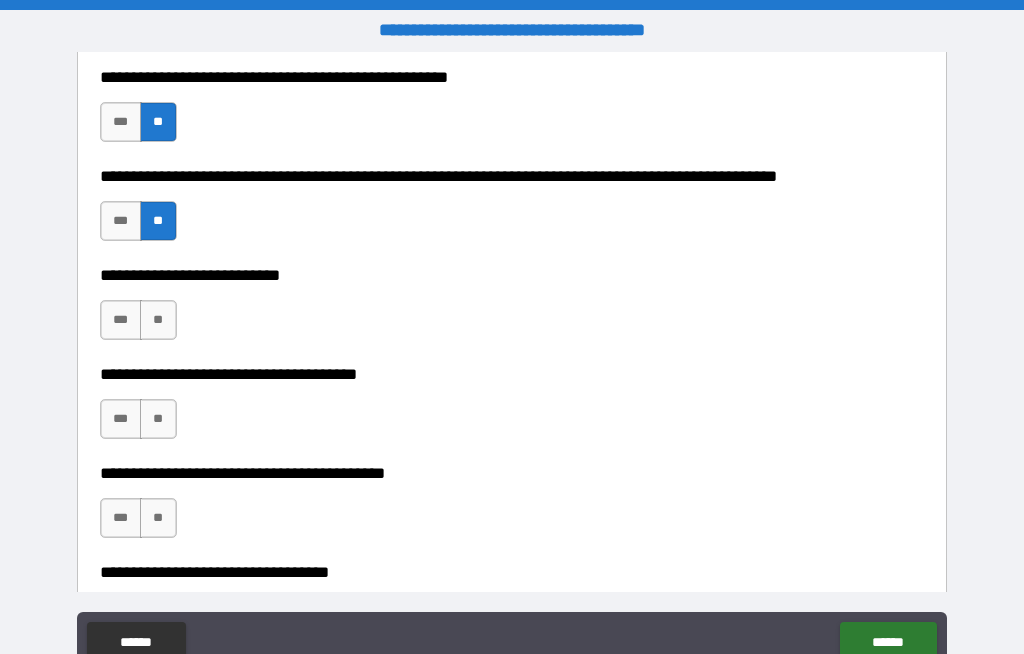 scroll, scrollTop: 859, scrollLeft: 0, axis: vertical 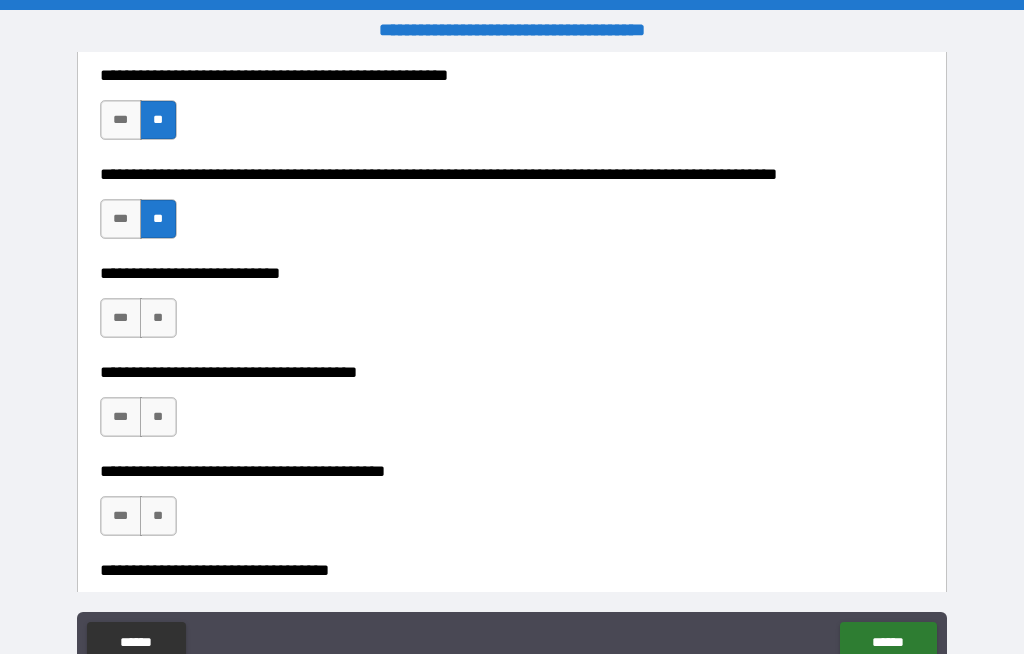 click on "**" at bounding box center (158, 318) 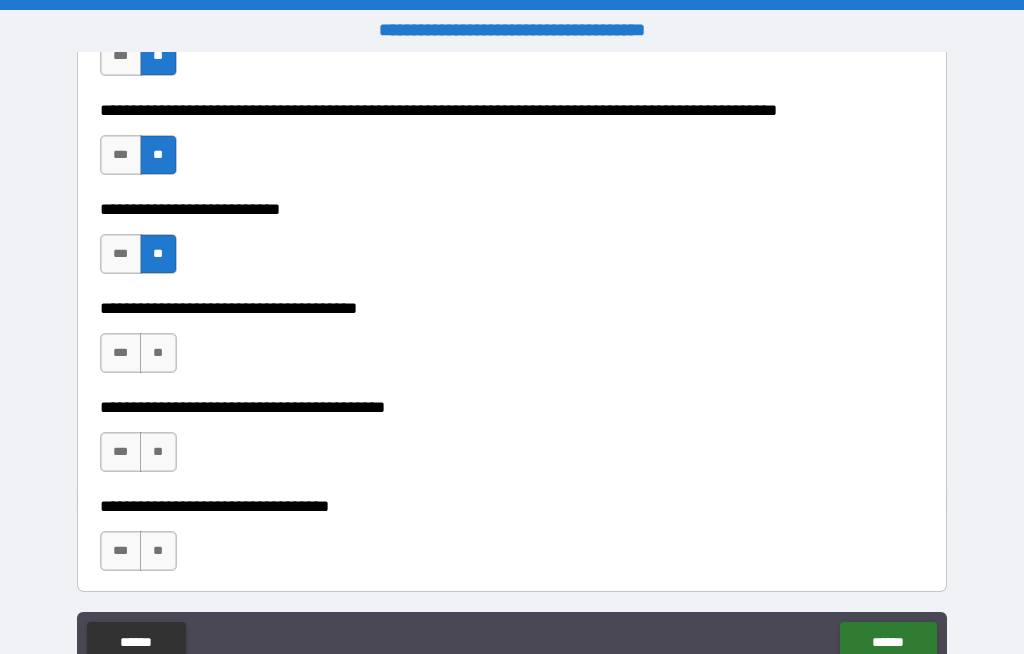 scroll, scrollTop: 925, scrollLeft: 0, axis: vertical 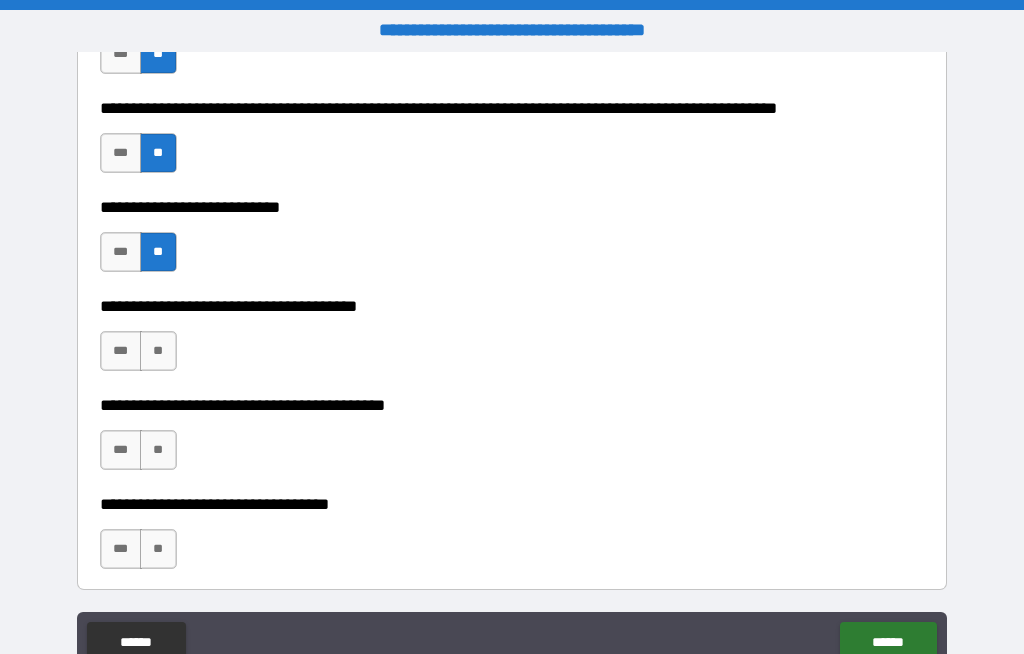 click on "**" at bounding box center [158, 351] 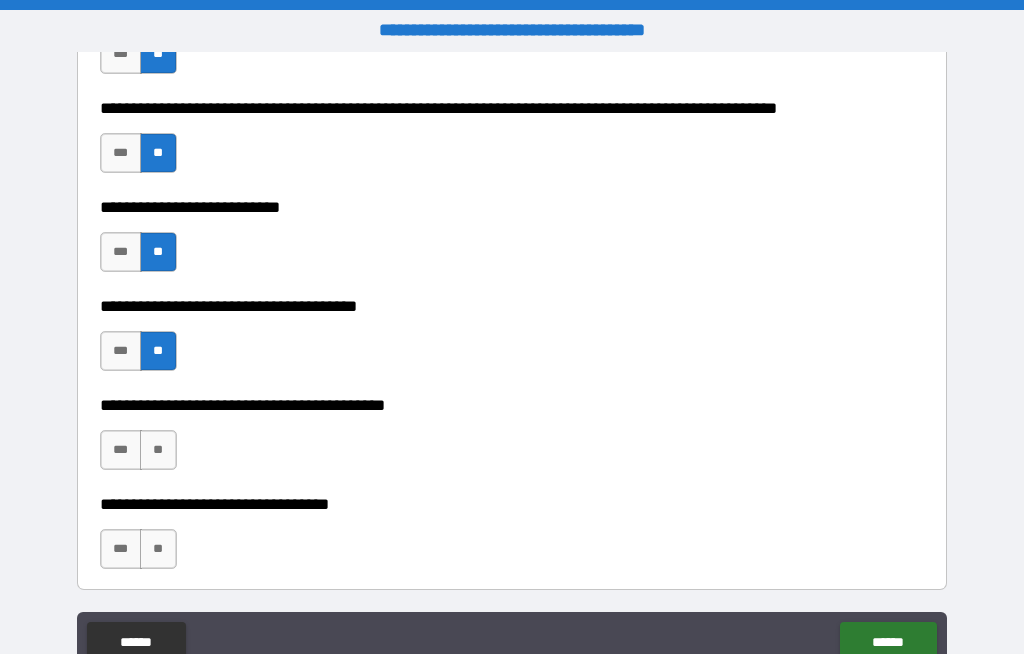 click on "**" at bounding box center (158, 450) 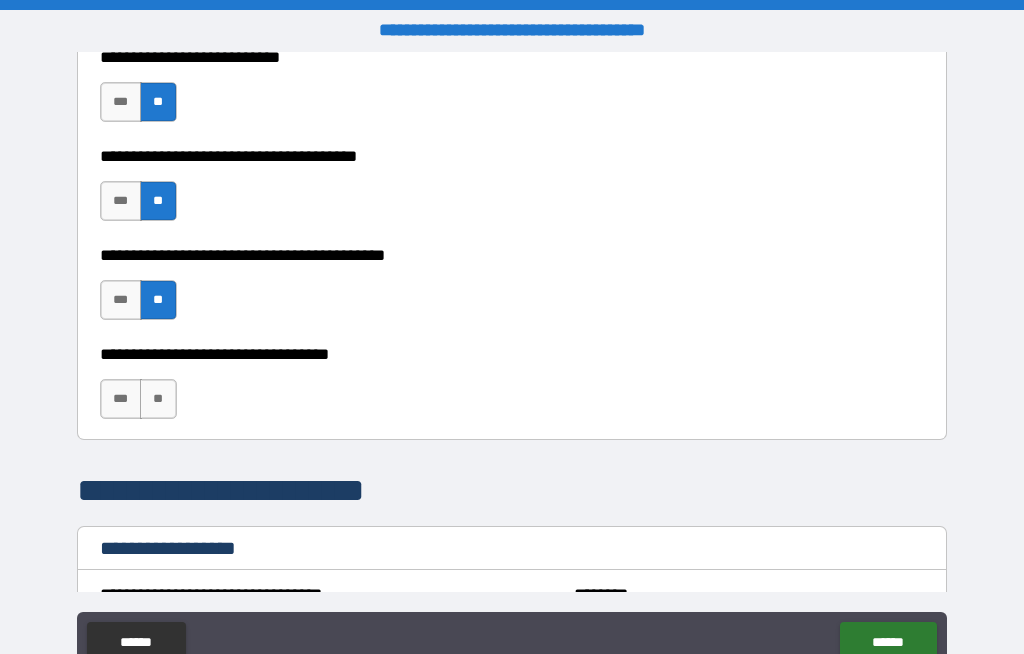 scroll, scrollTop: 1087, scrollLeft: 0, axis: vertical 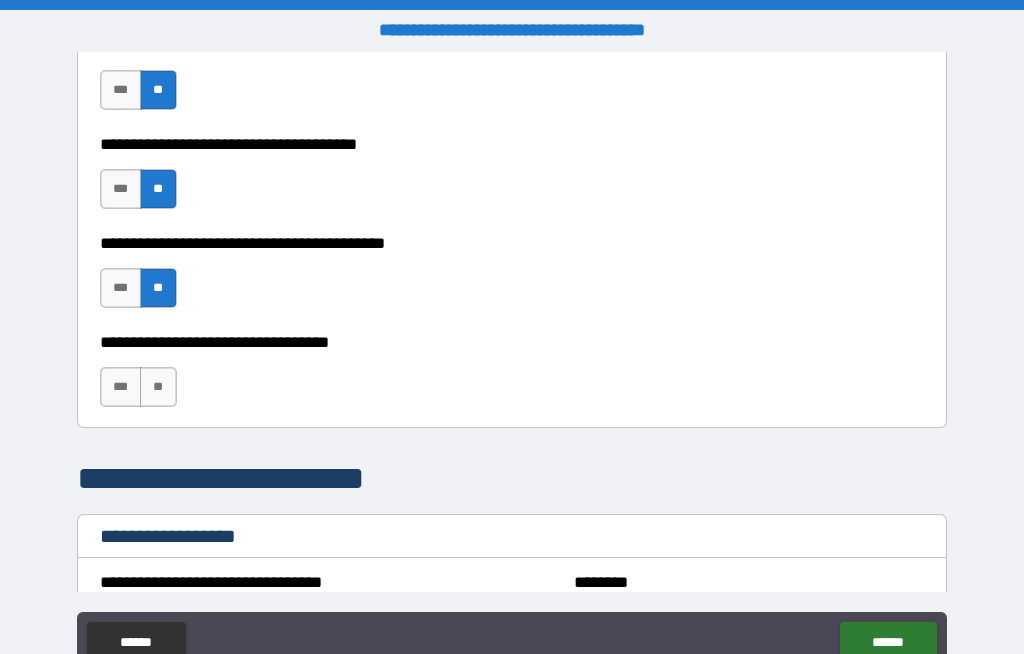 click on "**" at bounding box center [158, 387] 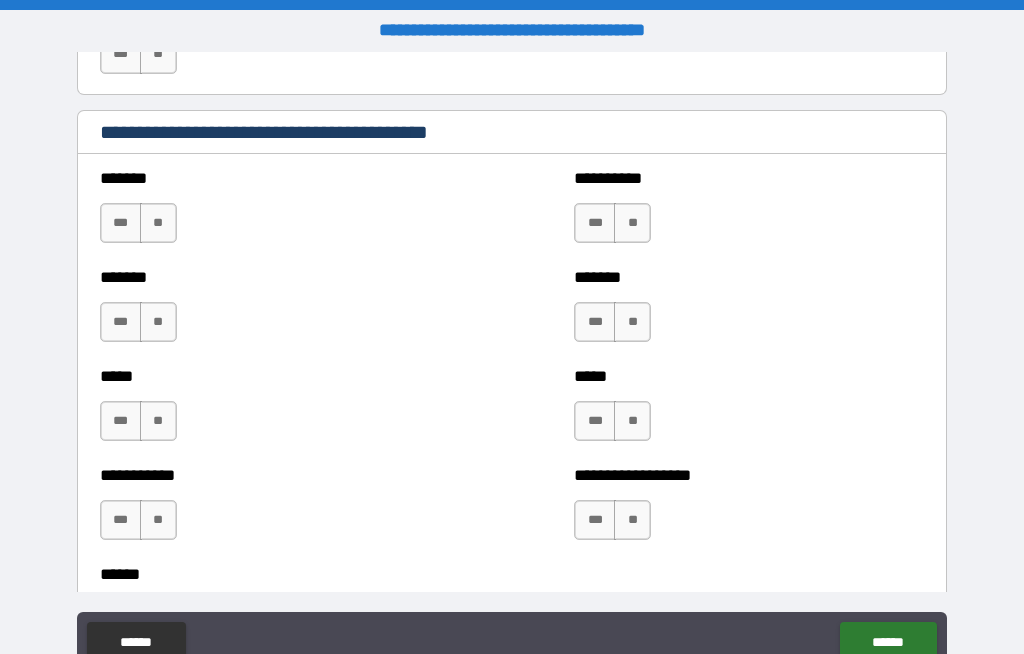 scroll, scrollTop: 1760, scrollLeft: 0, axis: vertical 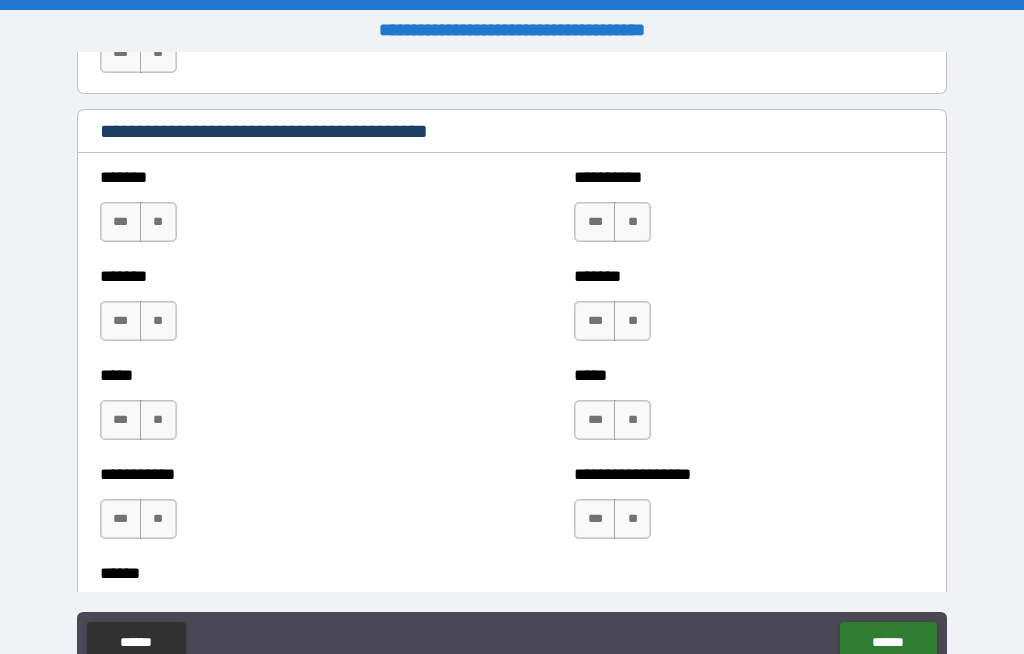 click on "******* *** **" at bounding box center [275, 212] 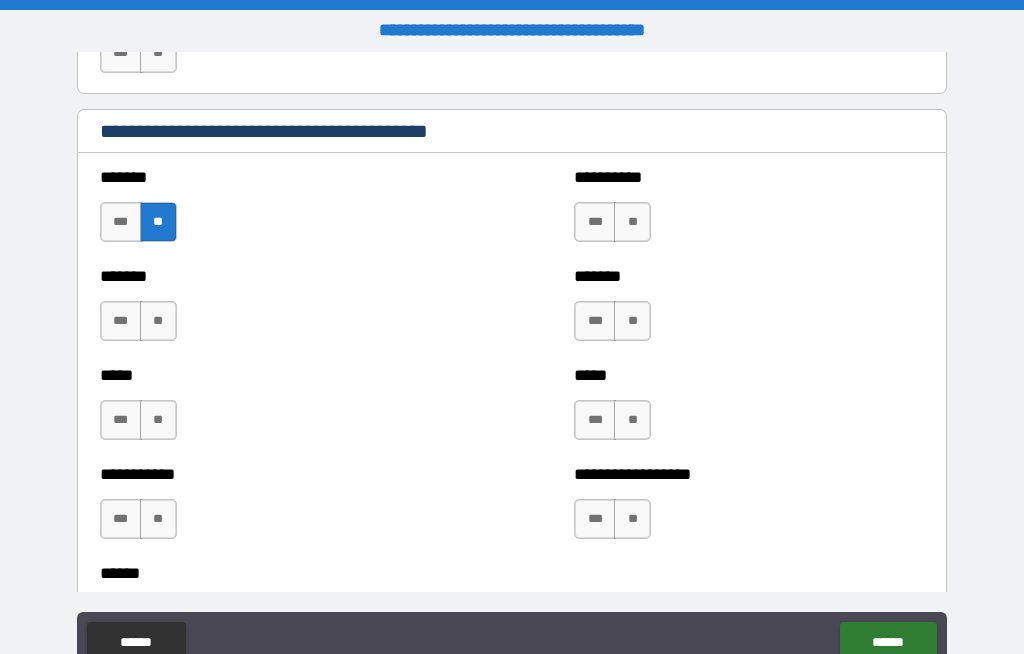 click on "**" at bounding box center (158, 321) 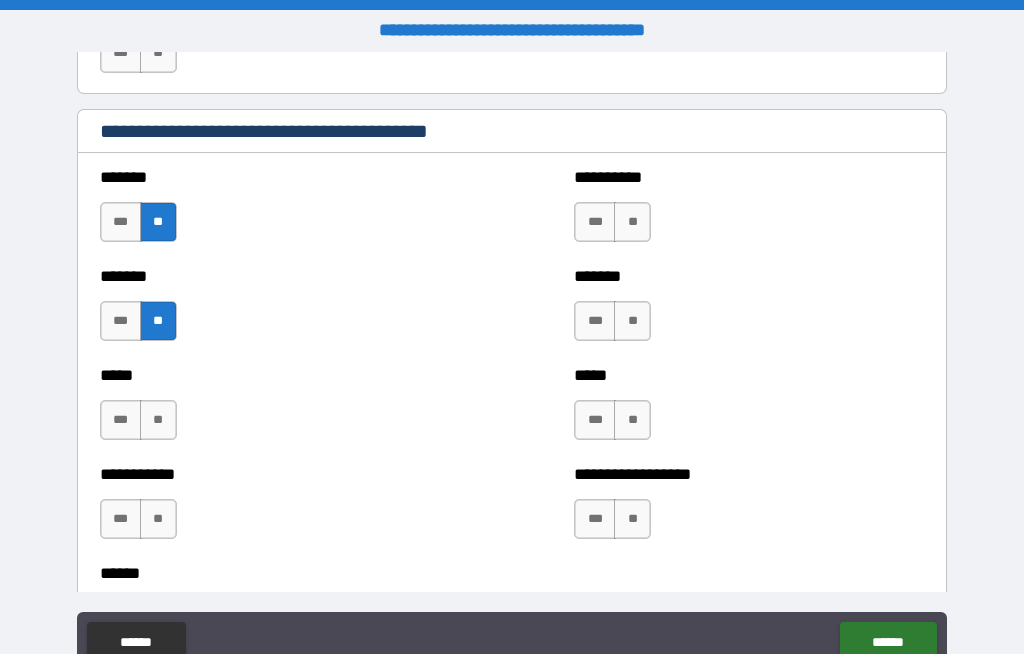 click on "**" at bounding box center [158, 420] 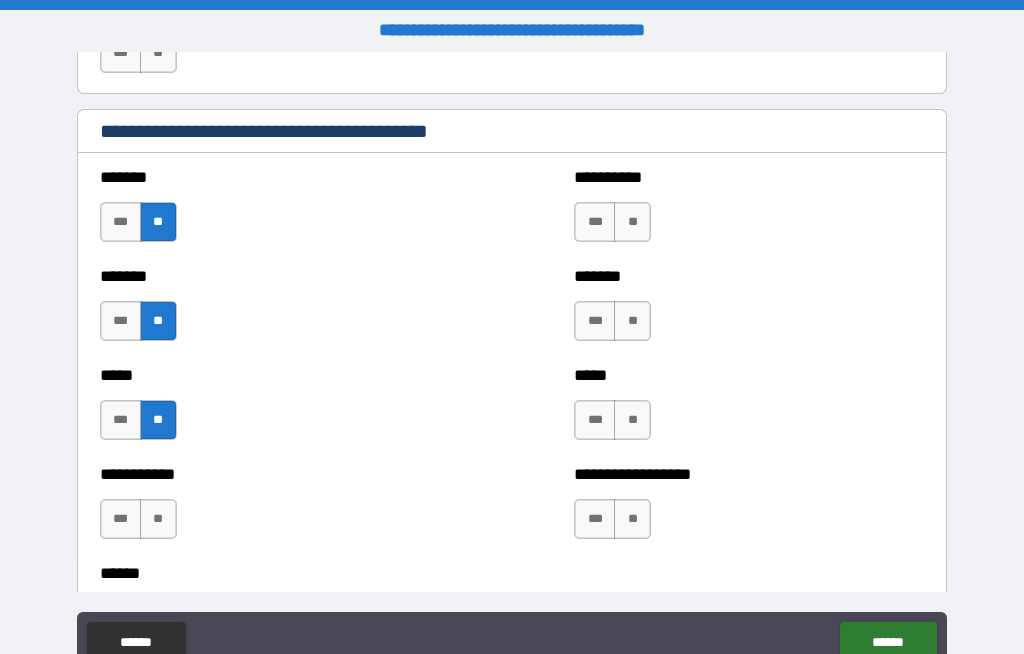 click on "**" at bounding box center [158, 519] 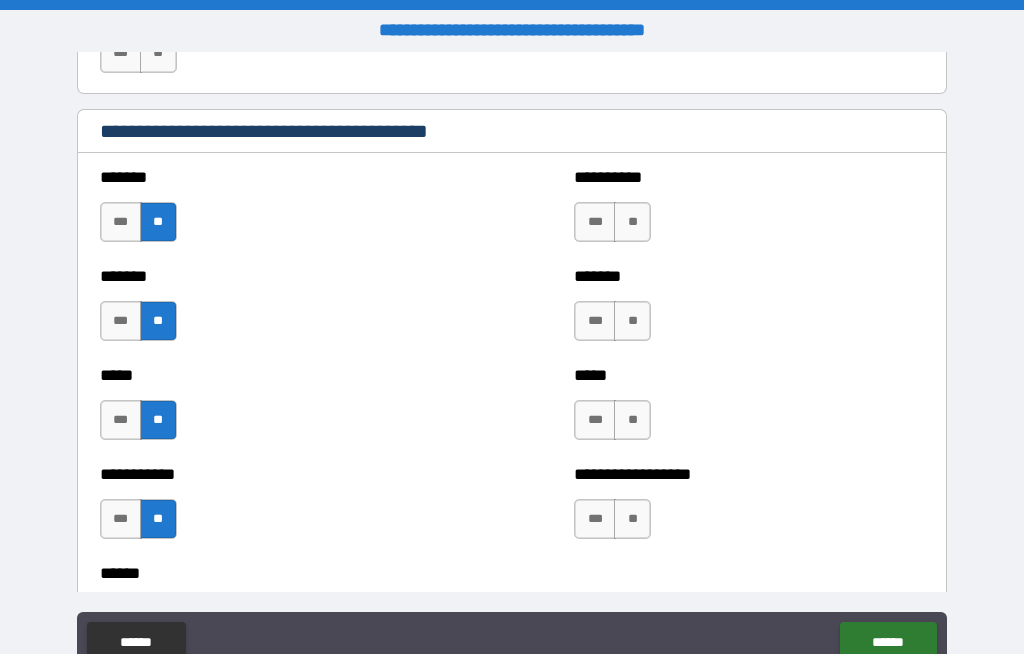 click on "**" at bounding box center (632, 222) 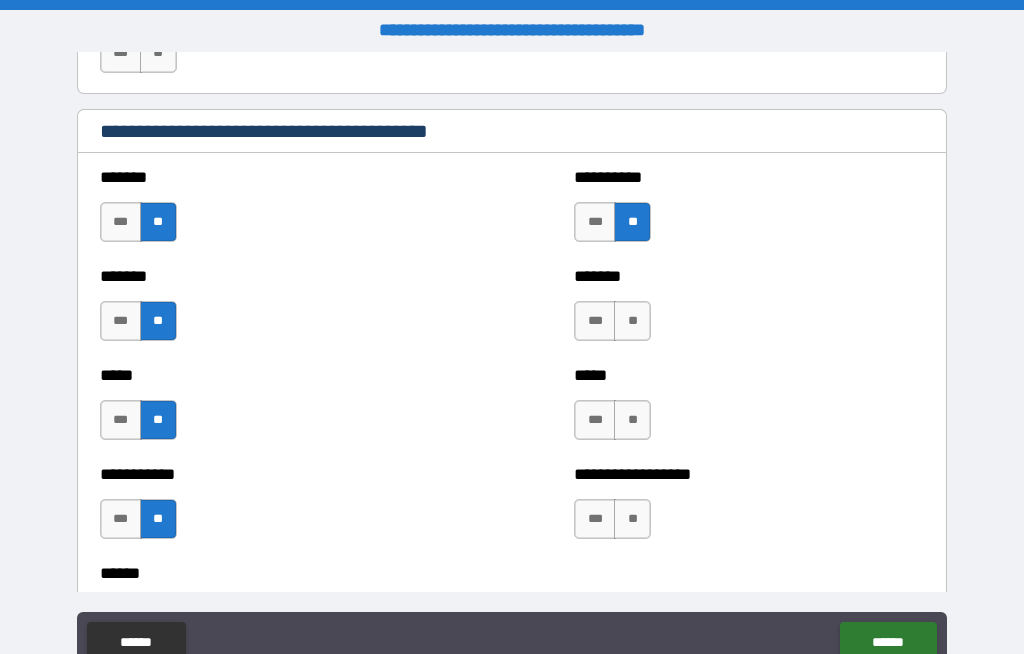 click on "**" at bounding box center (632, 321) 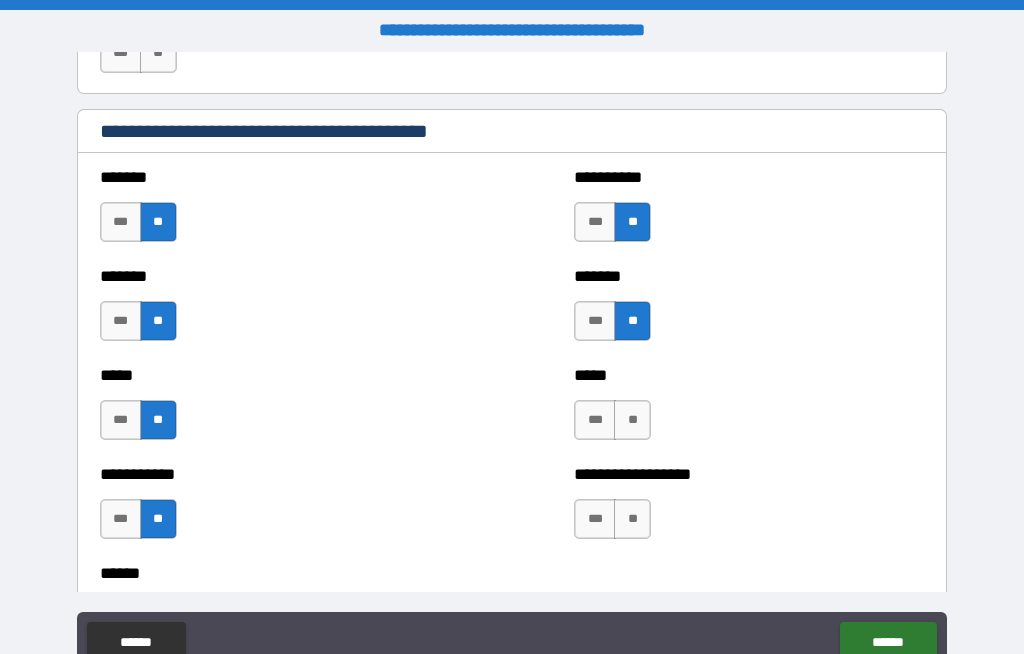 click on "**" at bounding box center (632, 420) 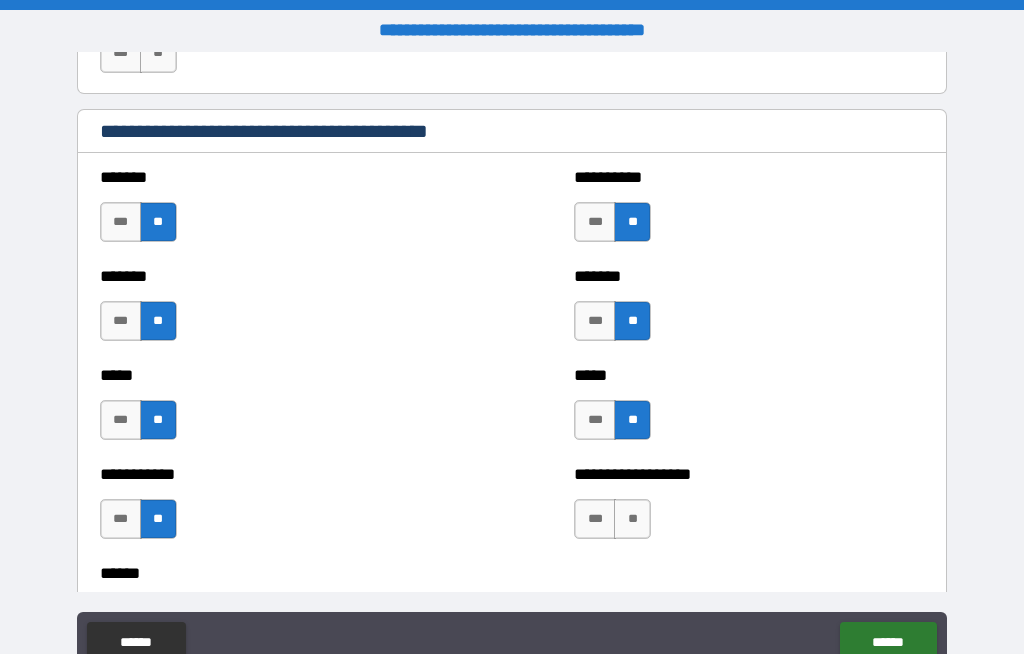click on "**" at bounding box center (632, 519) 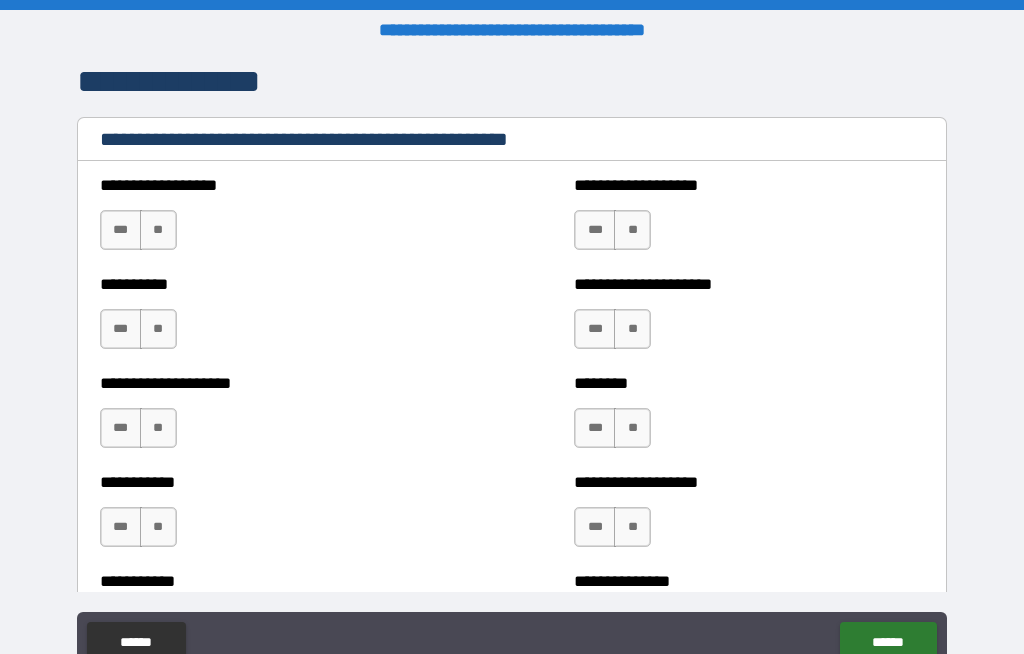 scroll, scrollTop: 2389, scrollLeft: 0, axis: vertical 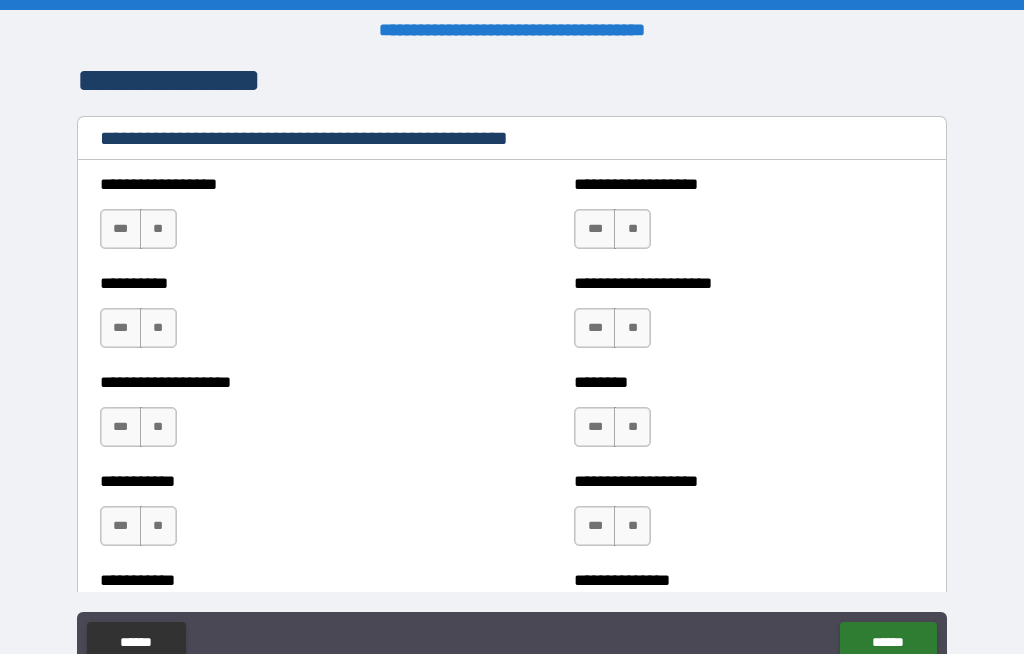 click on "**" at bounding box center (158, 229) 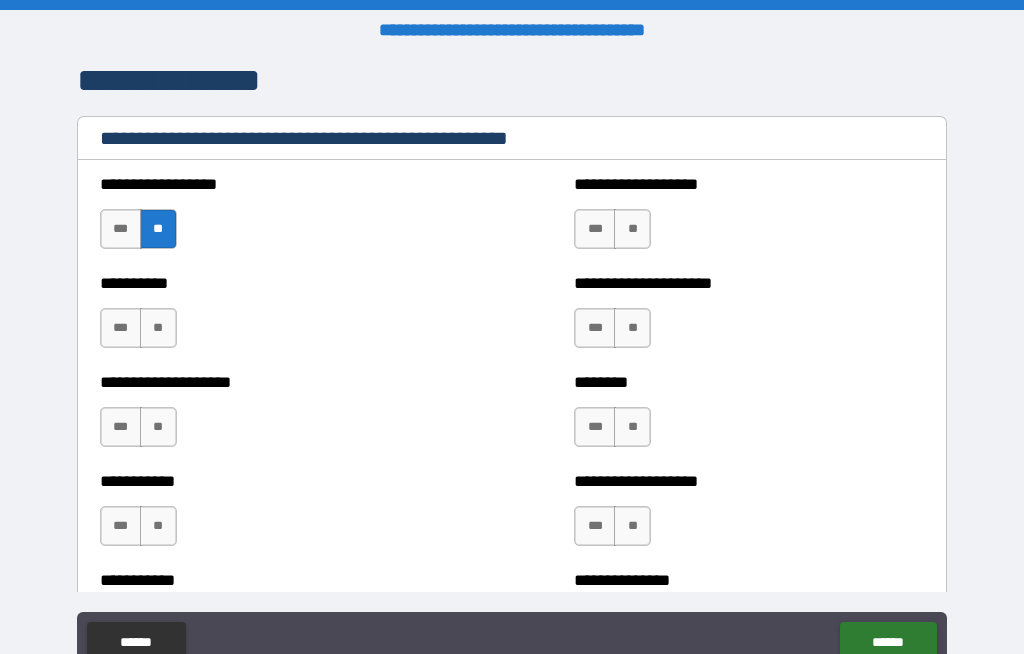 click on "**" at bounding box center (158, 328) 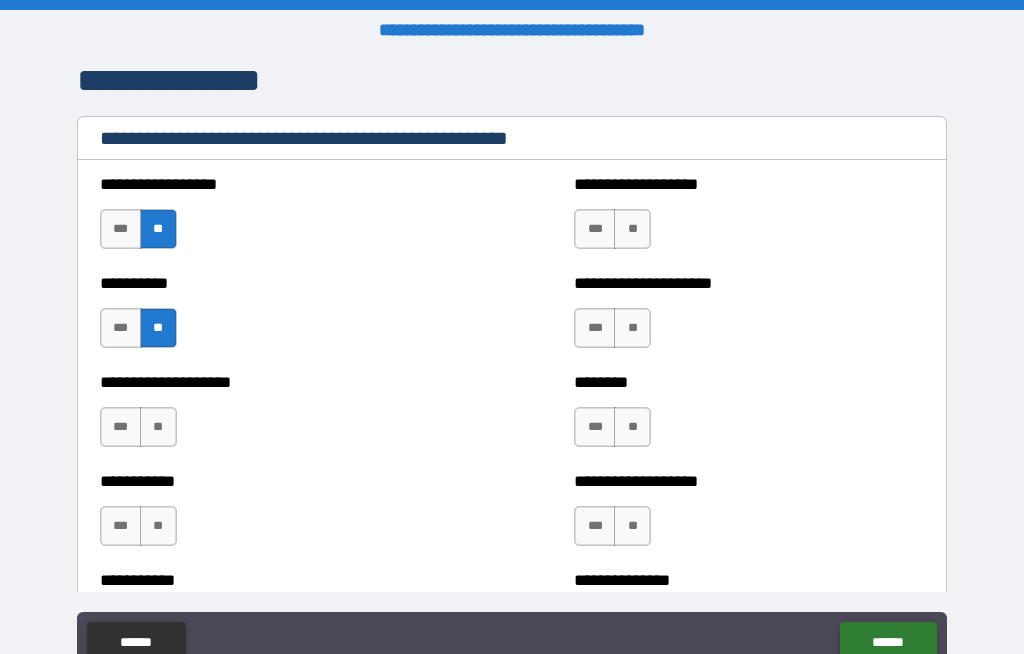 click on "**" at bounding box center (158, 427) 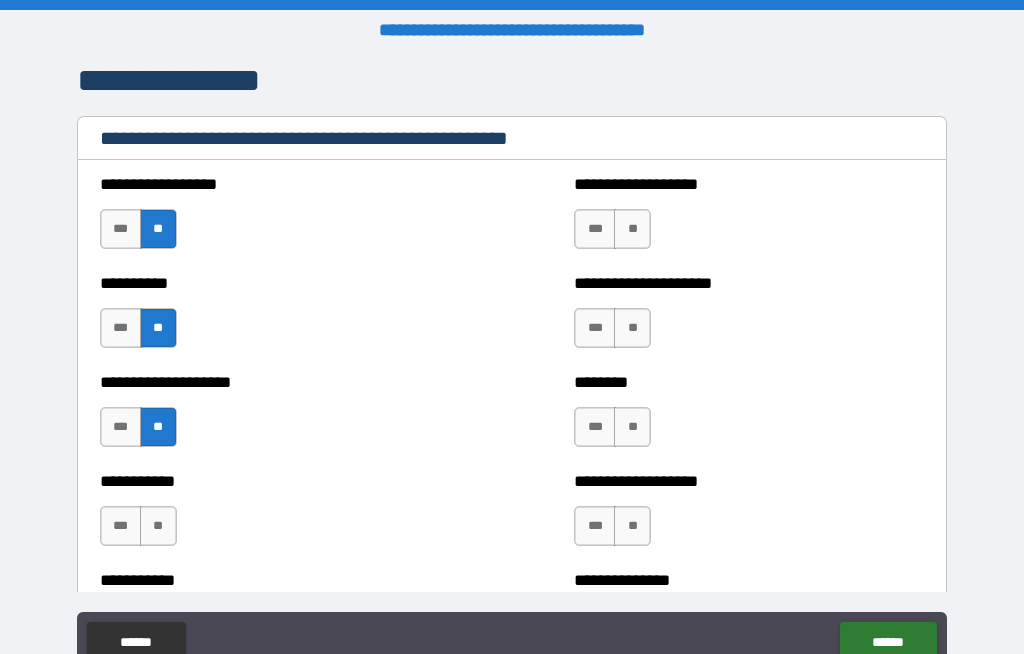 click on "**" at bounding box center (158, 526) 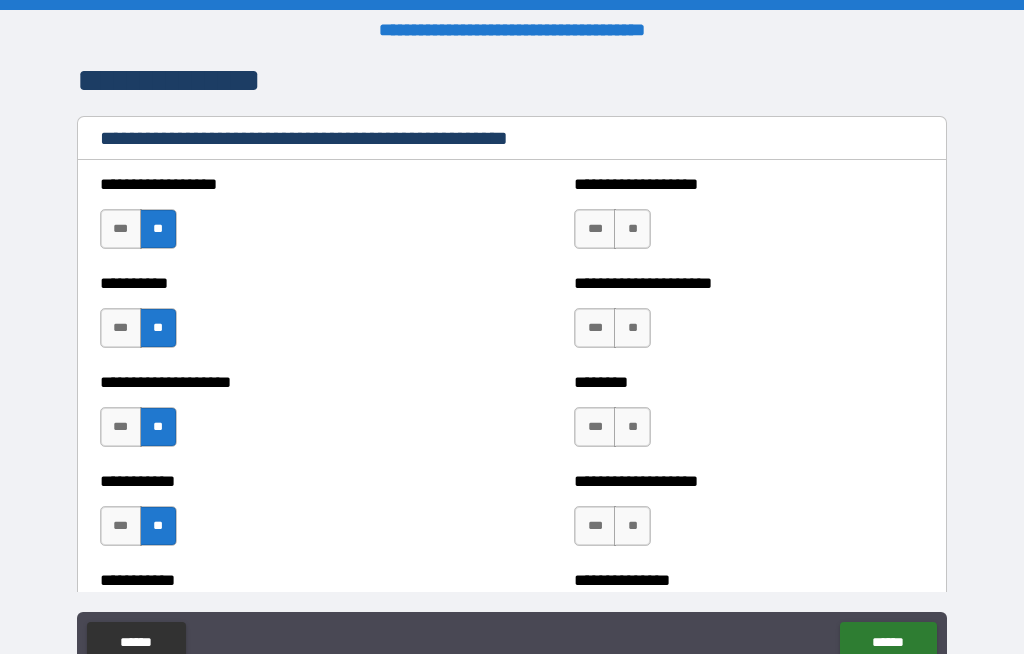 click on "**" at bounding box center (632, 229) 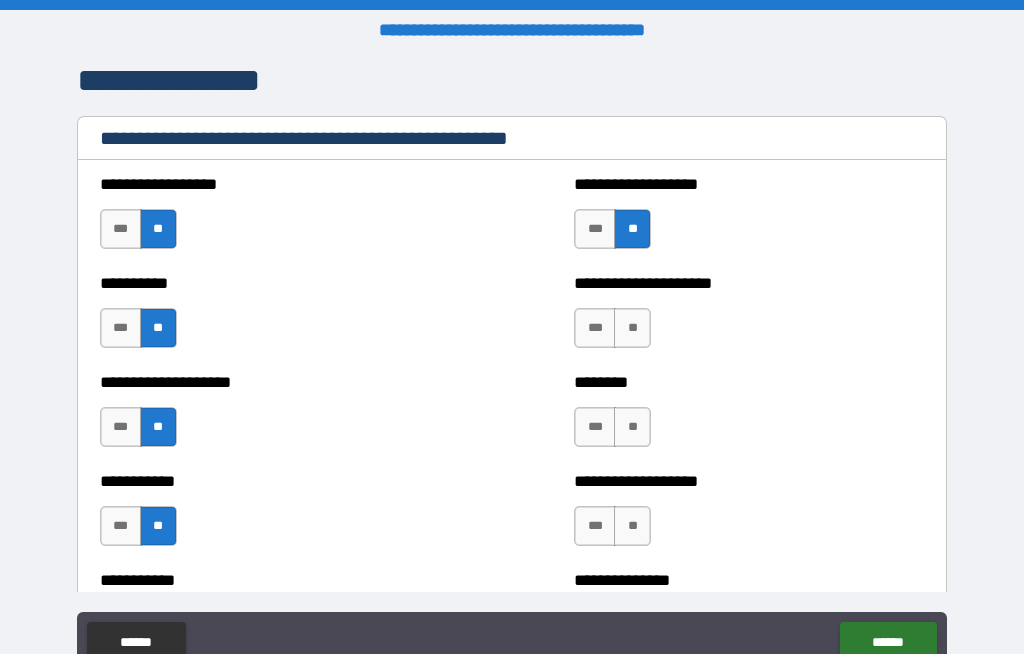 click on "**" at bounding box center (632, 328) 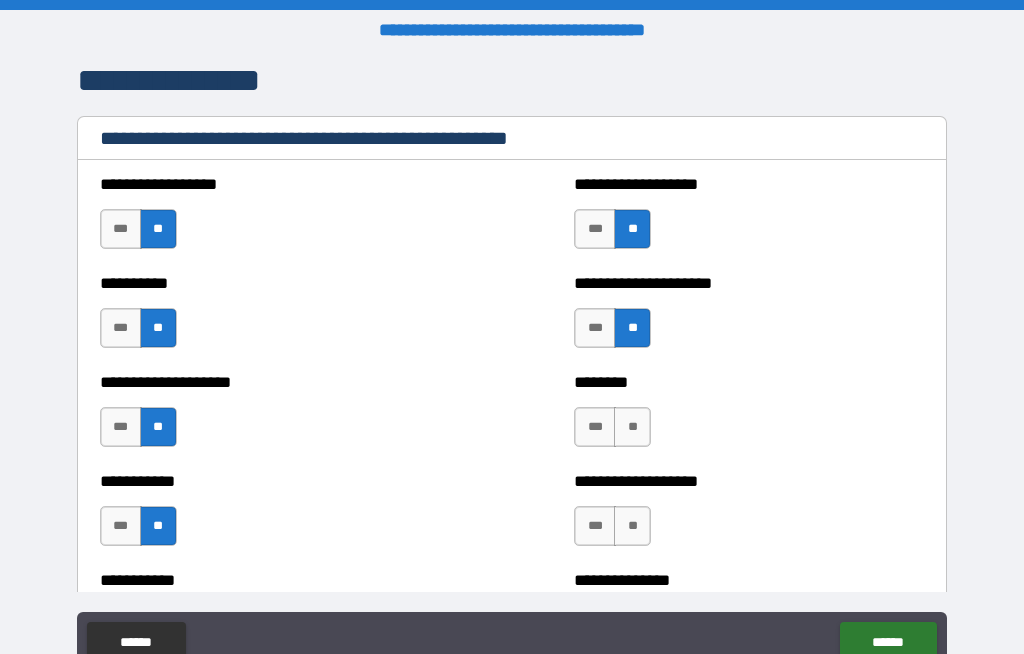 click on "**" at bounding box center [632, 427] 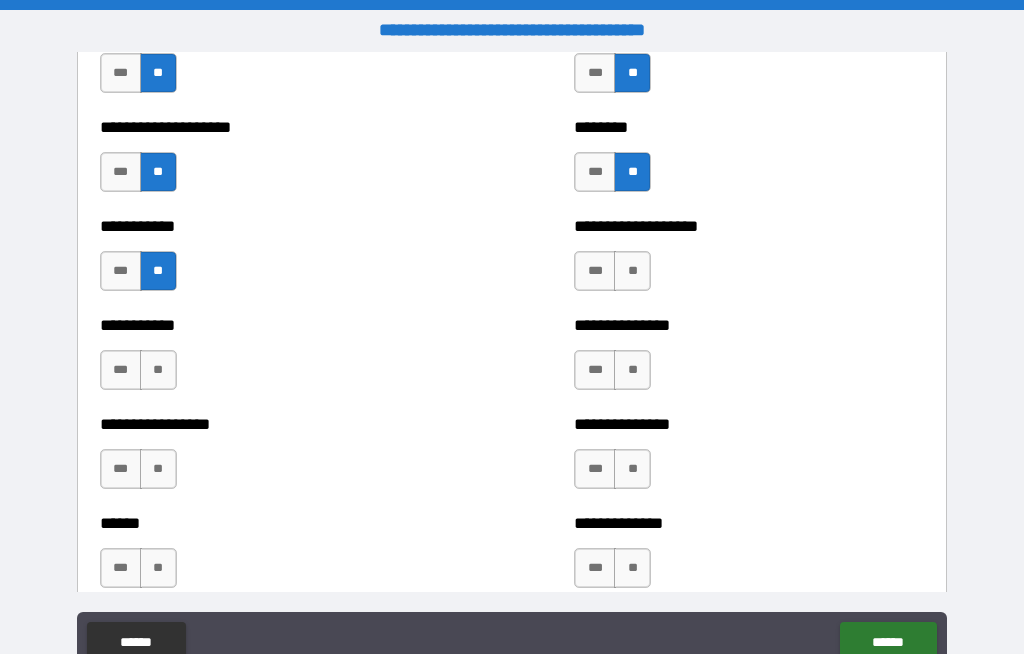 scroll, scrollTop: 2644, scrollLeft: 0, axis: vertical 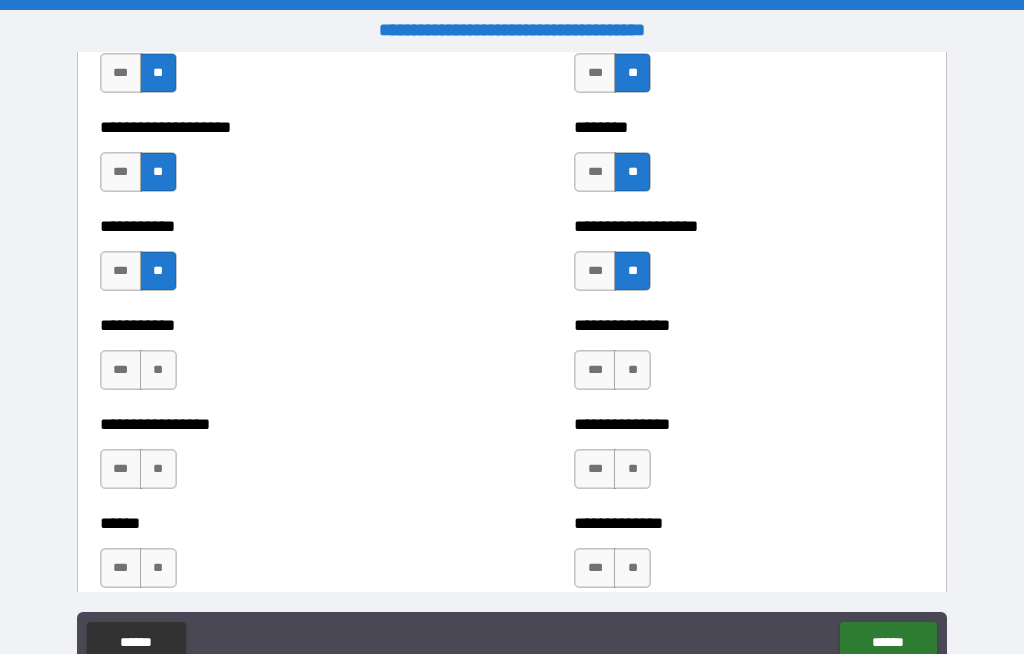 click on "**" at bounding box center [632, 370] 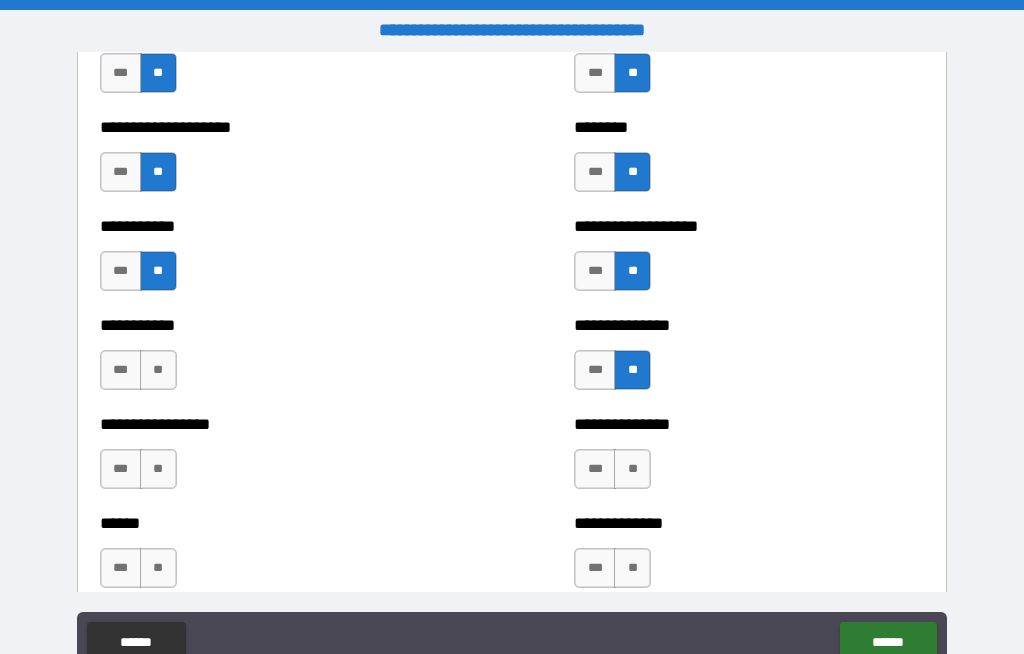 click on "**" at bounding box center [158, 370] 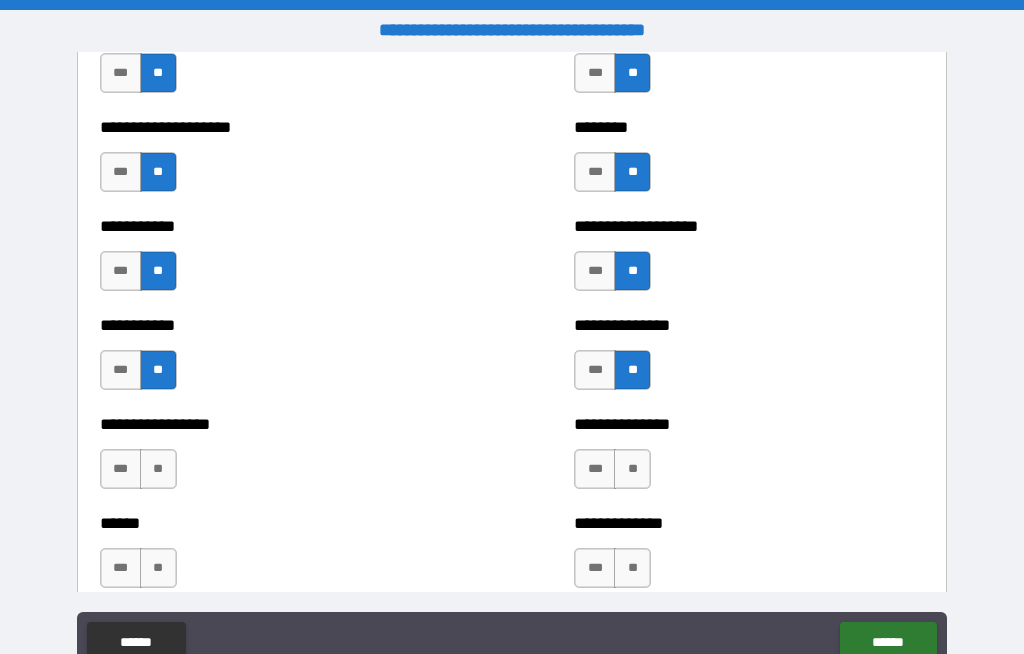 click on "**" at bounding box center (158, 469) 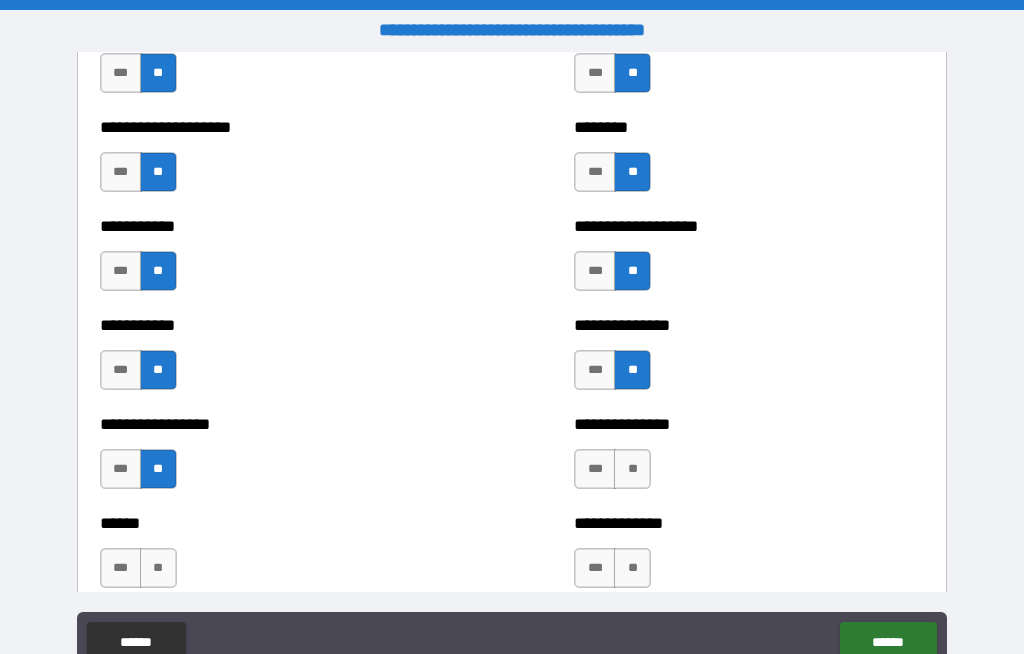 click on "**" at bounding box center (632, 469) 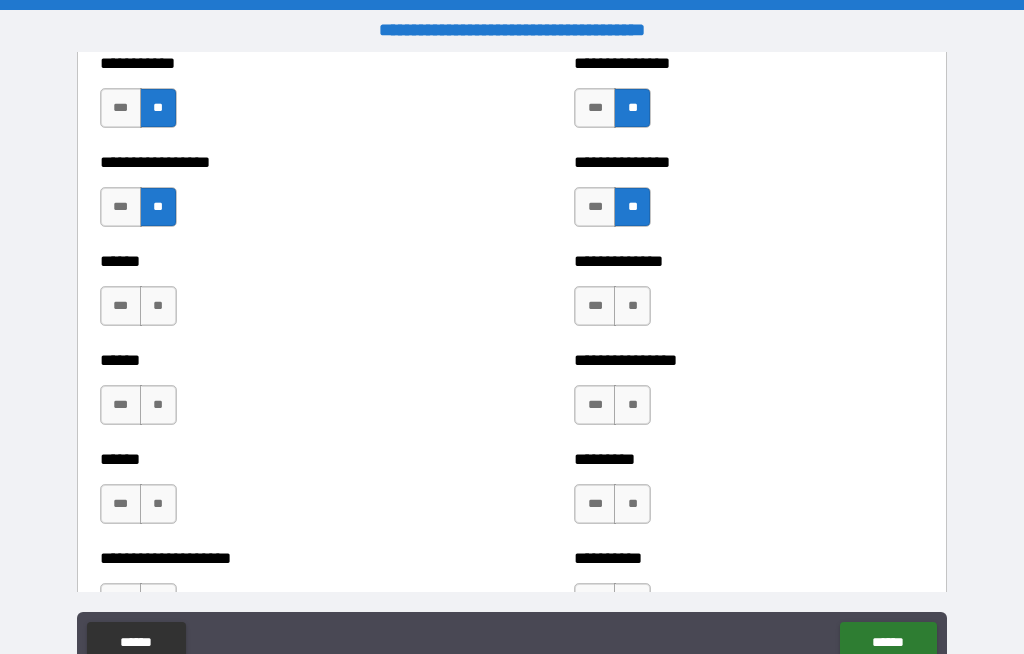 scroll, scrollTop: 2905, scrollLeft: 0, axis: vertical 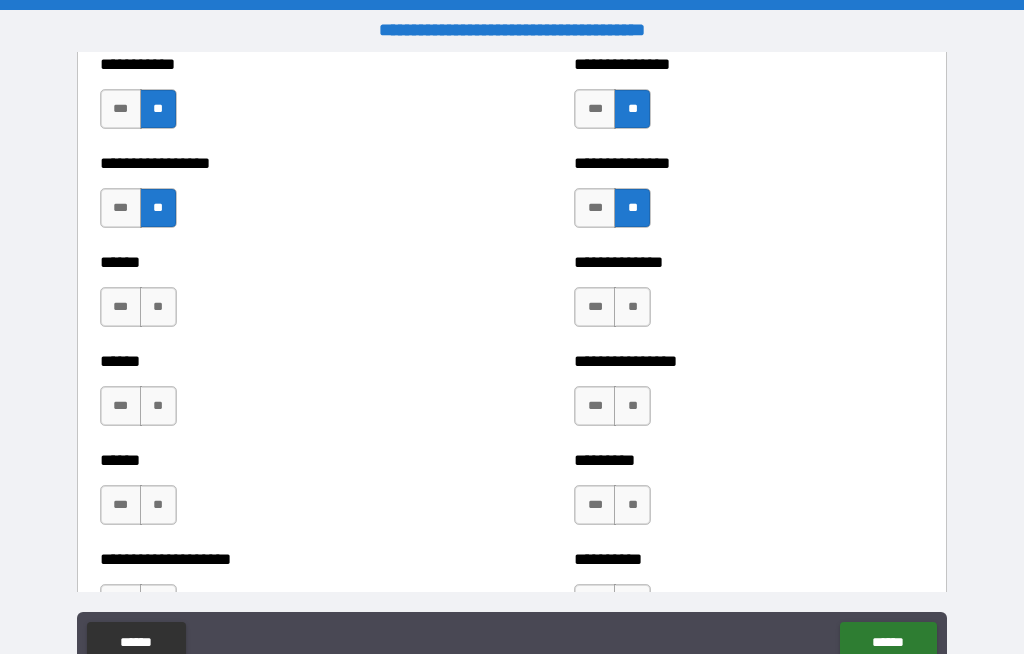 click on "**" at bounding box center [158, 307] 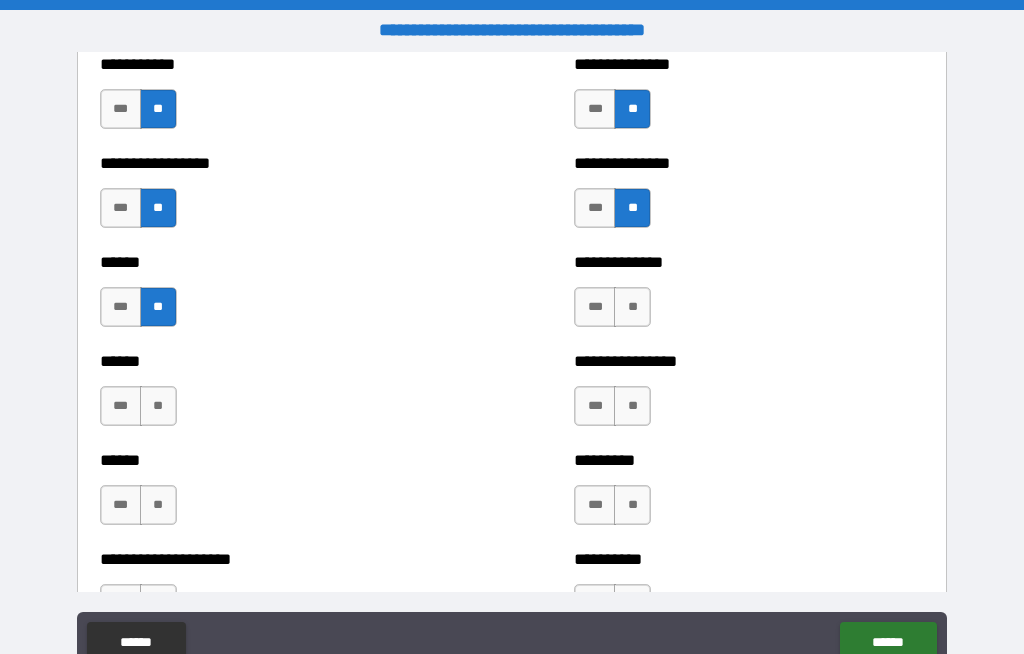 click on "**" at bounding box center (632, 307) 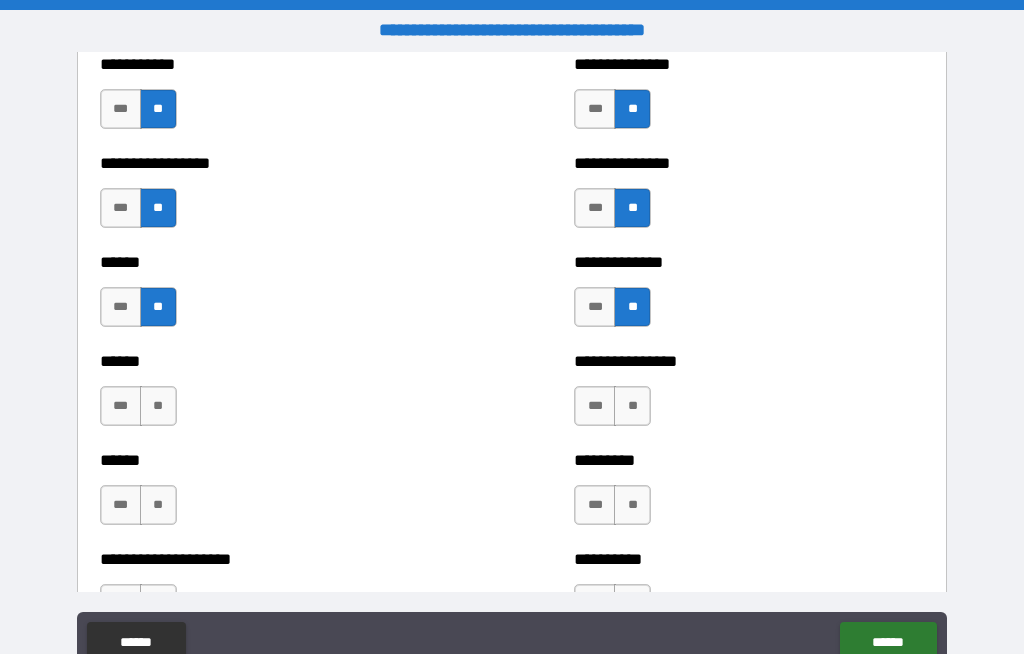 click on "**" at bounding box center [158, 406] 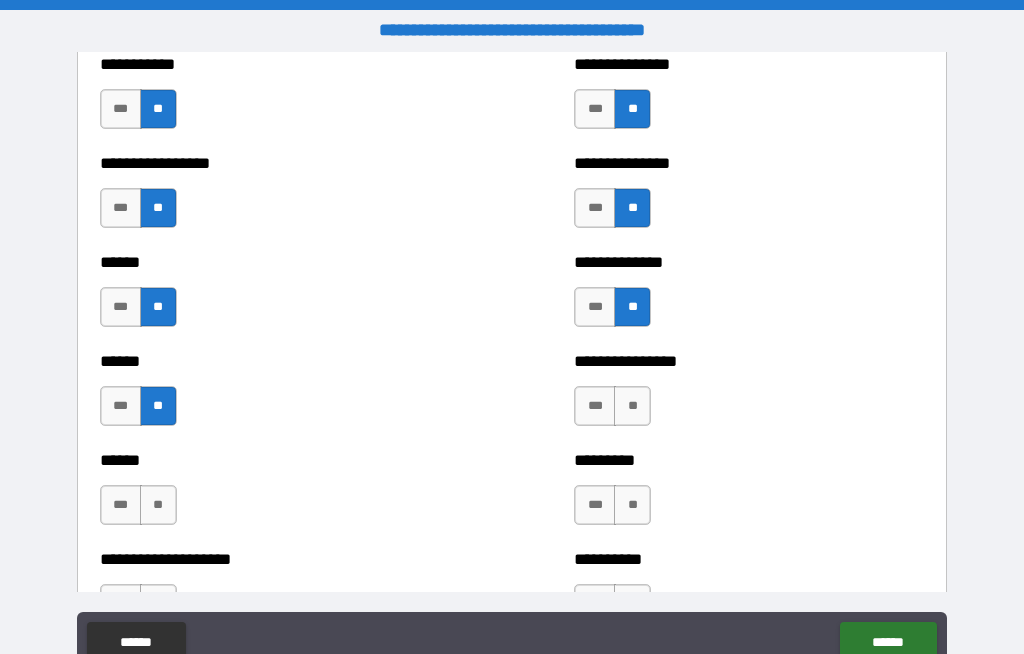 click on "**" at bounding box center [632, 406] 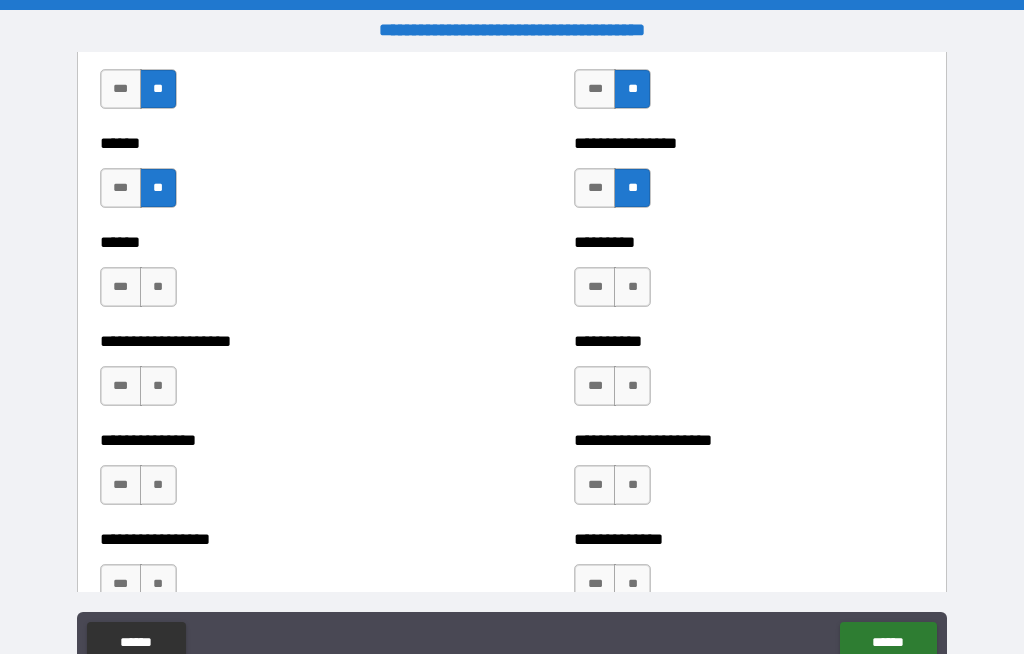 scroll, scrollTop: 3129, scrollLeft: 0, axis: vertical 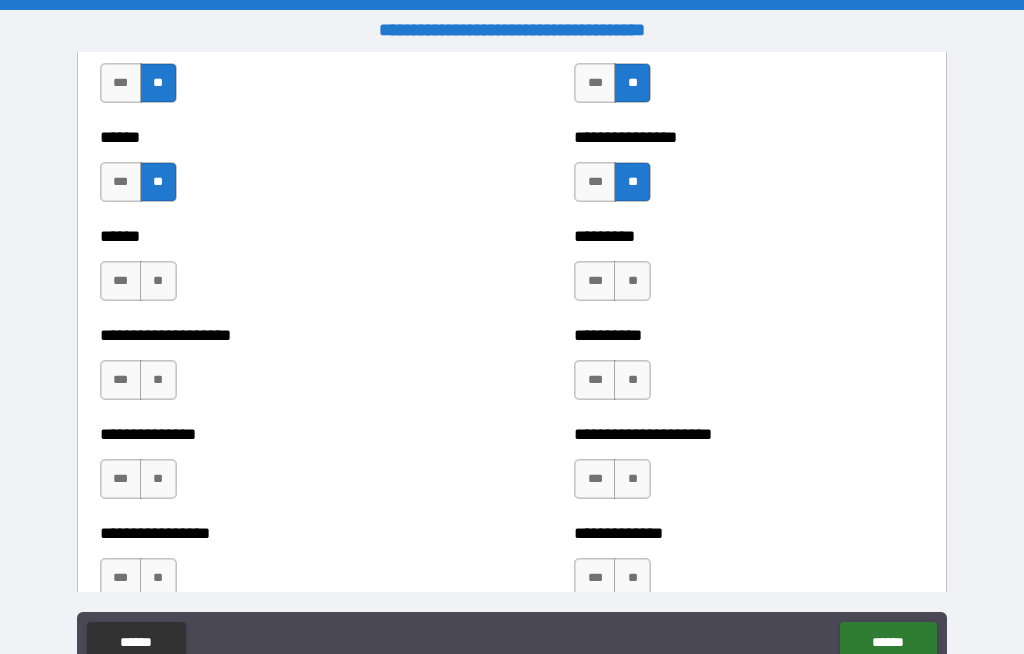 click on "**" at bounding box center [158, 281] 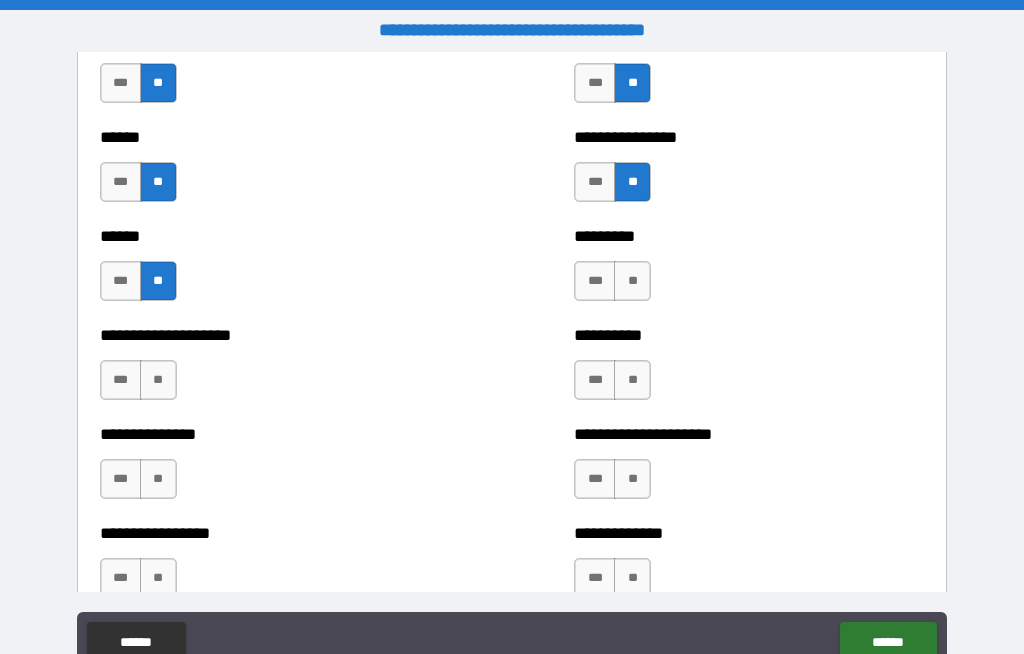click on "**" at bounding box center (632, 281) 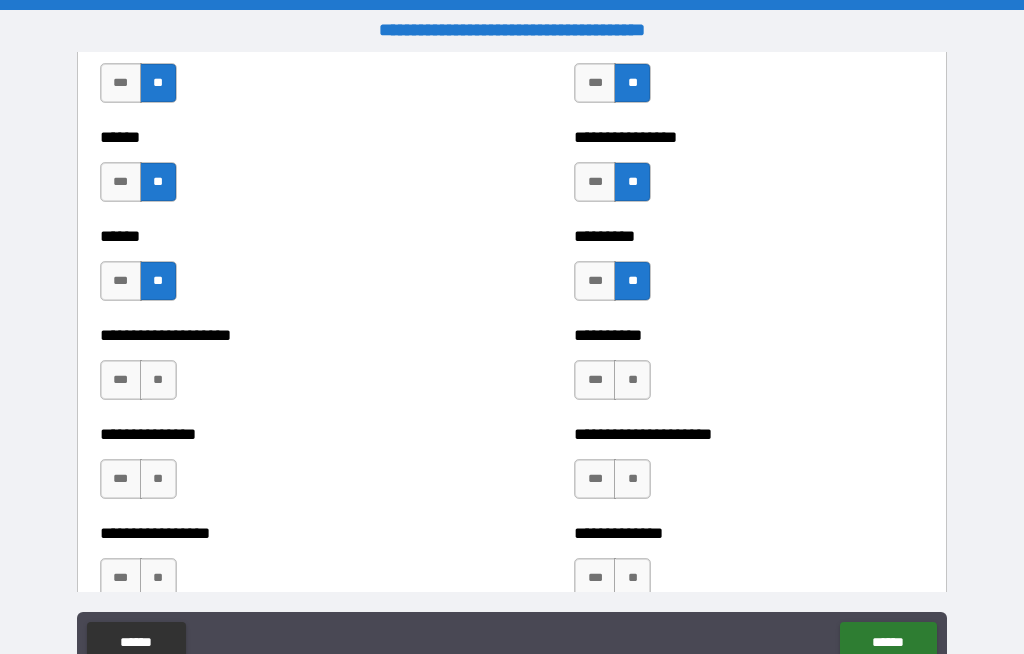 click on "**" at bounding box center [158, 380] 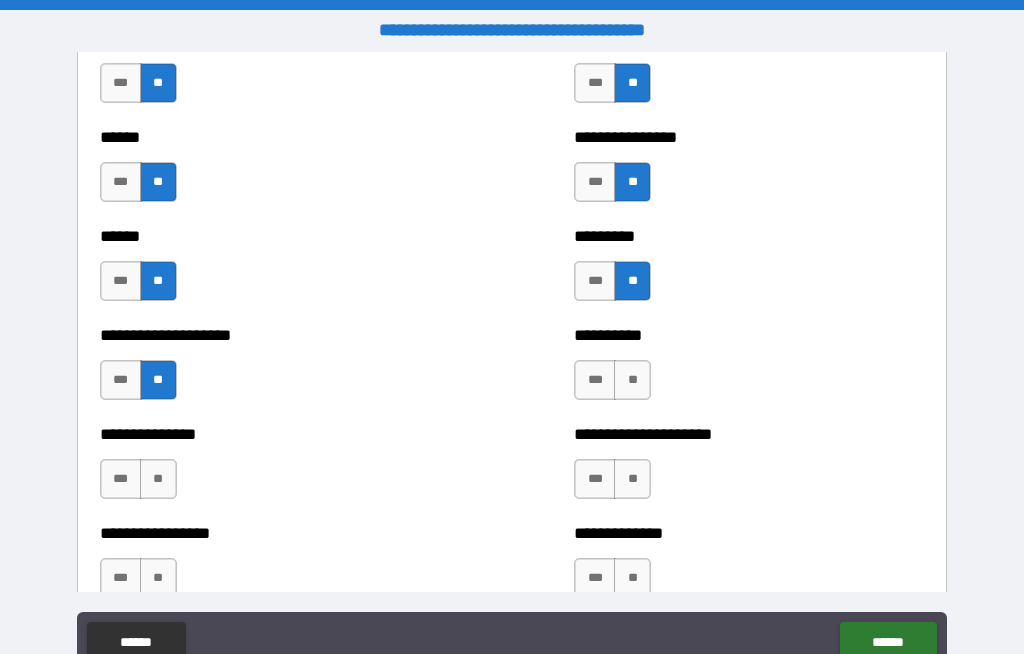 click on "**" at bounding box center [632, 380] 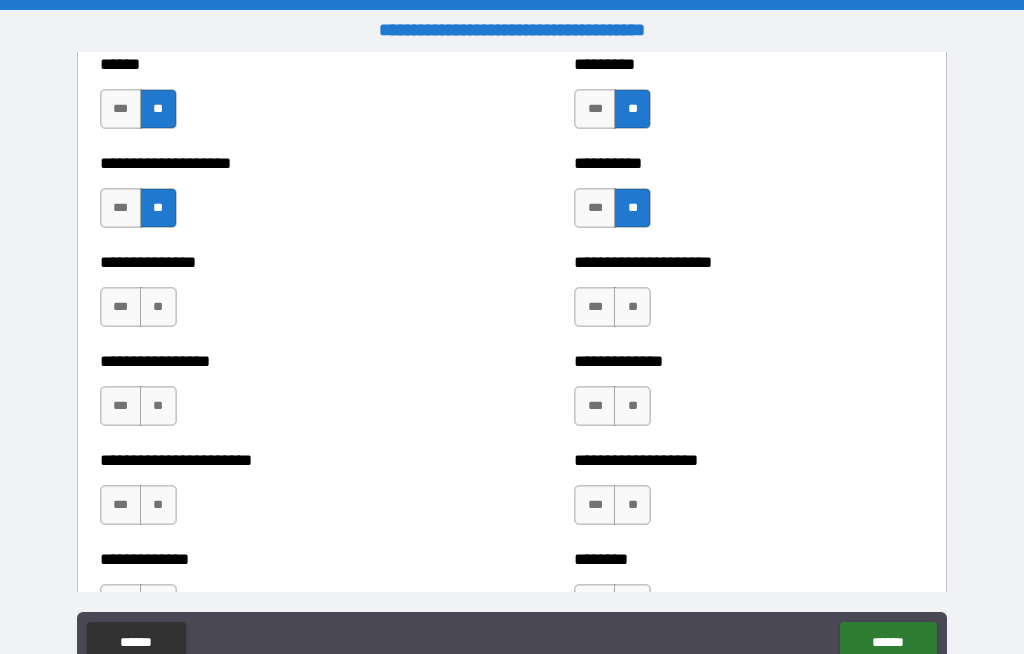 scroll, scrollTop: 3307, scrollLeft: 0, axis: vertical 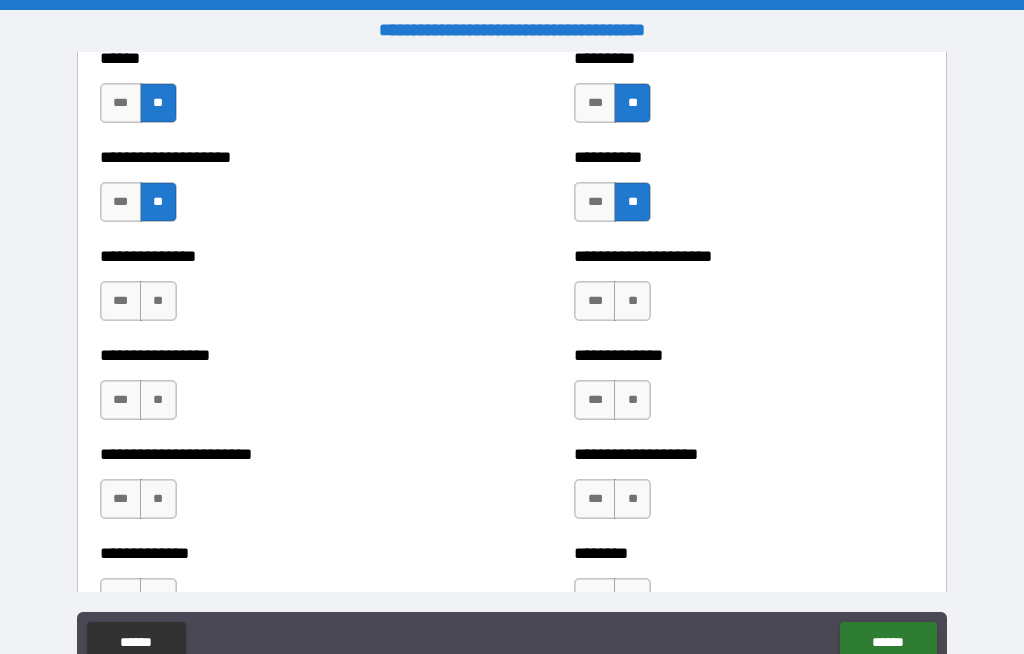 click on "**" at bounding box center [158, 301] 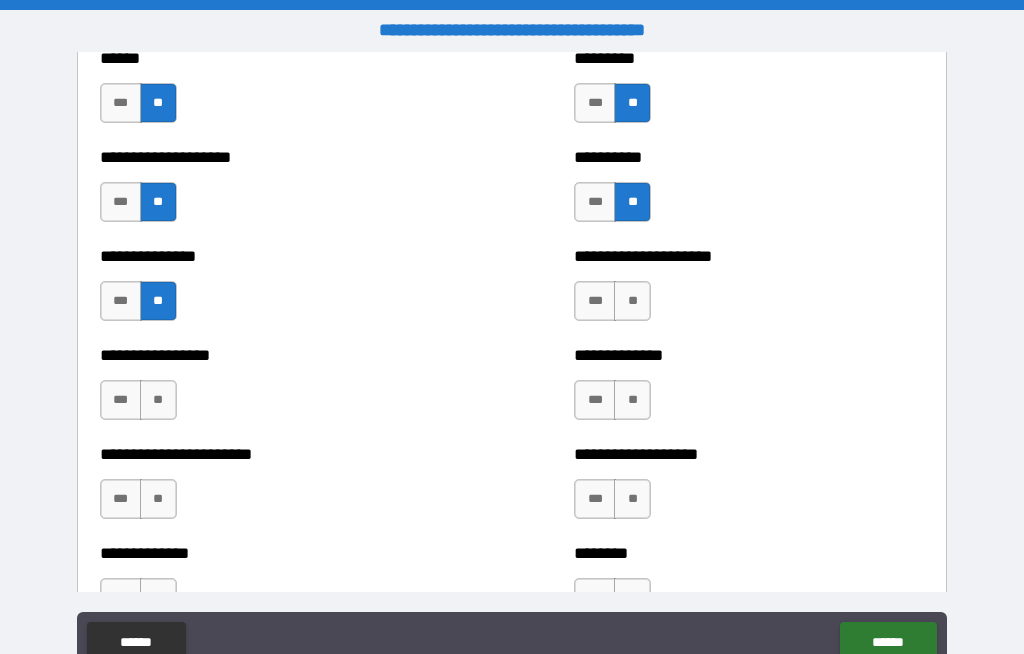 click on "**" at bounding box center [632, 301] 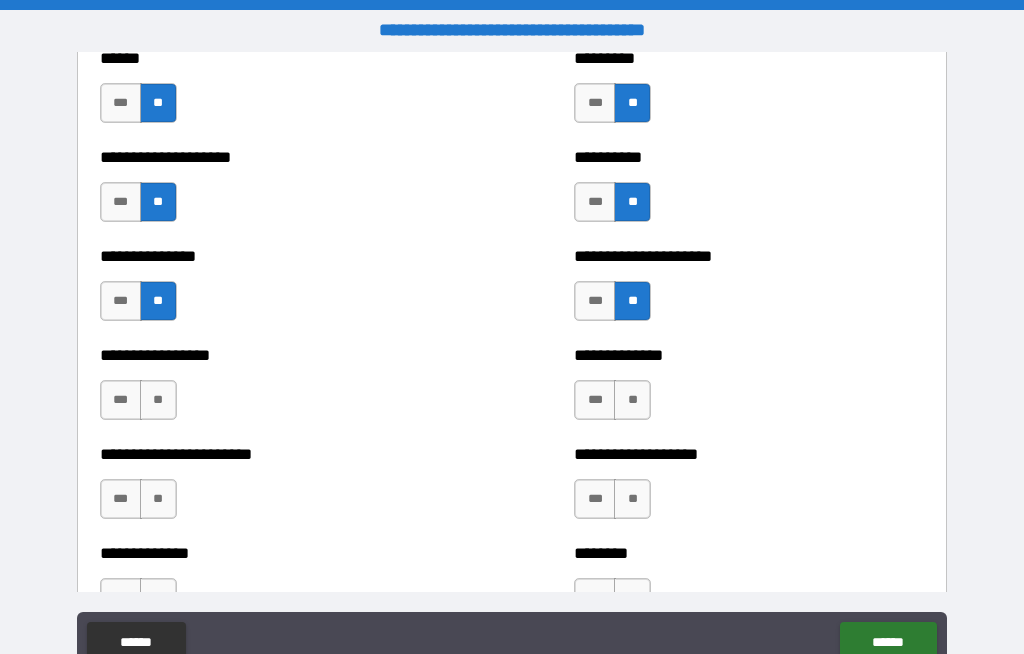 click on "**" at bounding box center [158, 400] 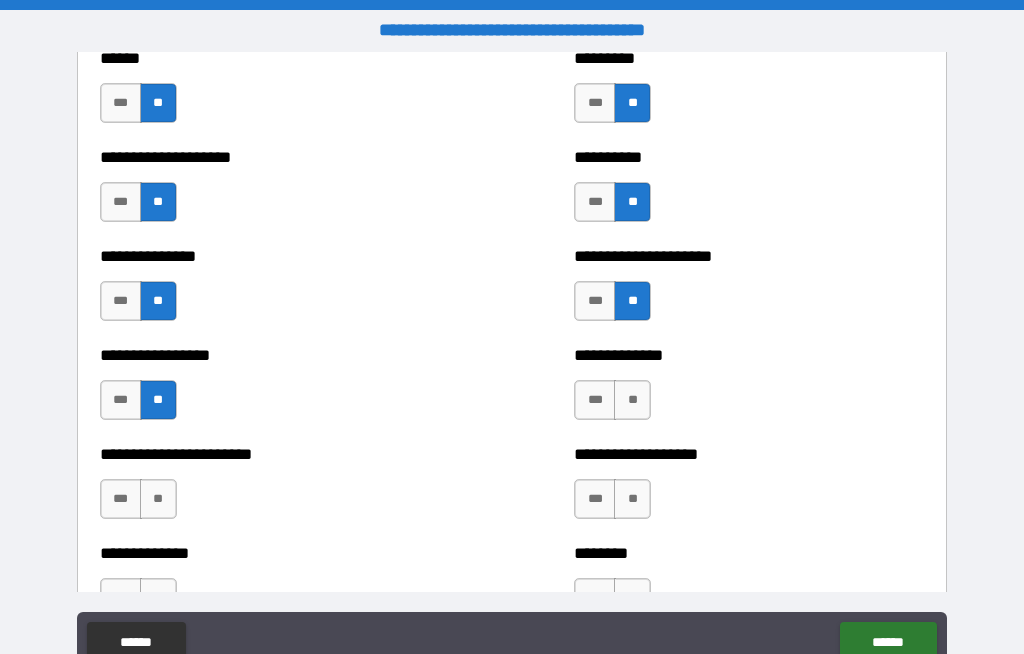 click on "**" at bounding box center [632, 400] 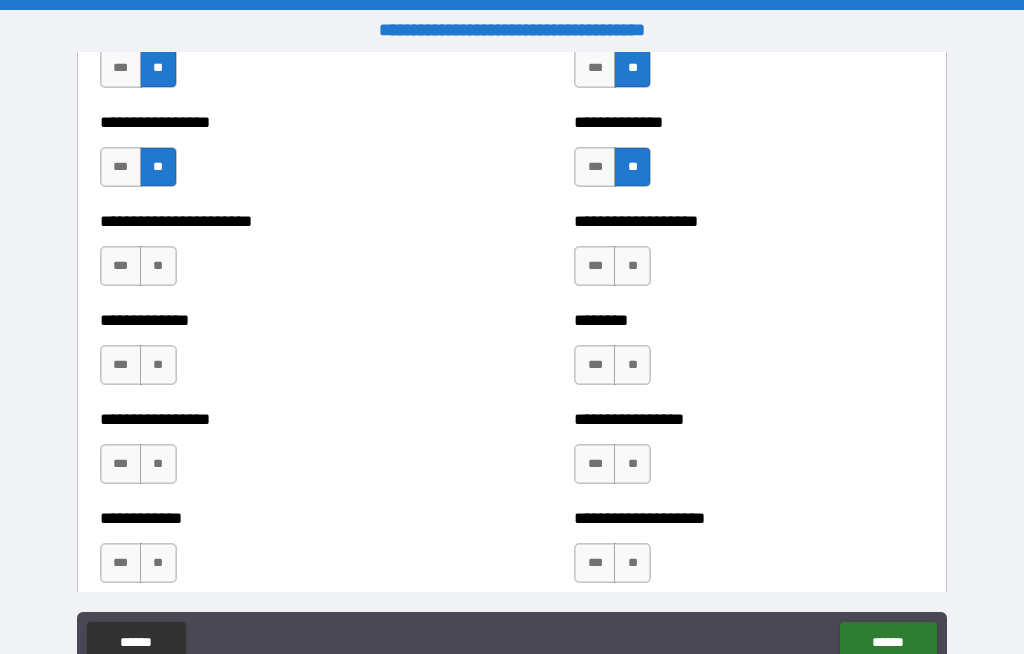 scroll, scrollTop: 3535, scrollLeft: 0, axis: vertical 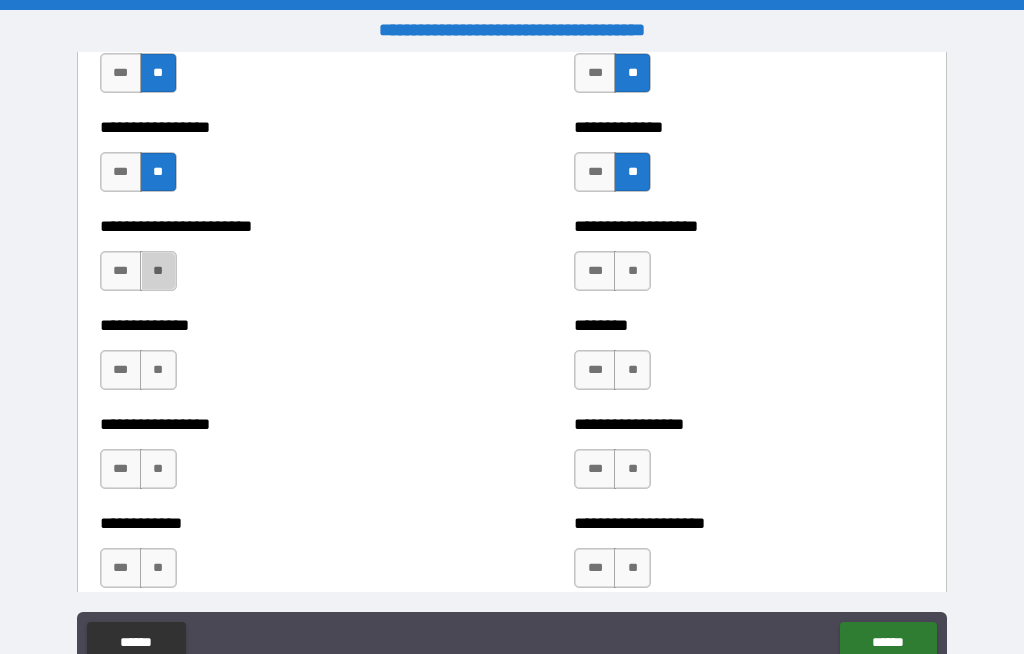 click on "**" at bounding box center [158, 271] 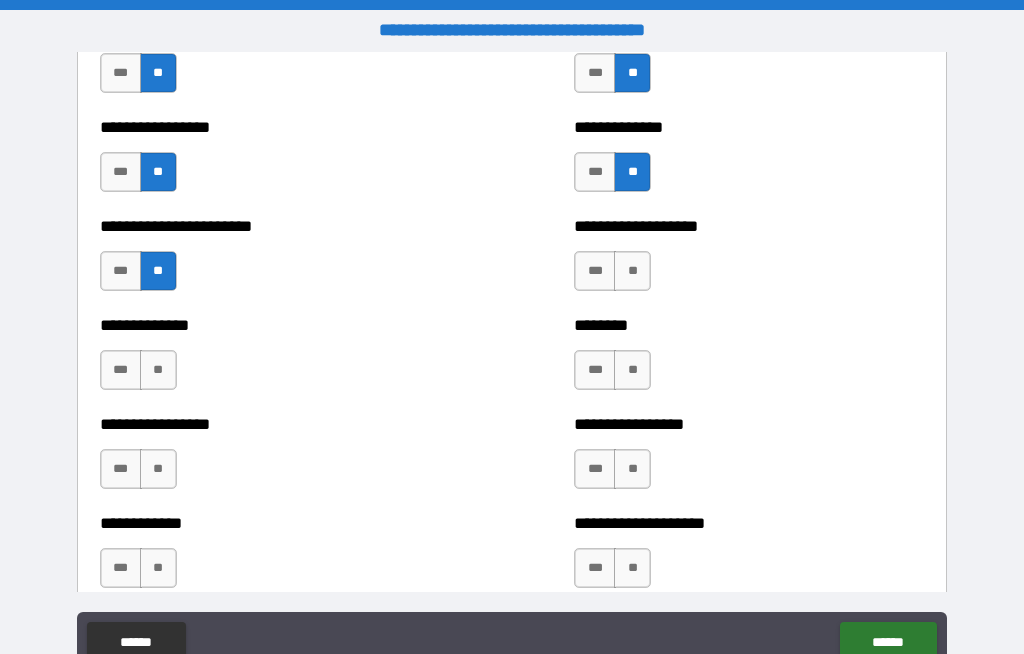 click on "**" at bounding box center [632, 271] 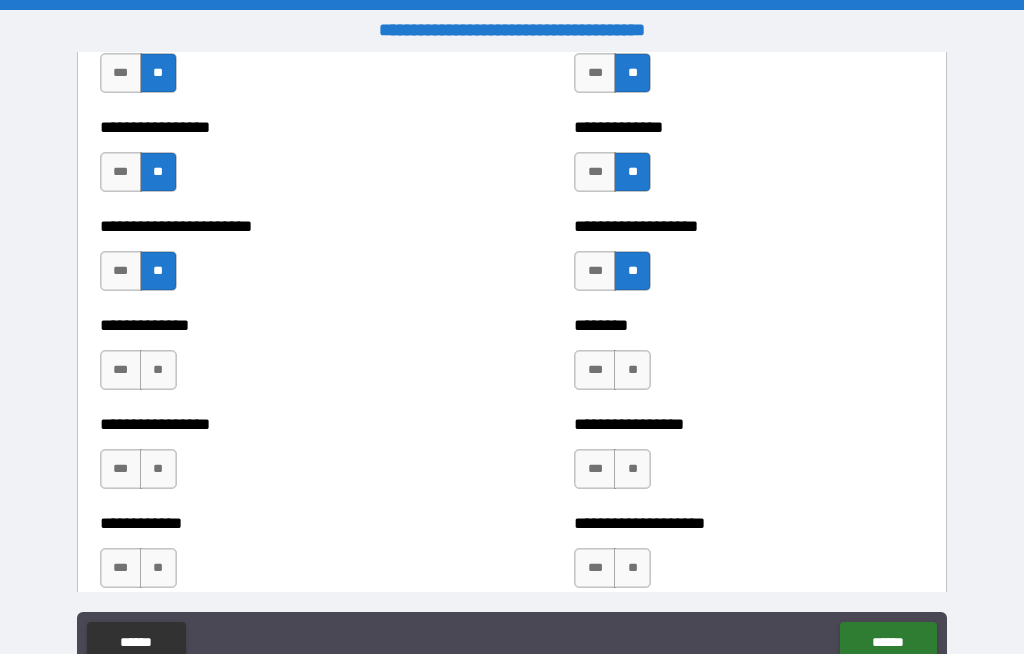 click on "**" at bounding box center (158, 370) 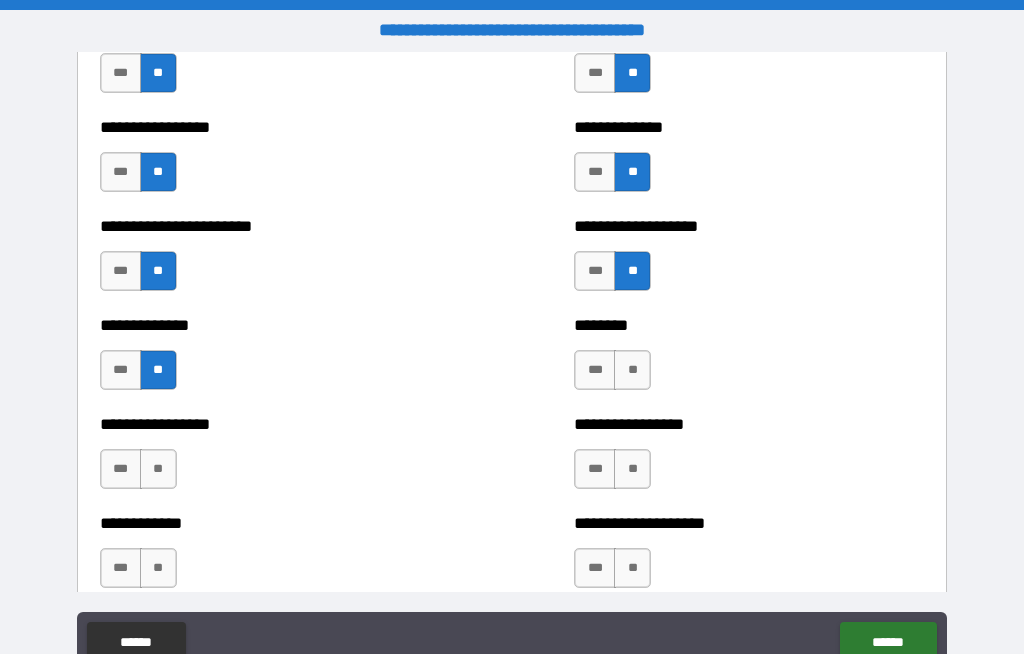 click on "**" at bounding box center (632, 370) 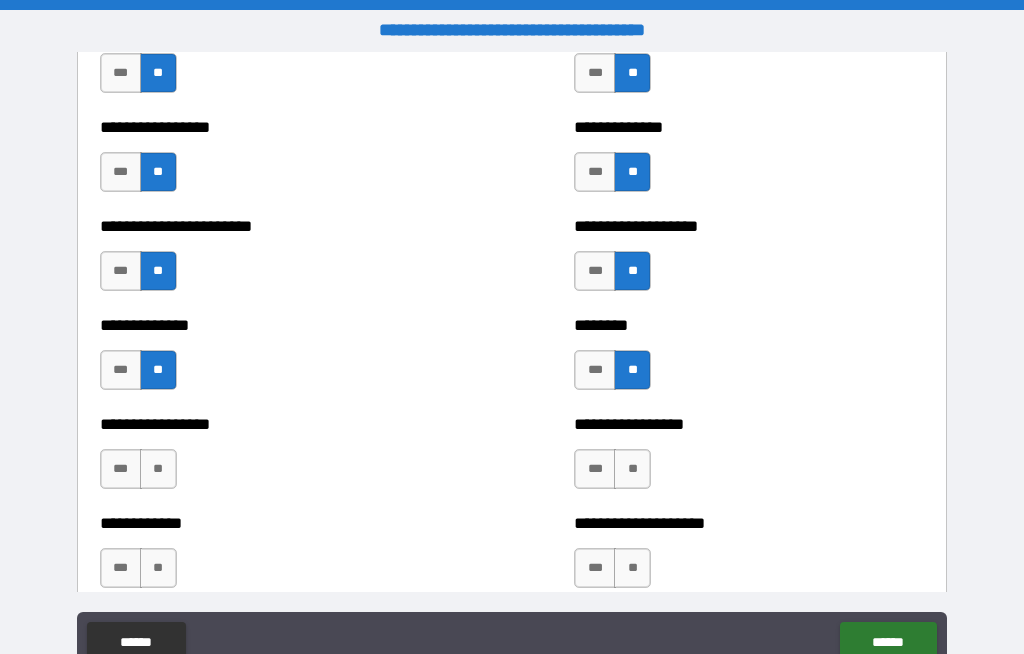 click on "**" at bounding box center [158, 469] 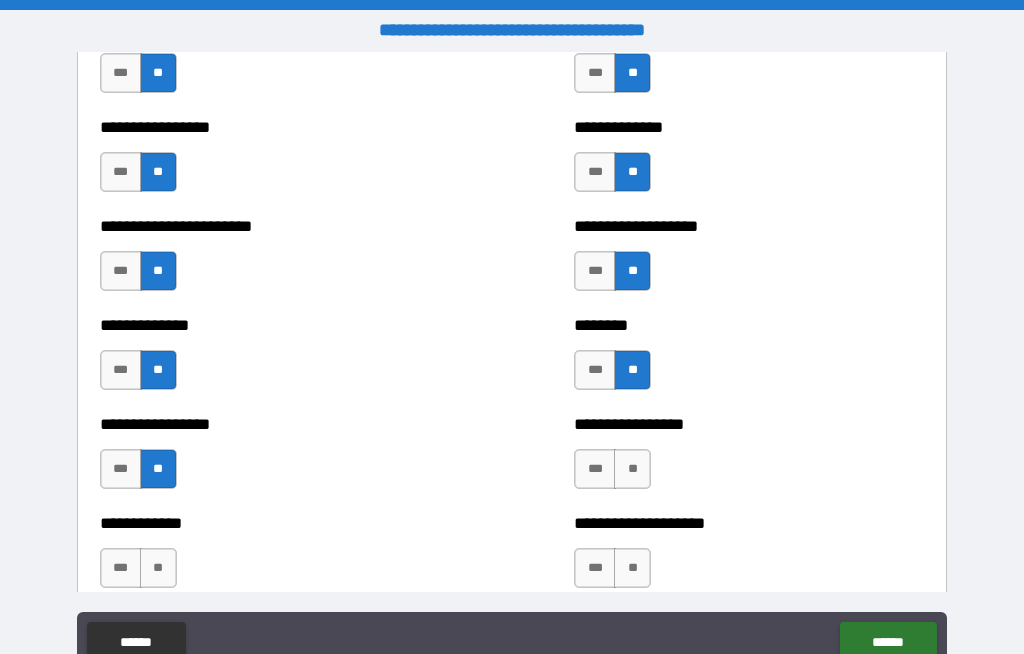 click on "**" at bounding box center (632, 469) 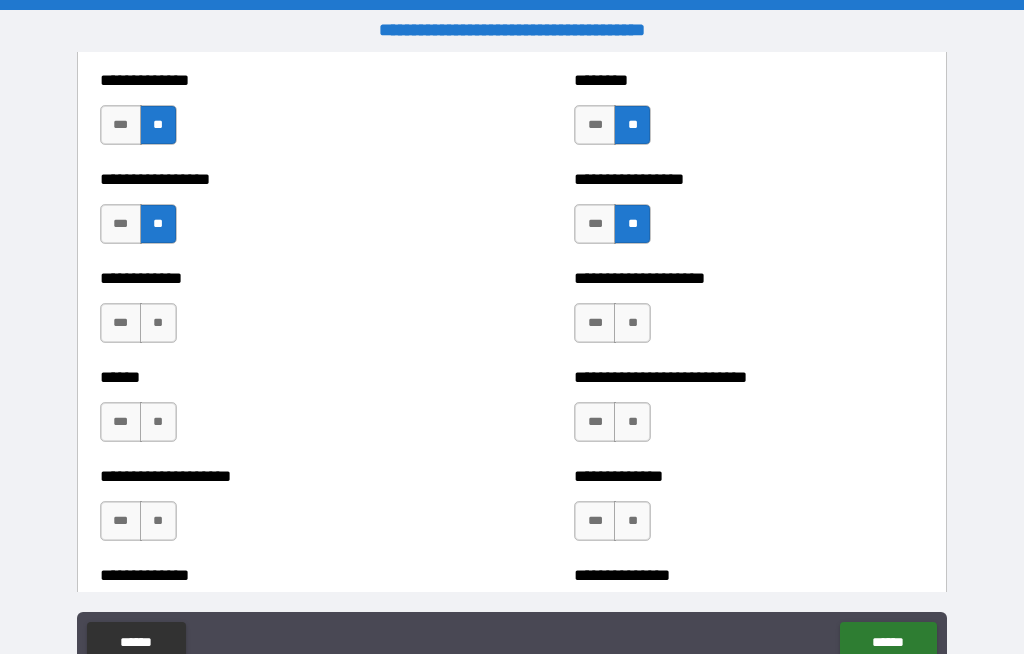 scroll, scrollTop: 3781, scrollLeft: 0, axis: vertical 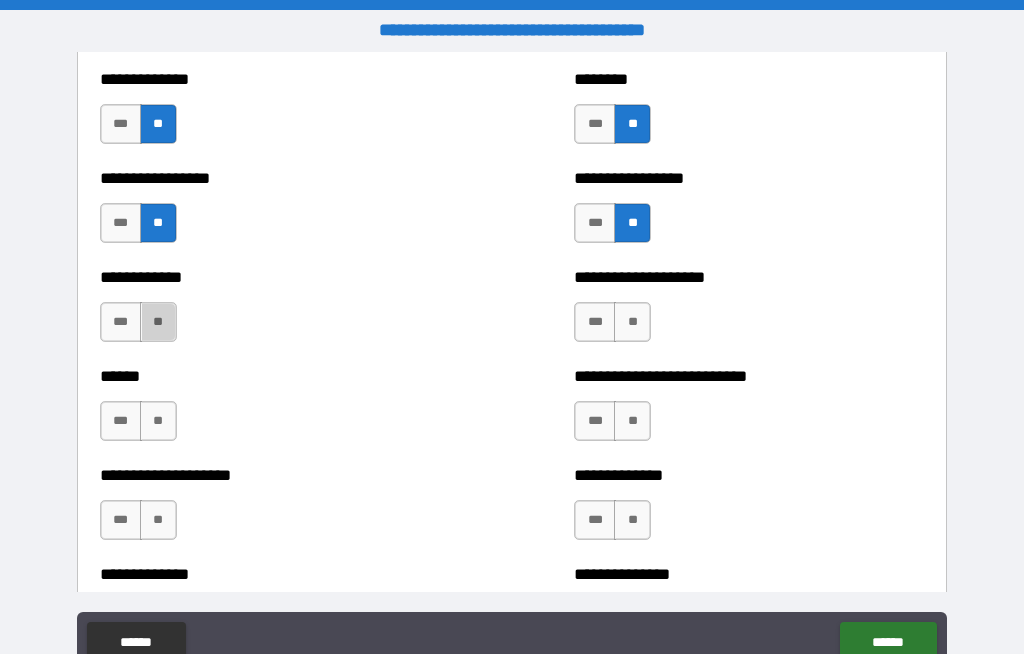 click on "**" at bounding box center (158, 322) 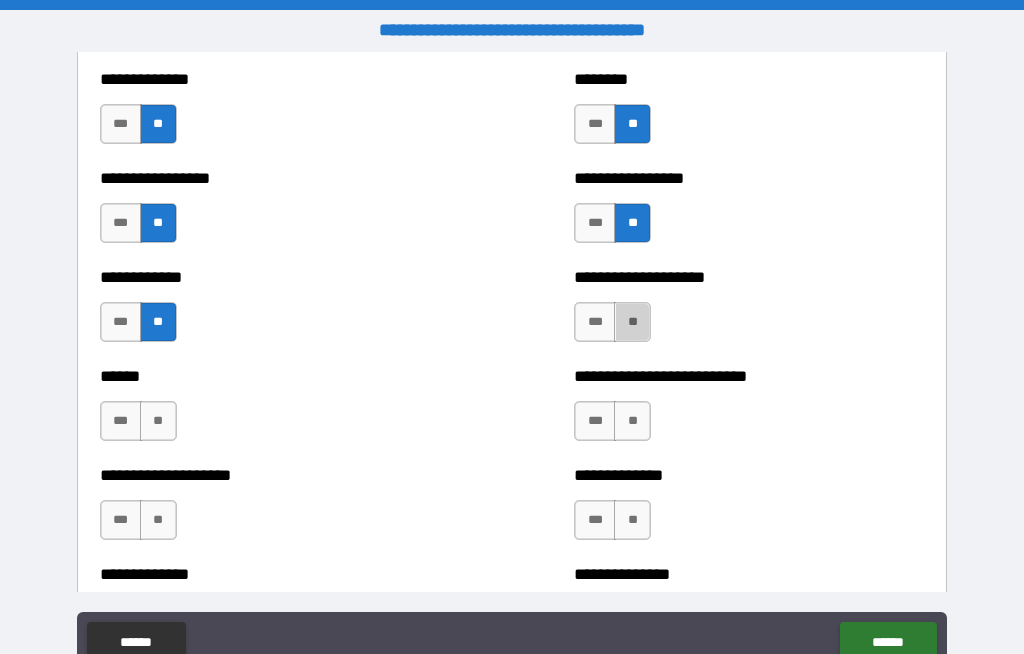 click on "**" at bounding box center [632, 322] 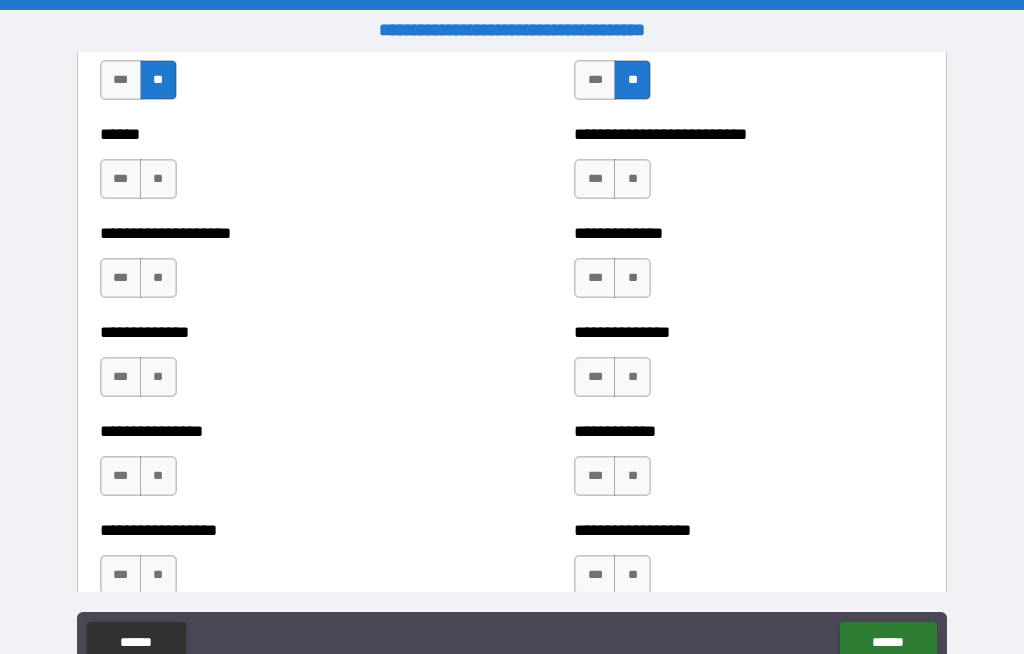 scroll, scrollTop: 4024, scrollLeft: 0, axis: vertical 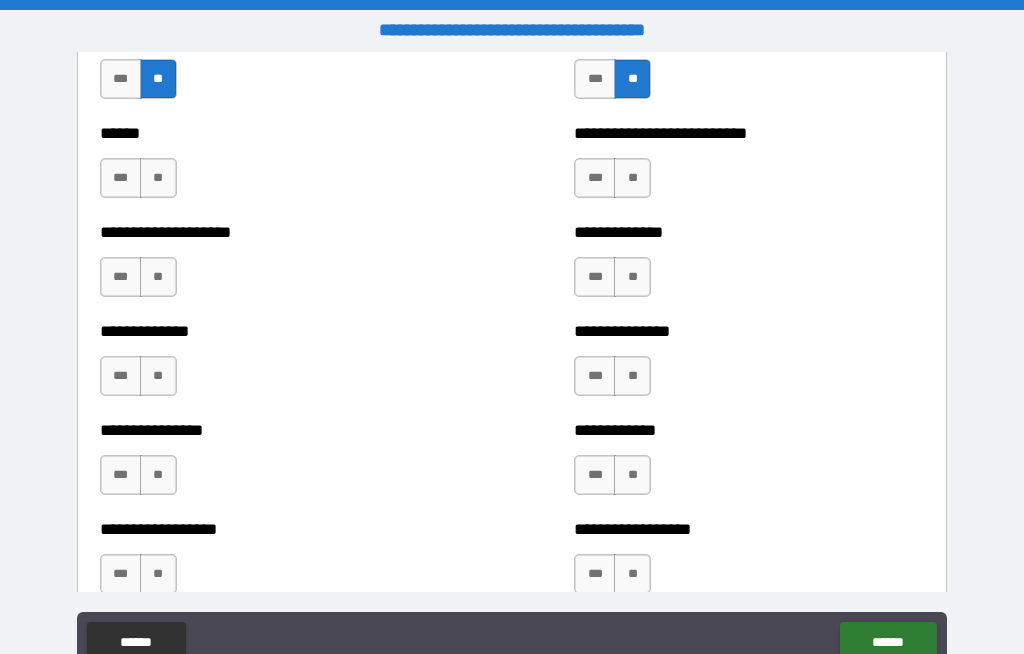click on "**" at bounding box center (158, 178) 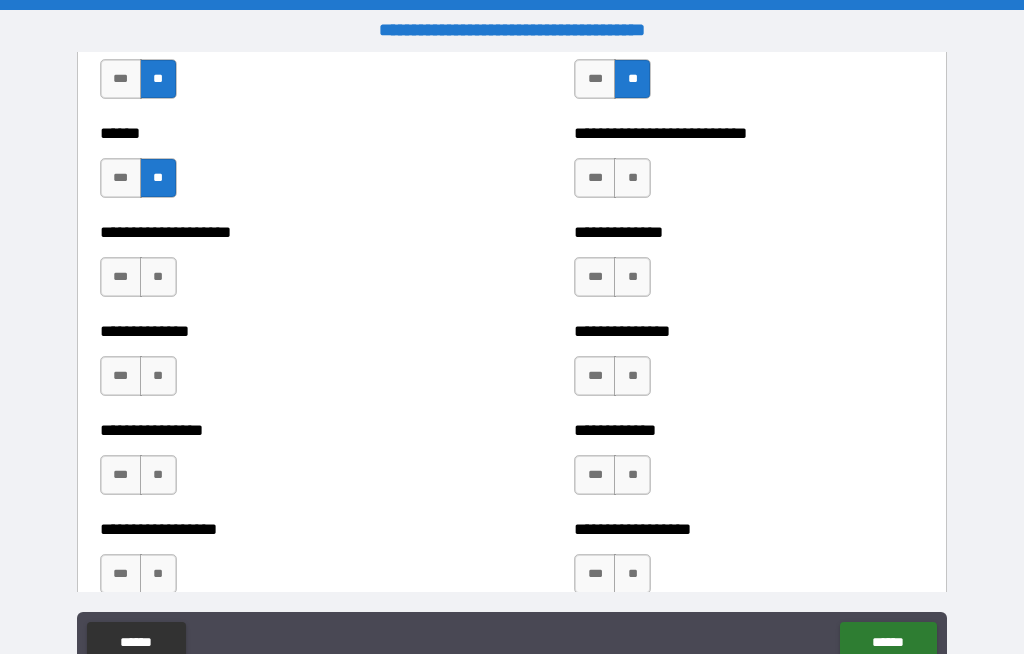 click on "**" at bounding box center [632, 178] 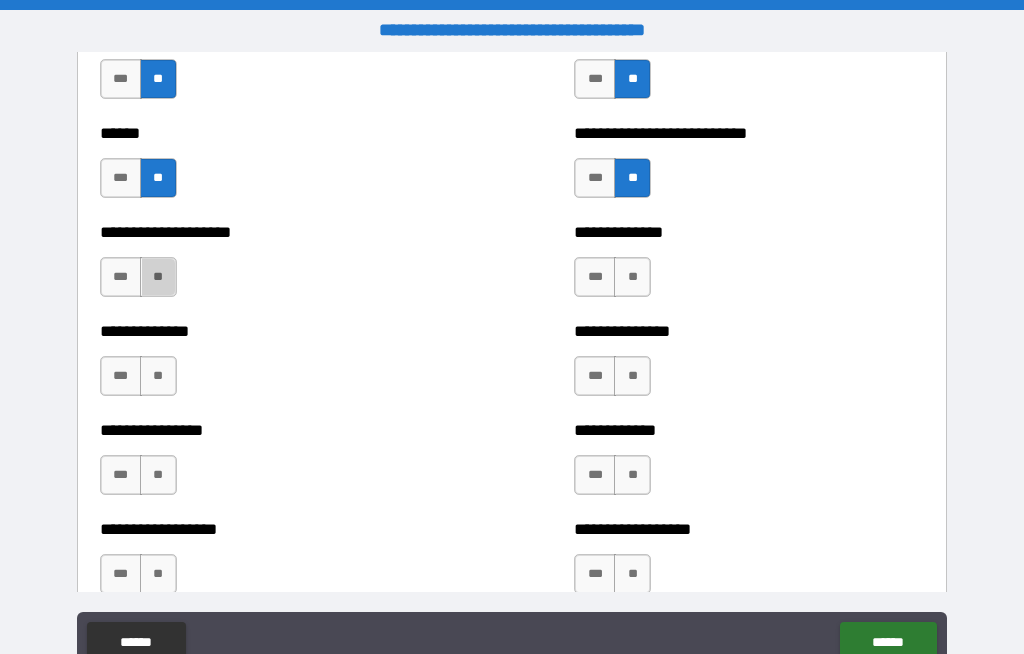 click on "**" at bounding box center (158, 277) 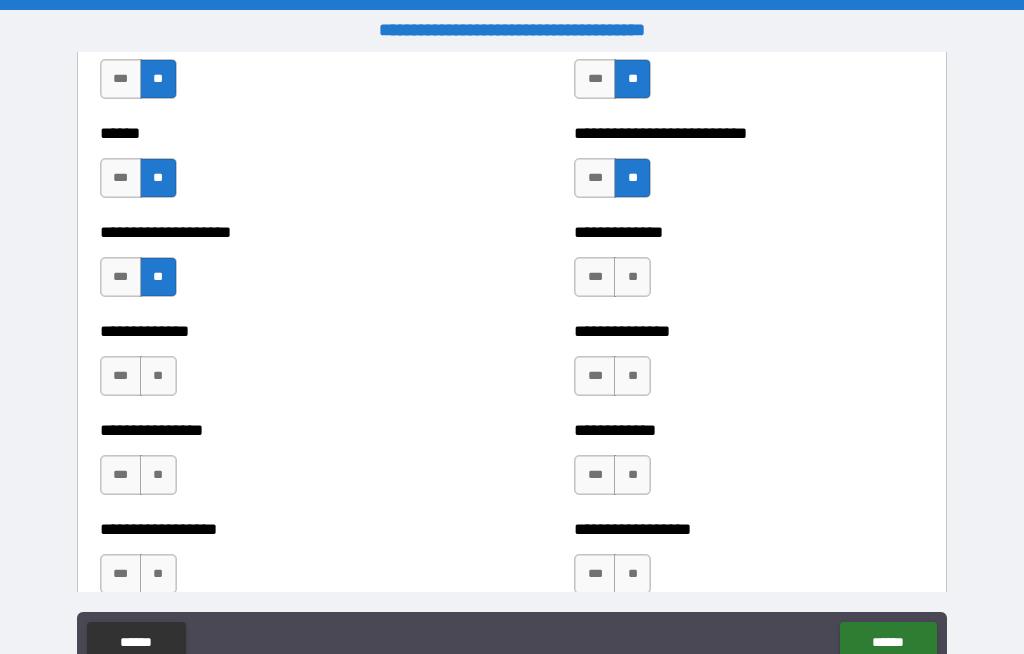 click on "**" at bounding box center (632, 277) 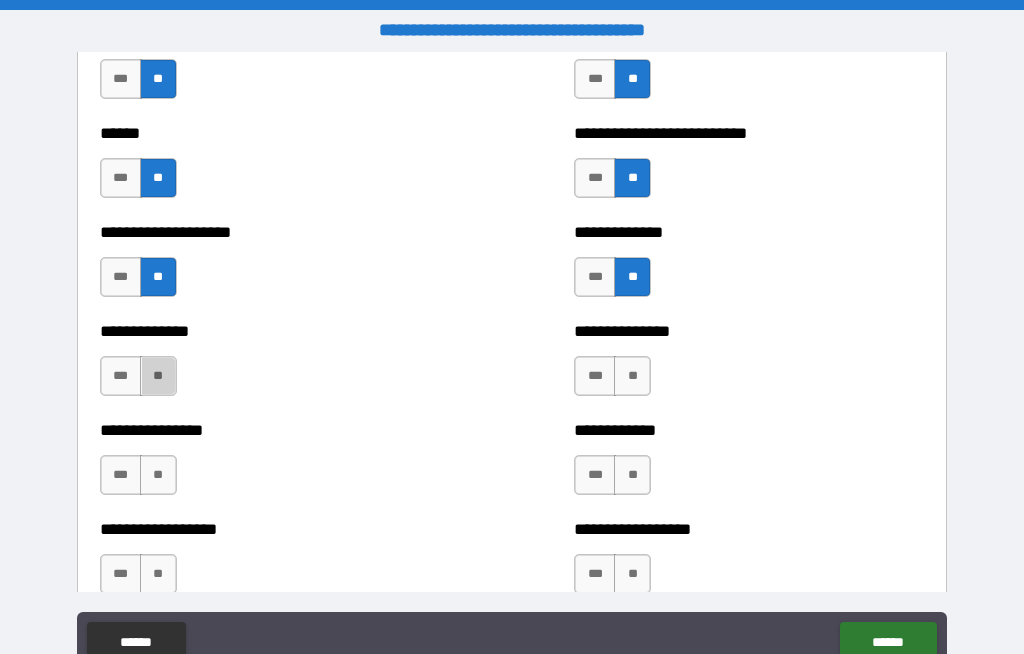 click on "**" at bounding box center (158, 376) 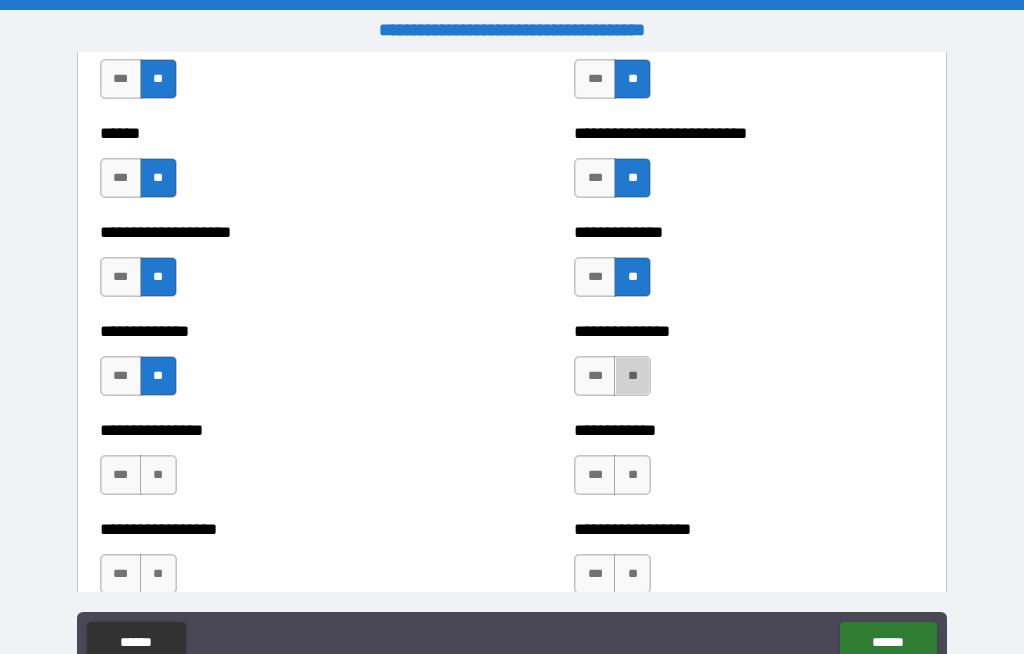 click on "**" at bounding box center [632, 376] 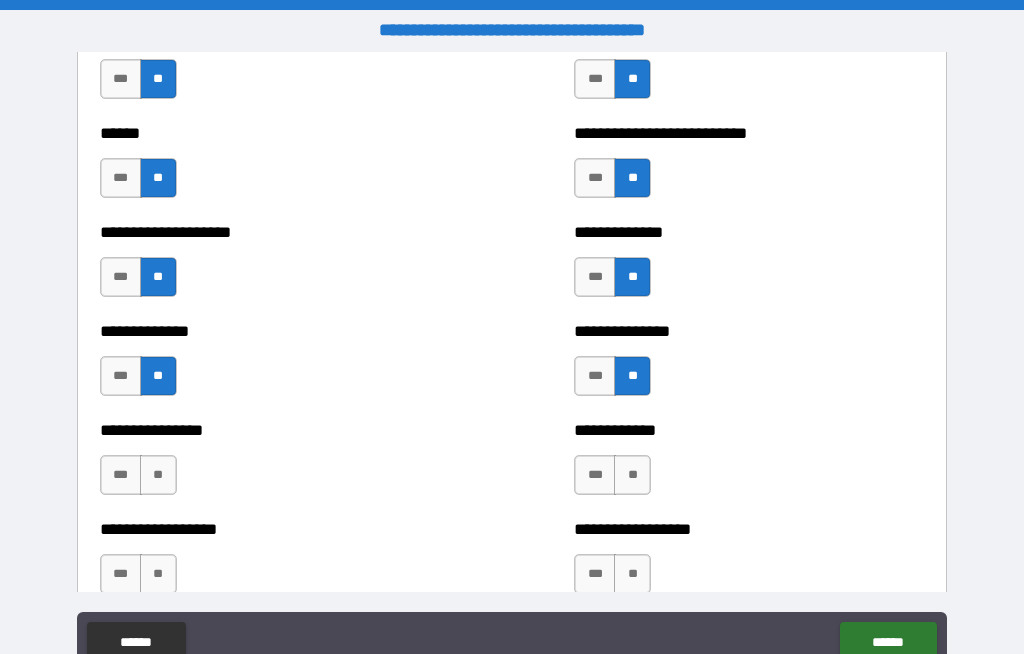 click on "**" at bounding box center (158, 475) 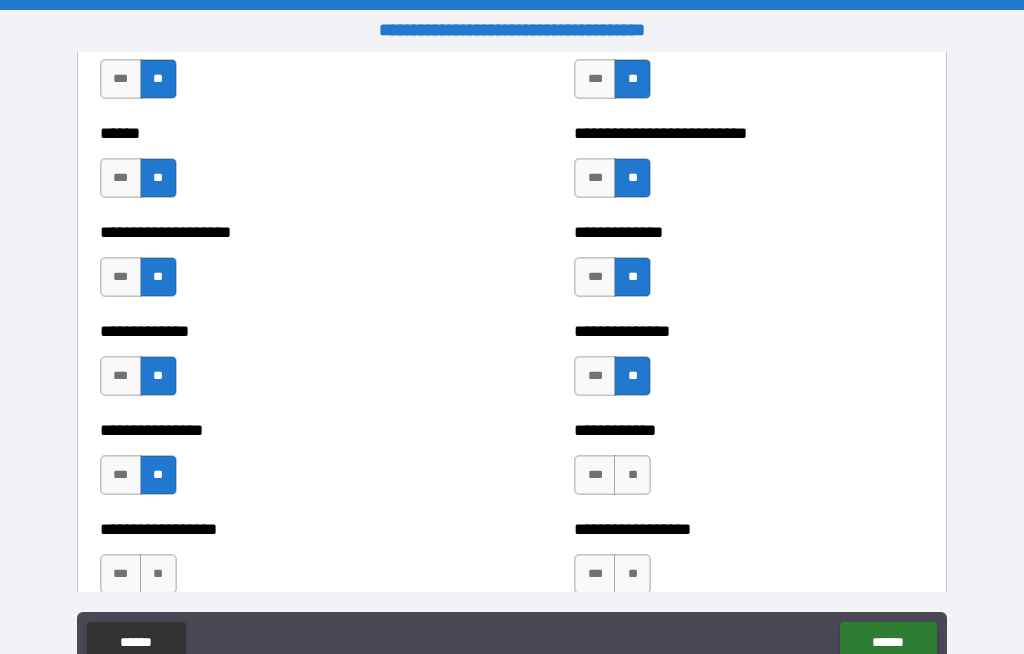 click on "**" at bounding box center [632, 475] 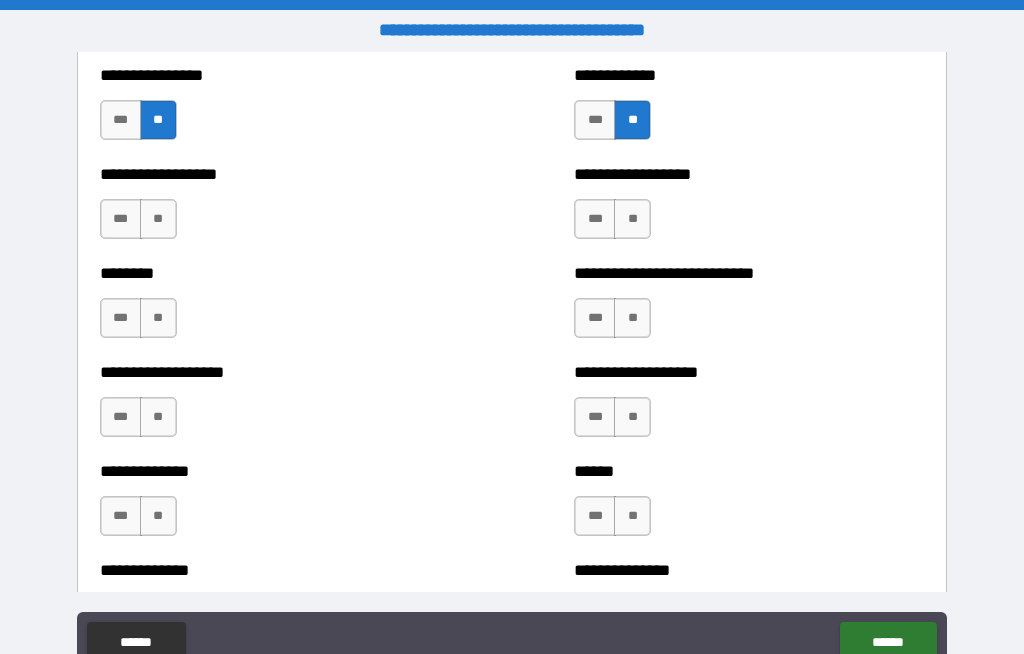 scroll, scrollTop: 4375, scrollLeft: 0, axis: vertical 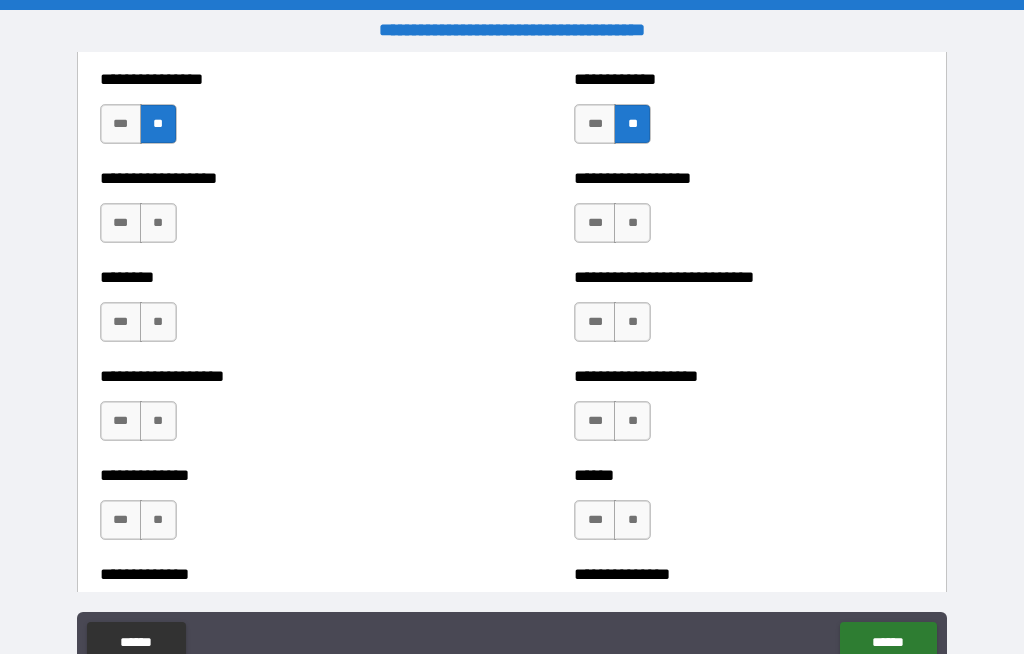 click on "**" at bounding box center [158, 223] 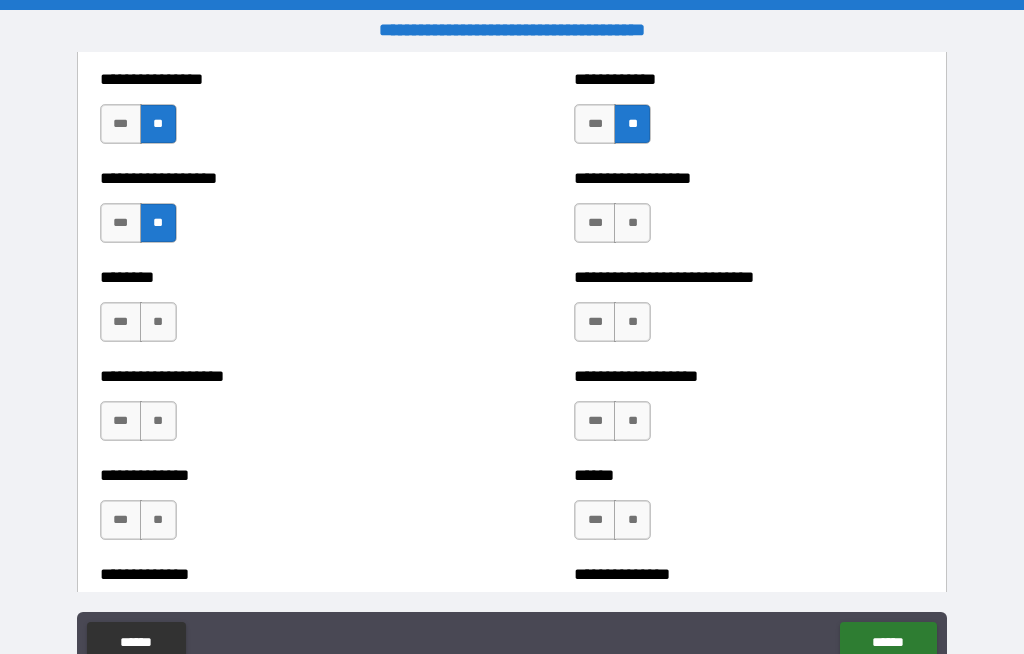 click on "**" at bounding box center (632, 223) 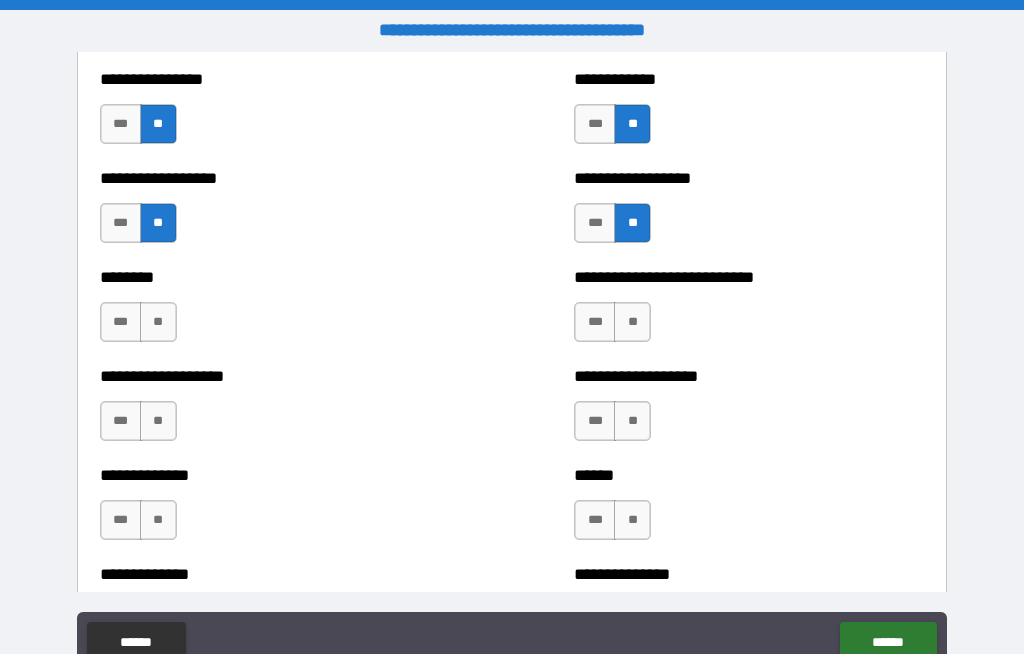 click on "**" at bounding box center (158, 322) 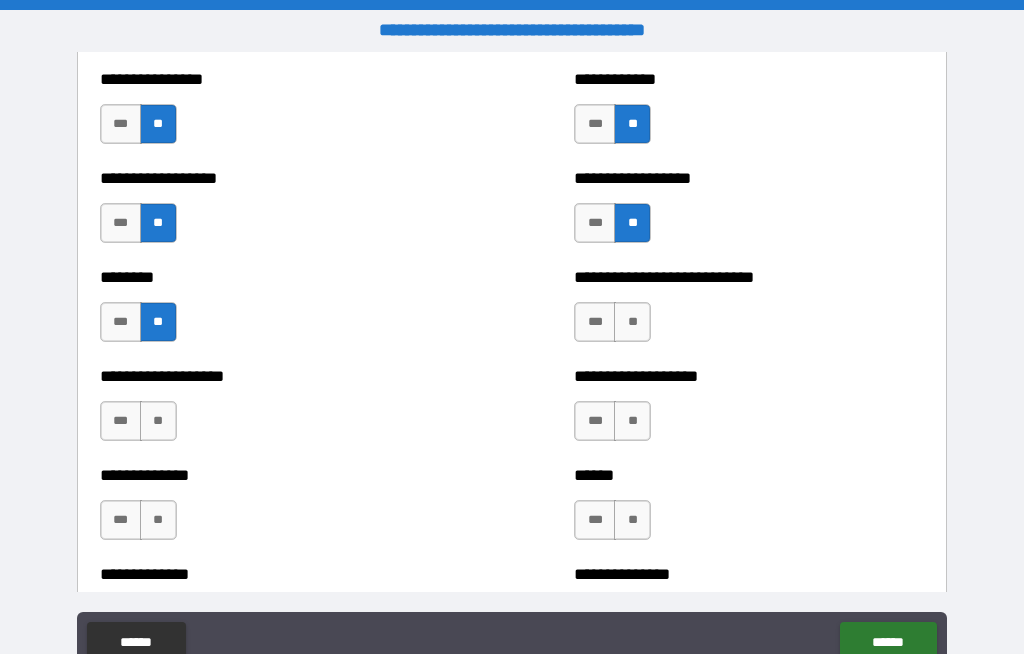 click on "**" at bounding box center [632, 322] 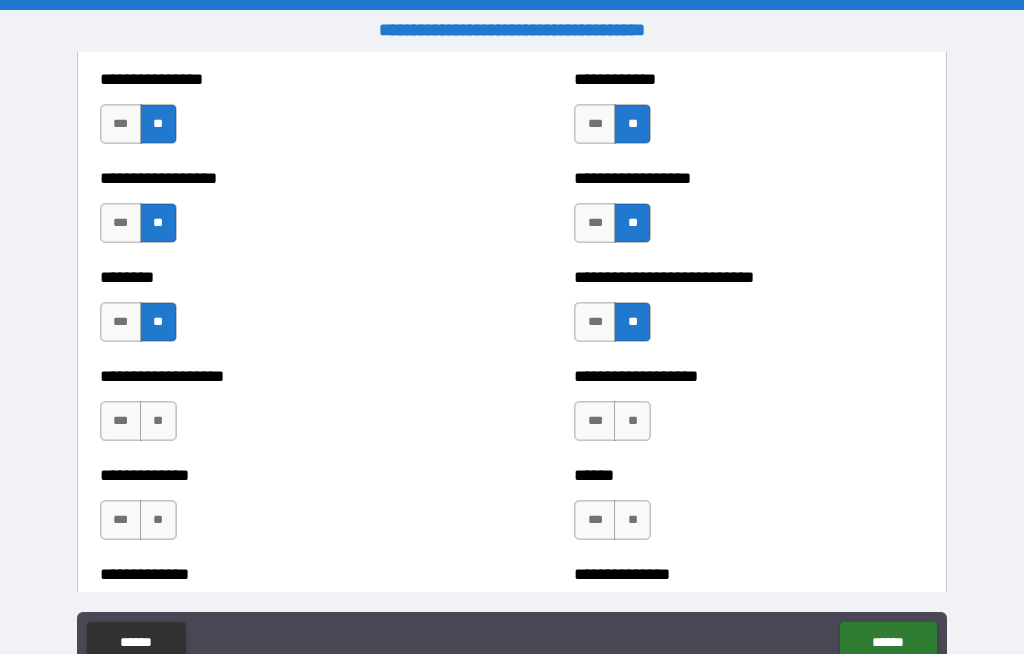 click on "**" at bounding box center (158, 421) 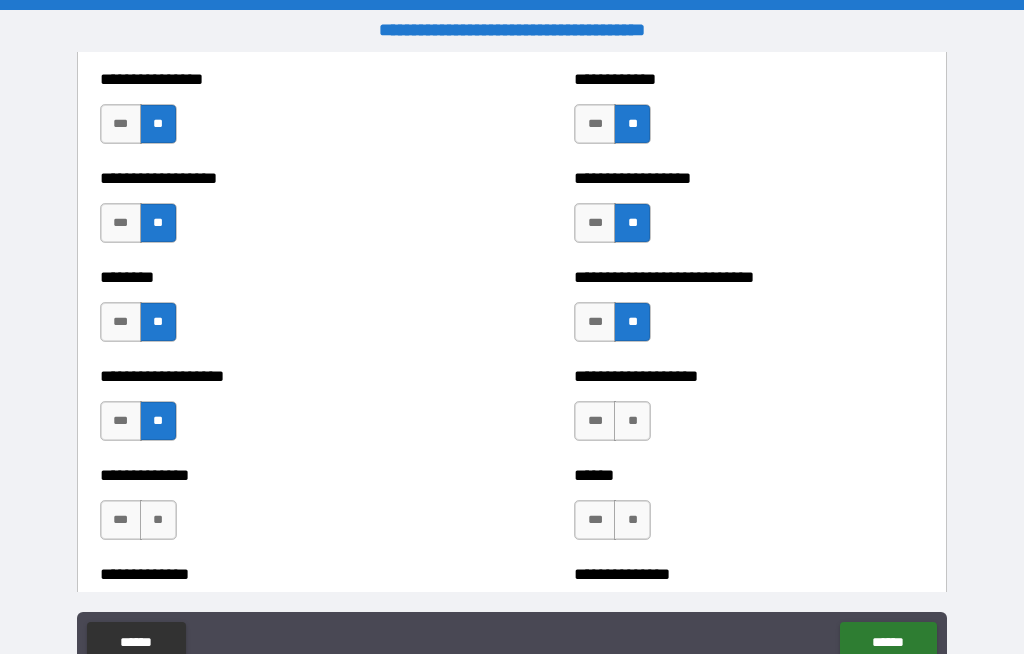 click on "**" at bounding box center [632, 421] 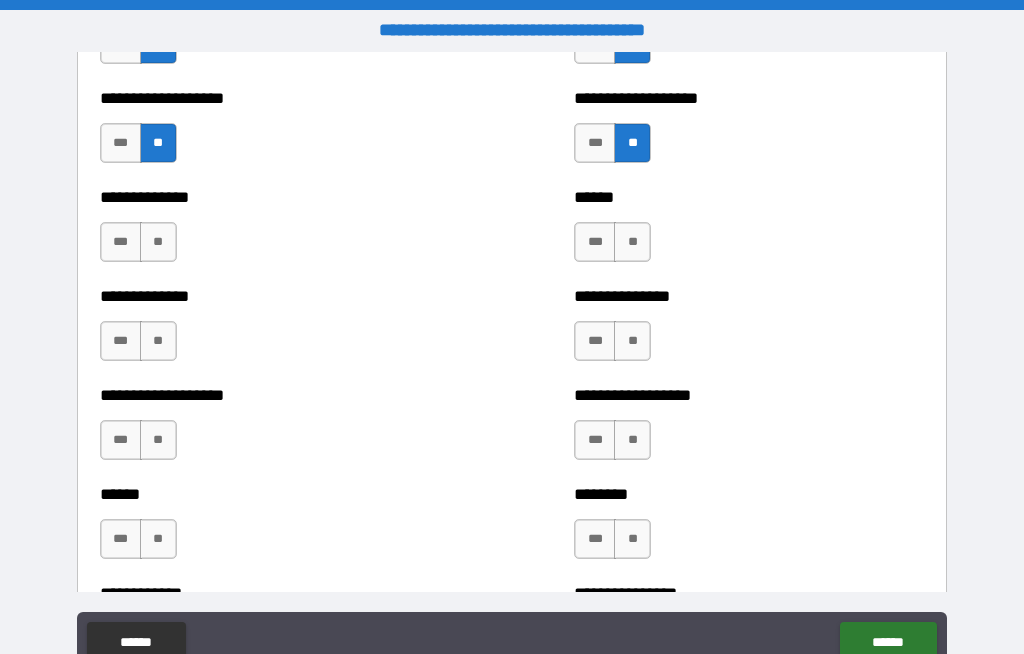 scroll, scrollTop: 4662, scrollLeft: 0, axis: vertical 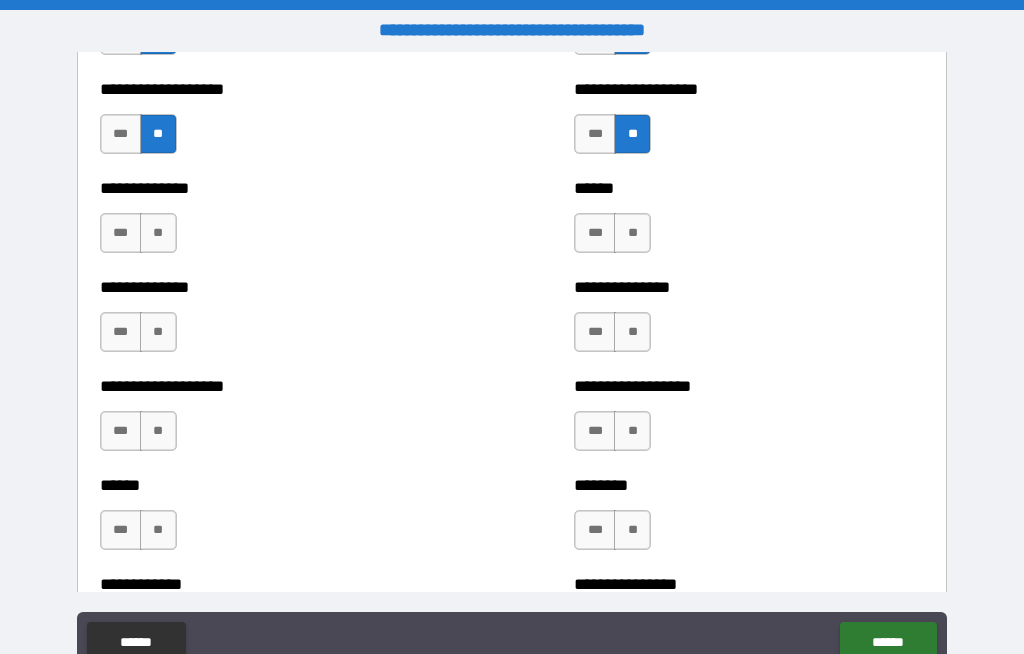 click on "**" at bounding box center [158, 233] 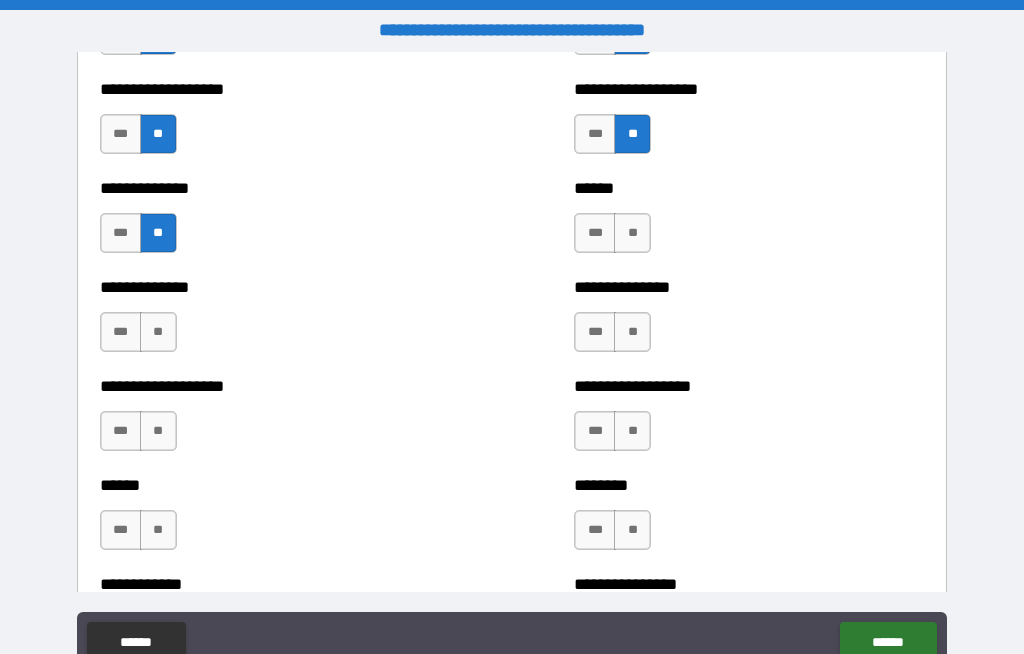 click on "**" at bounding box center (632, 233) 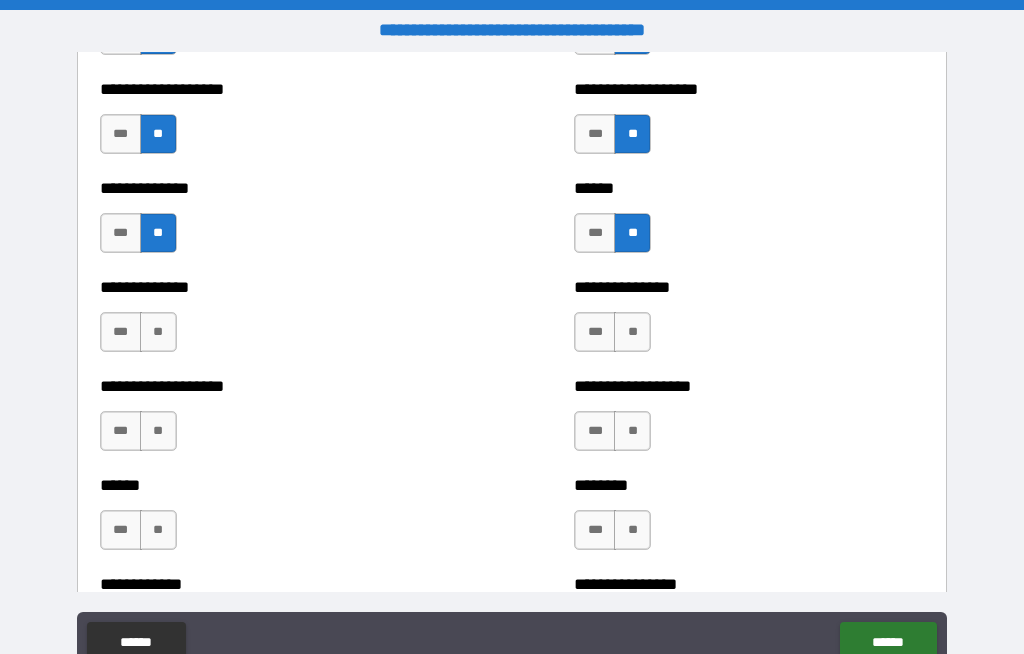 click on "**" at bounding box center (158, 332) 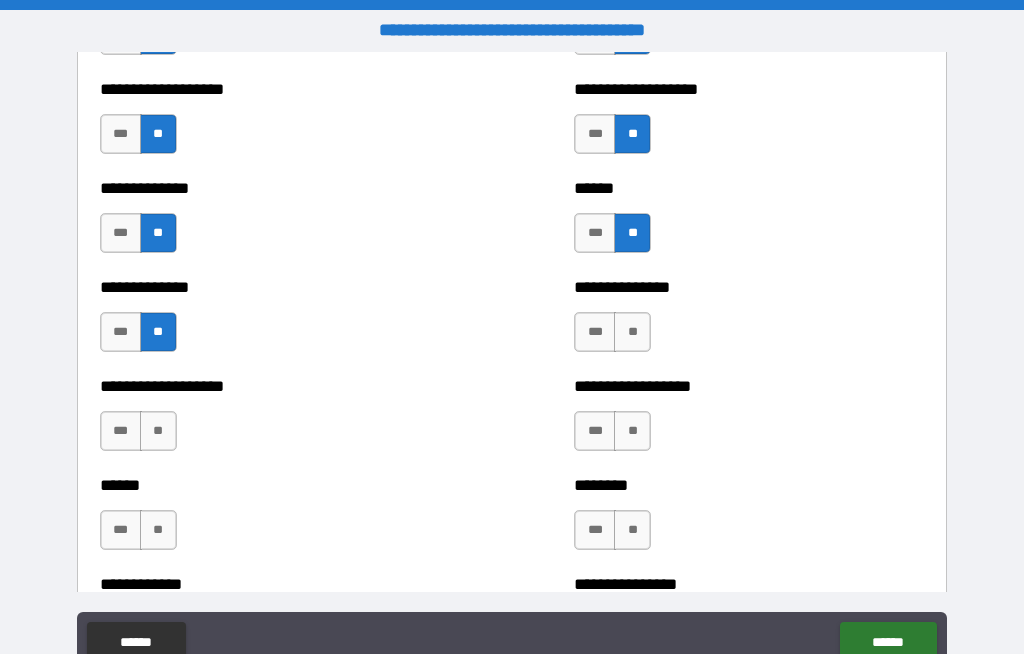 click on "**" at bounding box center (632, 332) 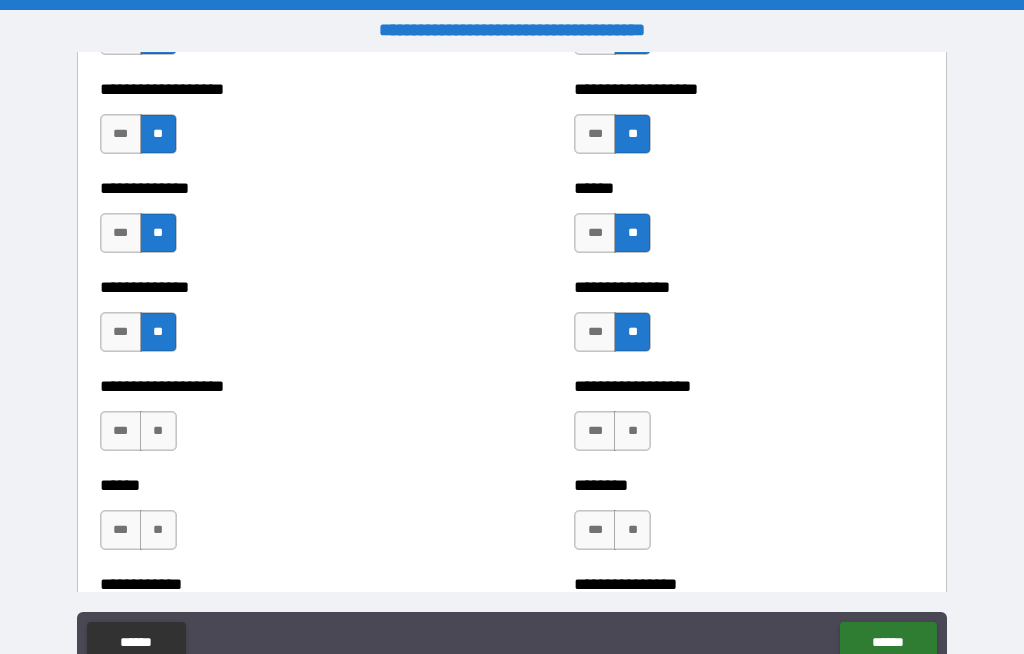 click on "**" at bounding box center [158, 431] 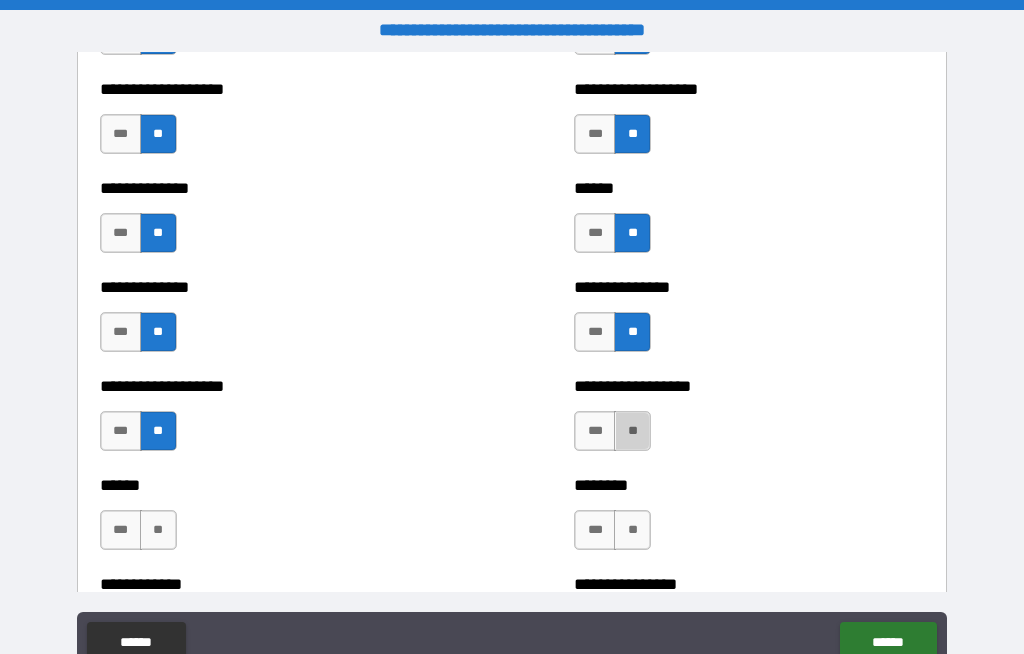 click on "**" at bounding box center (632, 431) 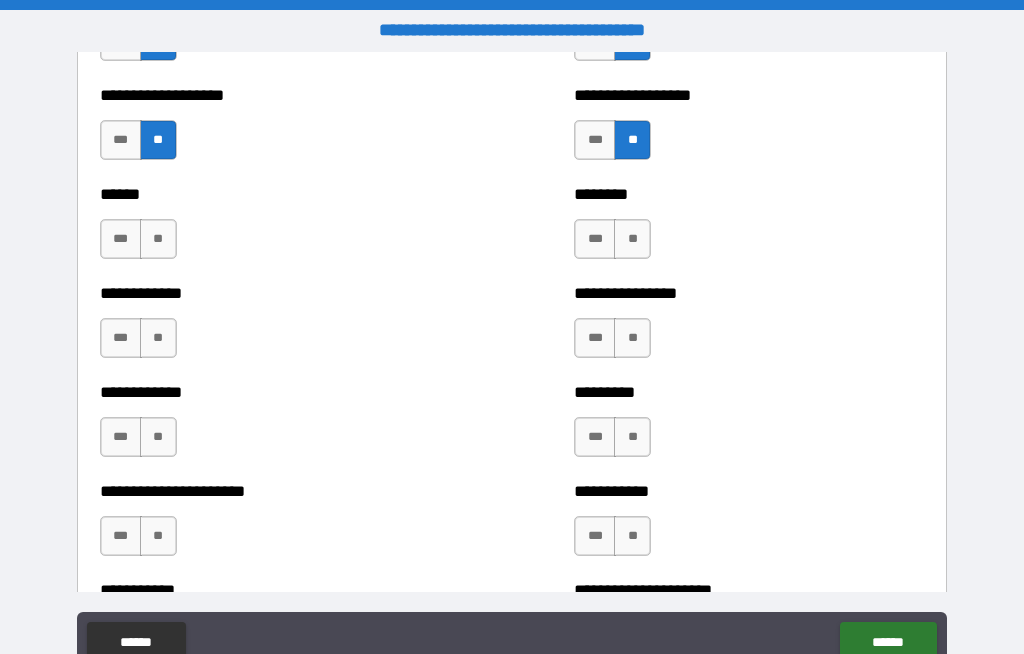 scroll, scrollTop: 4951, scrollLeft: 0, axis: vertical 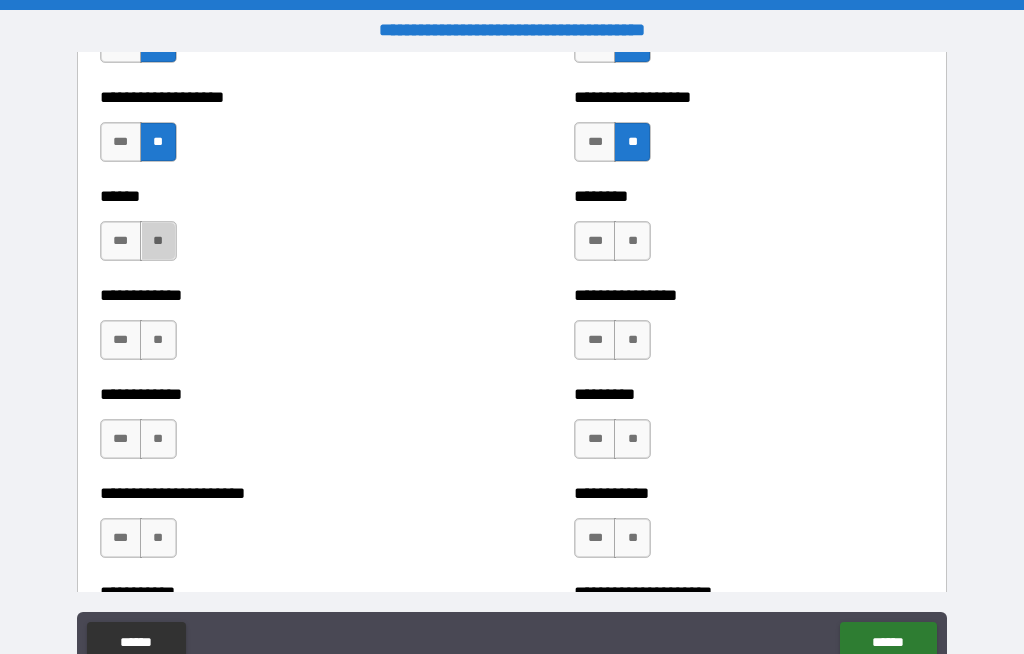 click on "**" at bounding box center [158, 241] 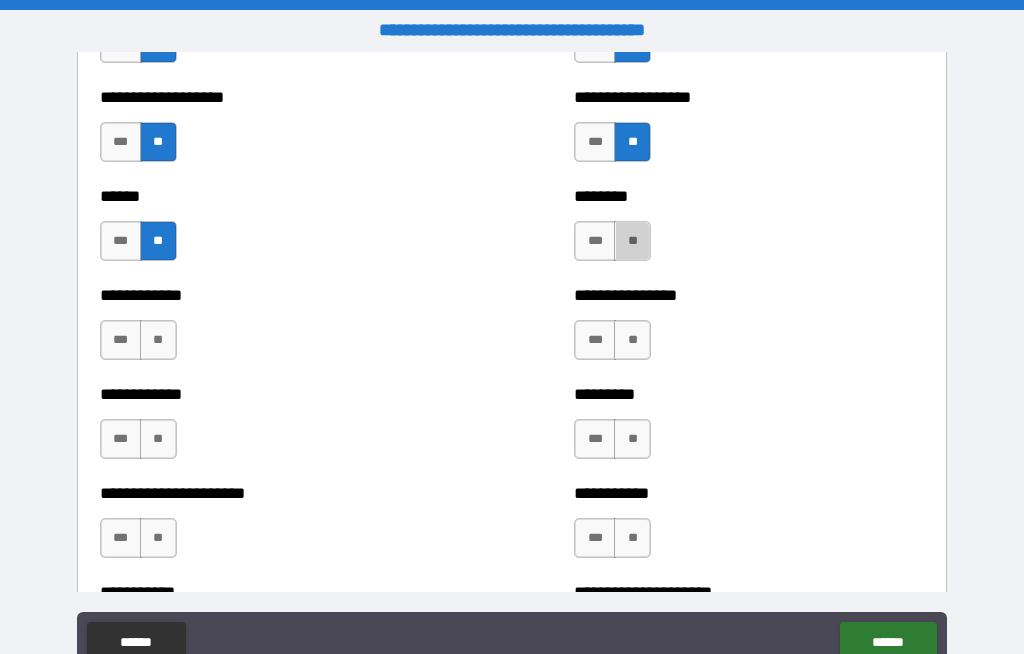 click on "**" at bounding box center [632, 241] 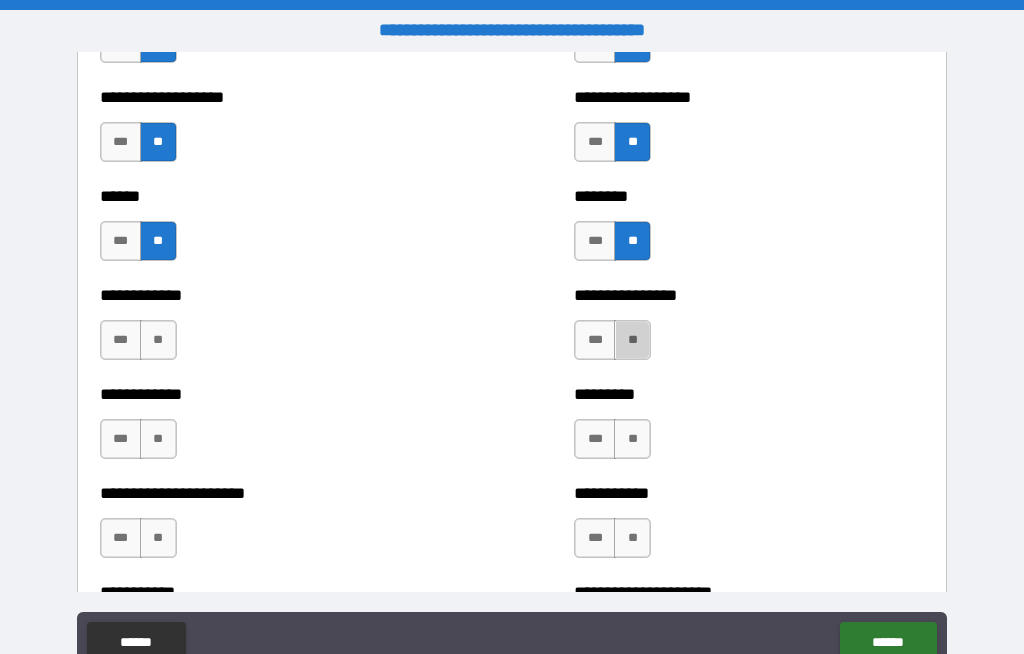 click on "**" at bounding box center [632, 340] 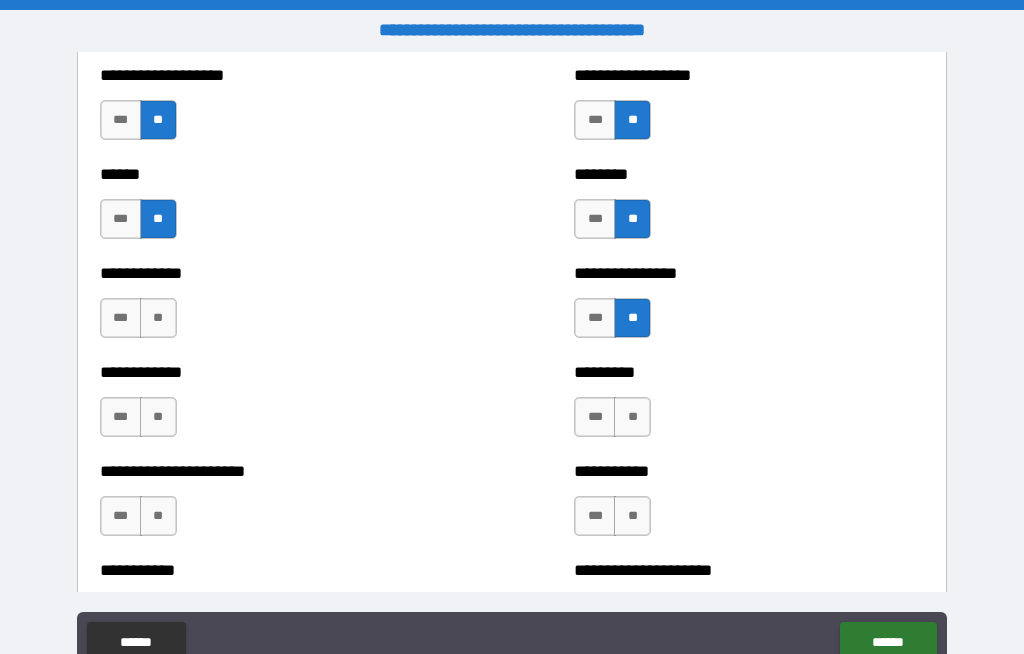 scroll, scrollTop: 4986, scrollLeft: 0, axis: vertical 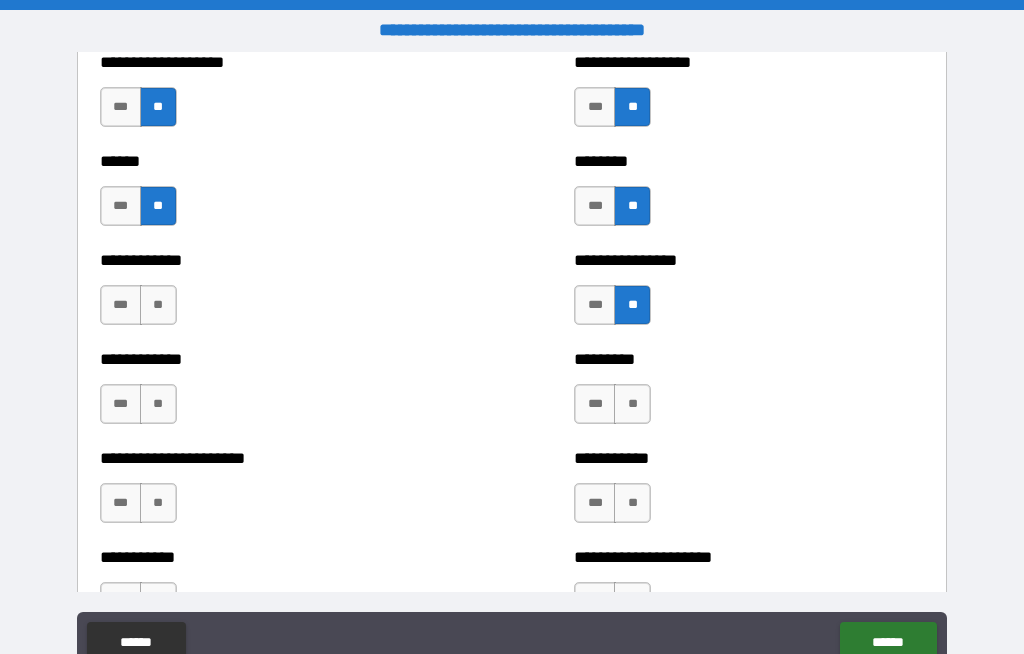 click on "**" at bounding box center [158, 305] 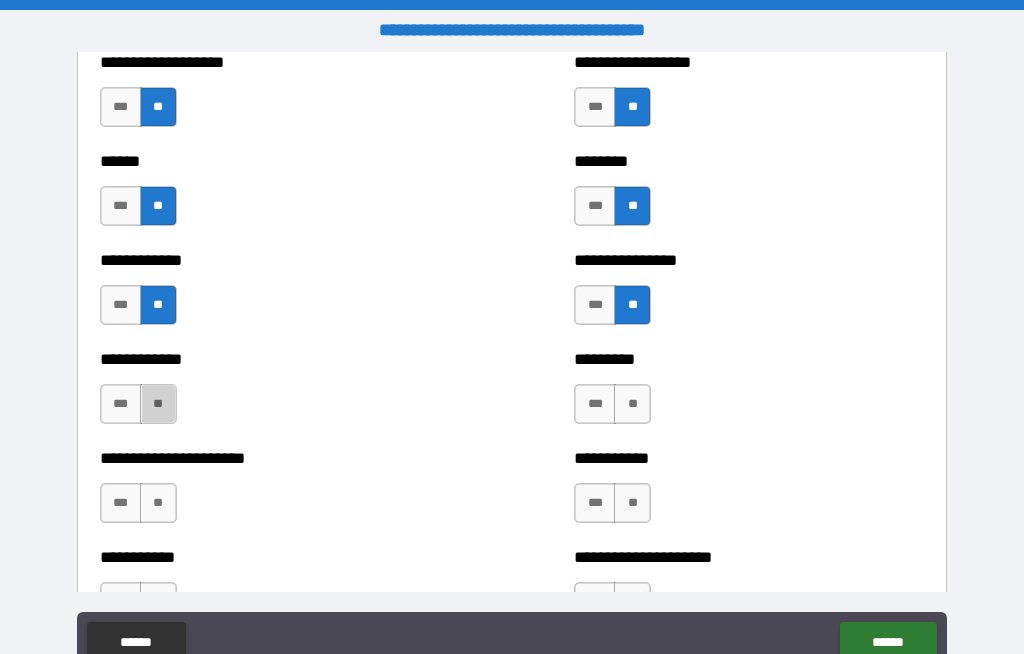 click on "**" at bounding box center (158, 404) 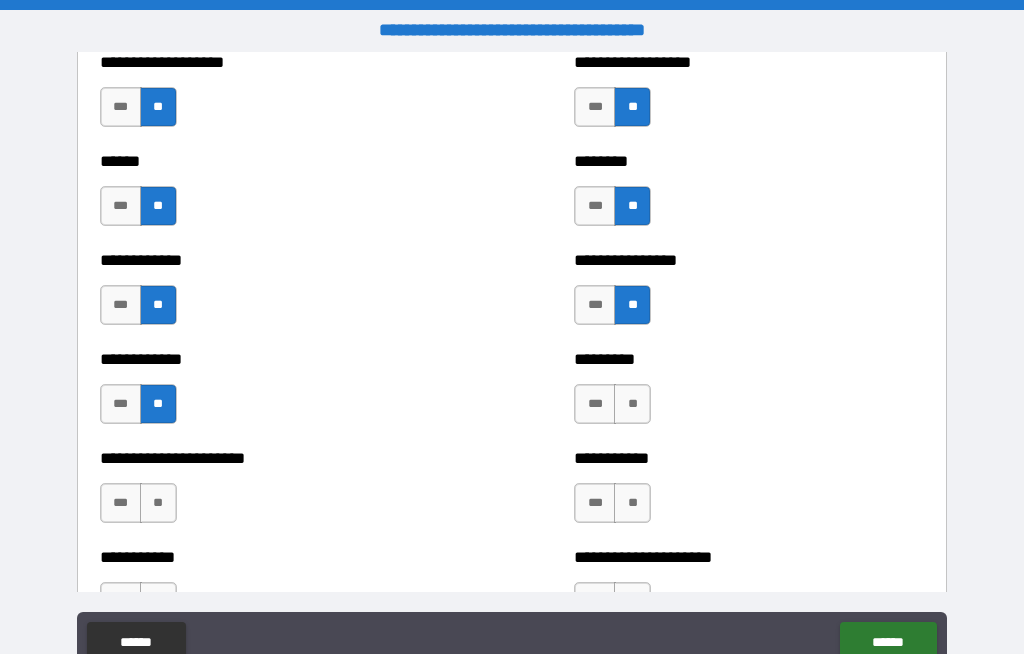 click on "**" at bounding box center [632, 404] 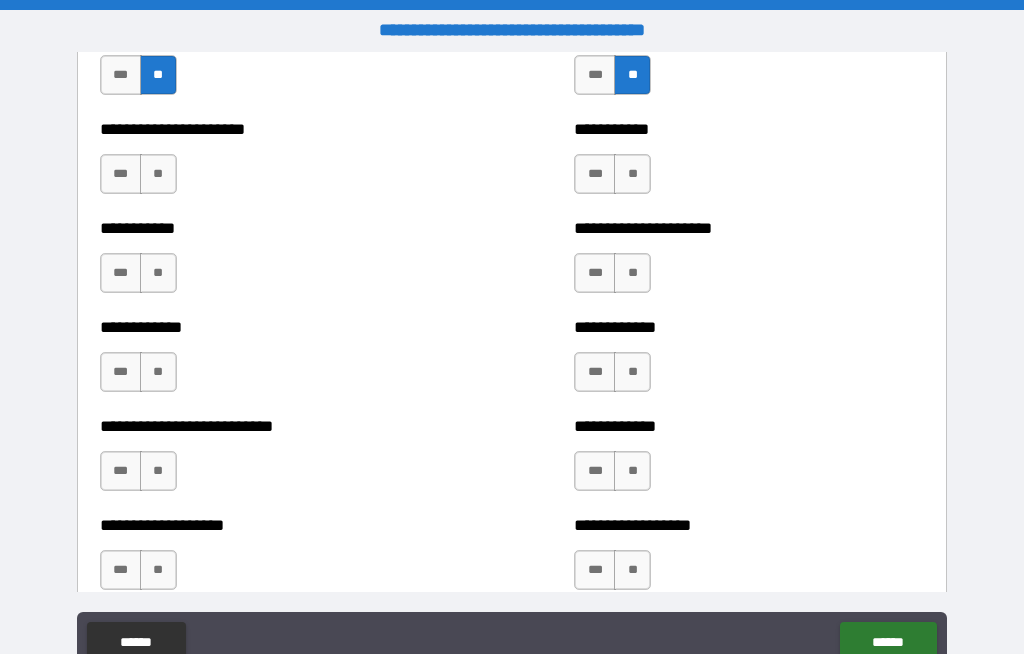 scroll, scrollTop: 5317, scrollLeft: 0, axis: vertical 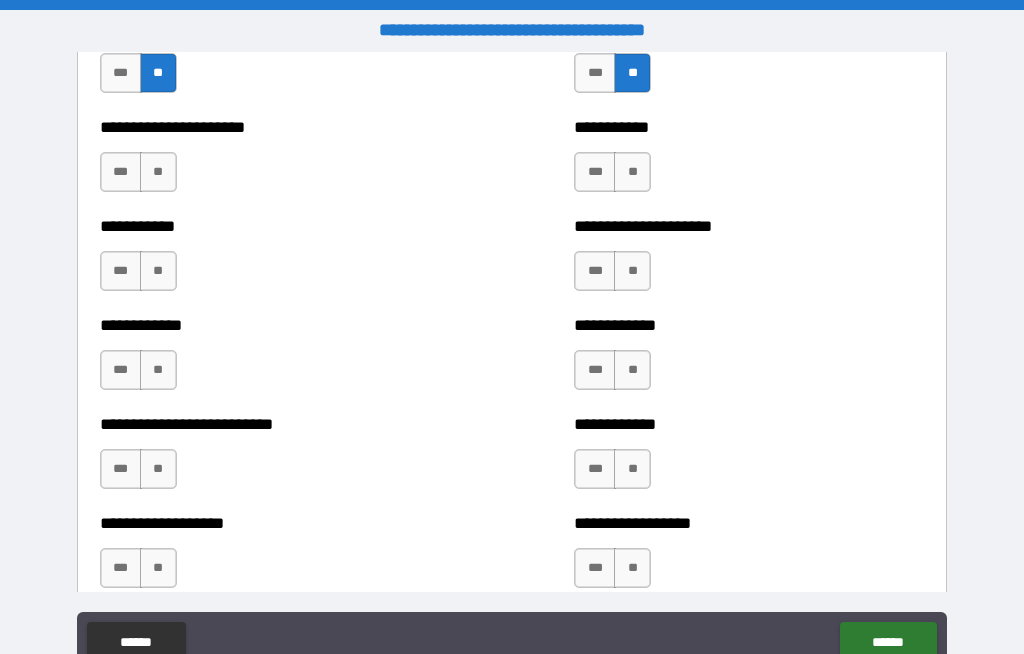 click on "**" at bounding box center (158, 172) 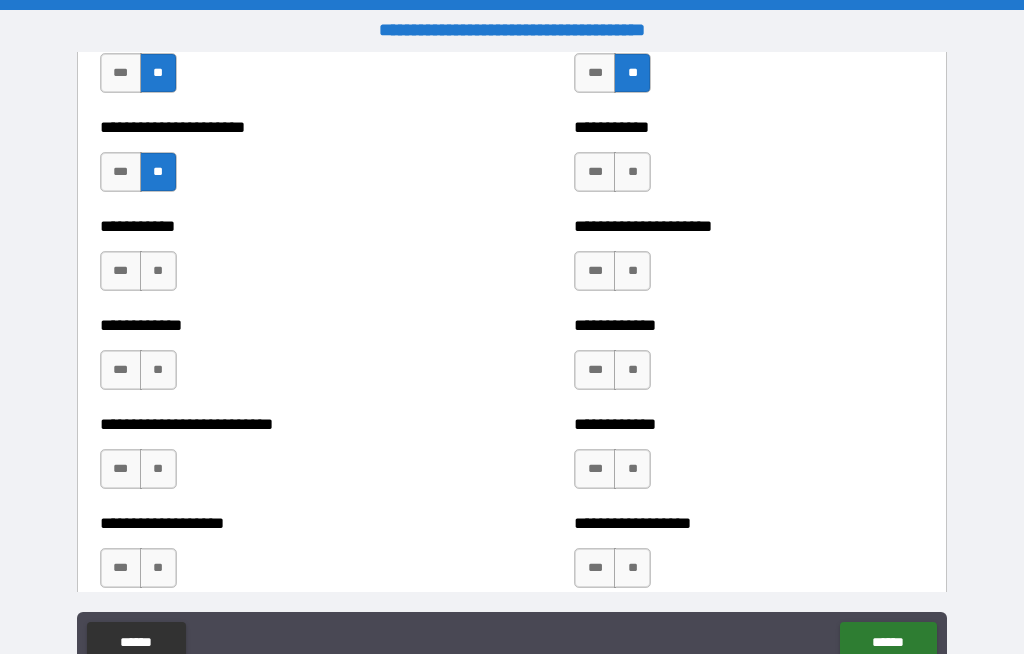 click on "**" at bounding box center (632, 271) 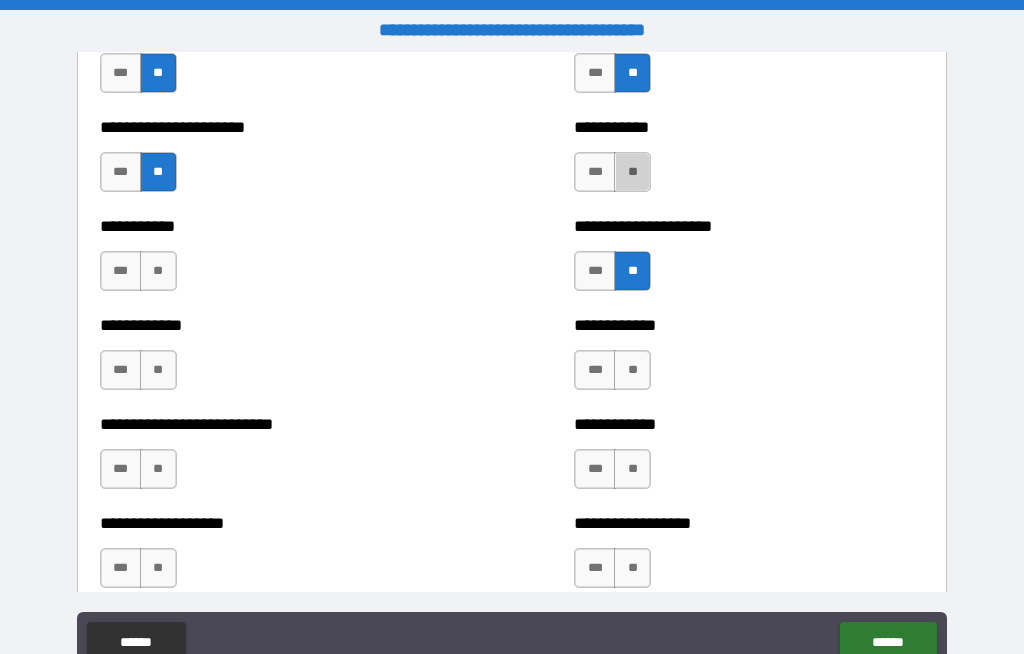 click on "**" at bounding box center [632, 172] 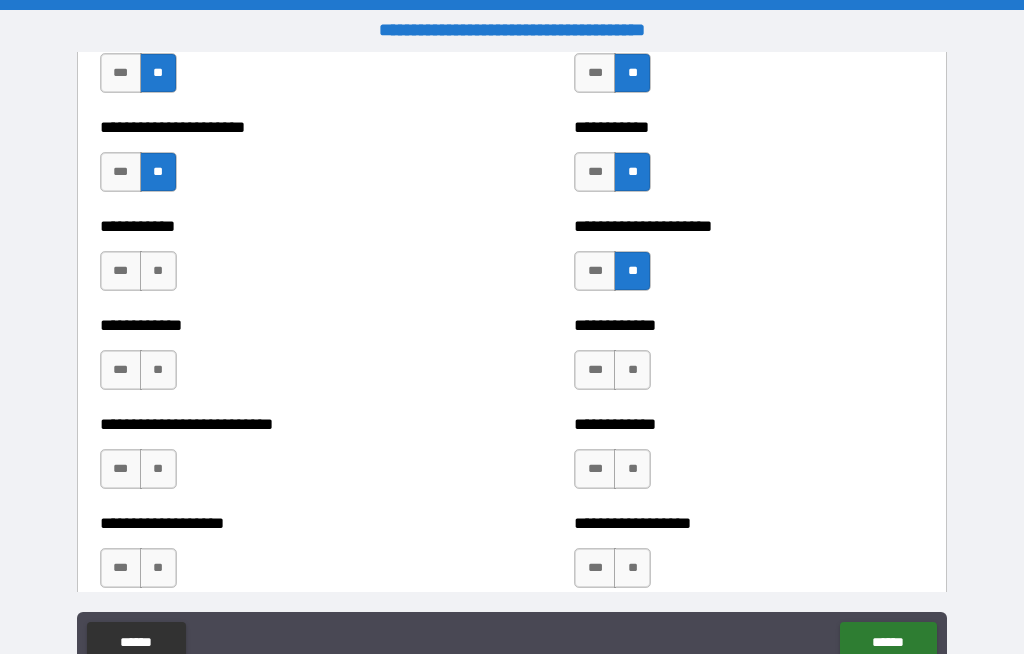 click on "**" at bounding box center (158, 271) 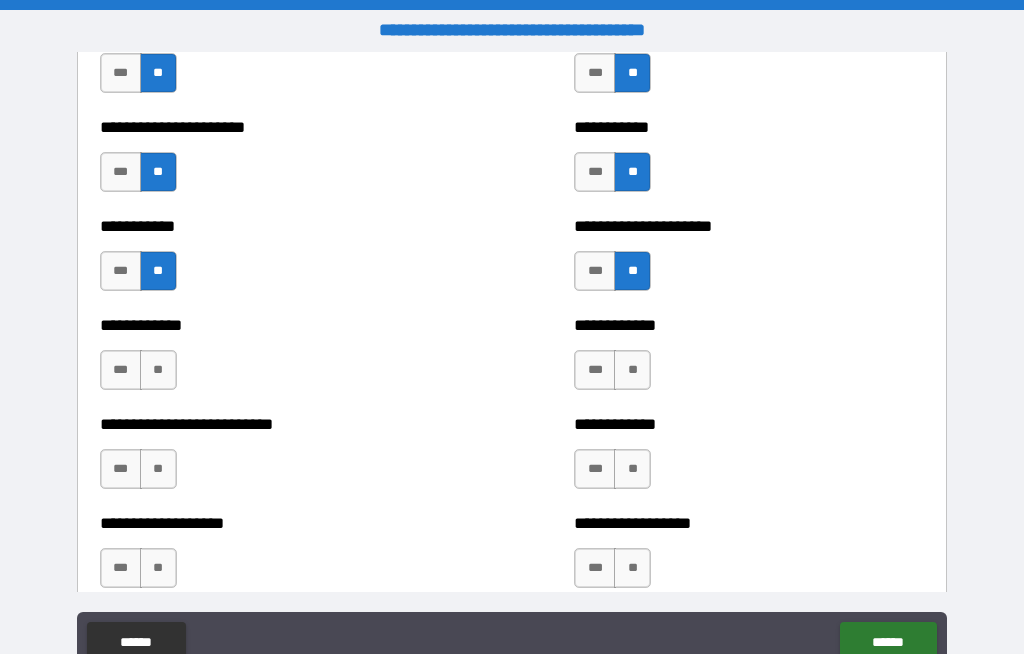 click on "**" at bounding box center (158, 370) 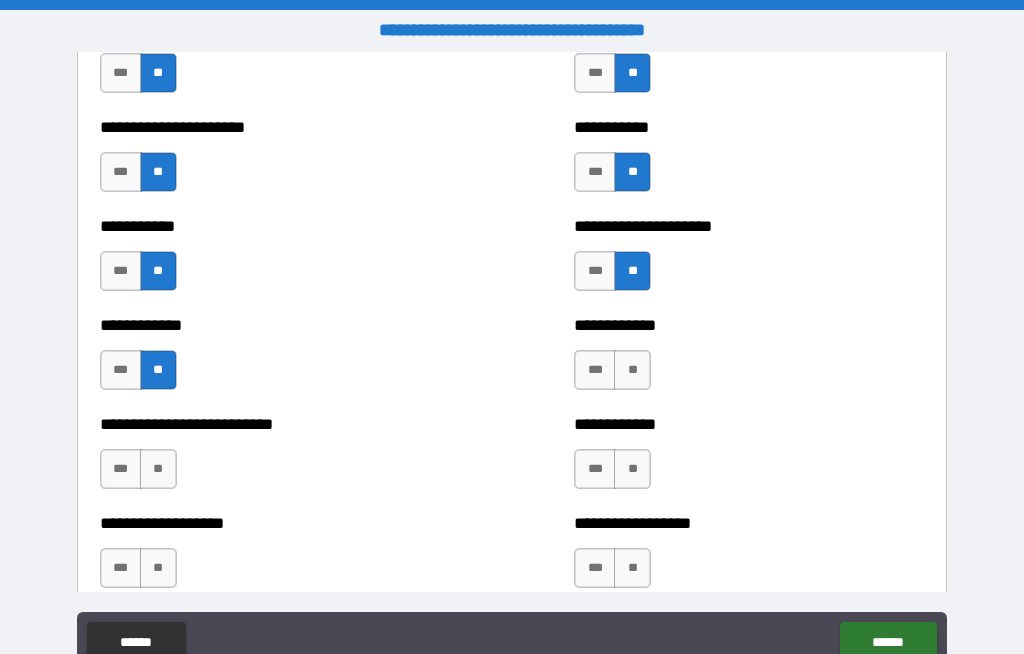 click on "**" at bounding box center (632, 370) 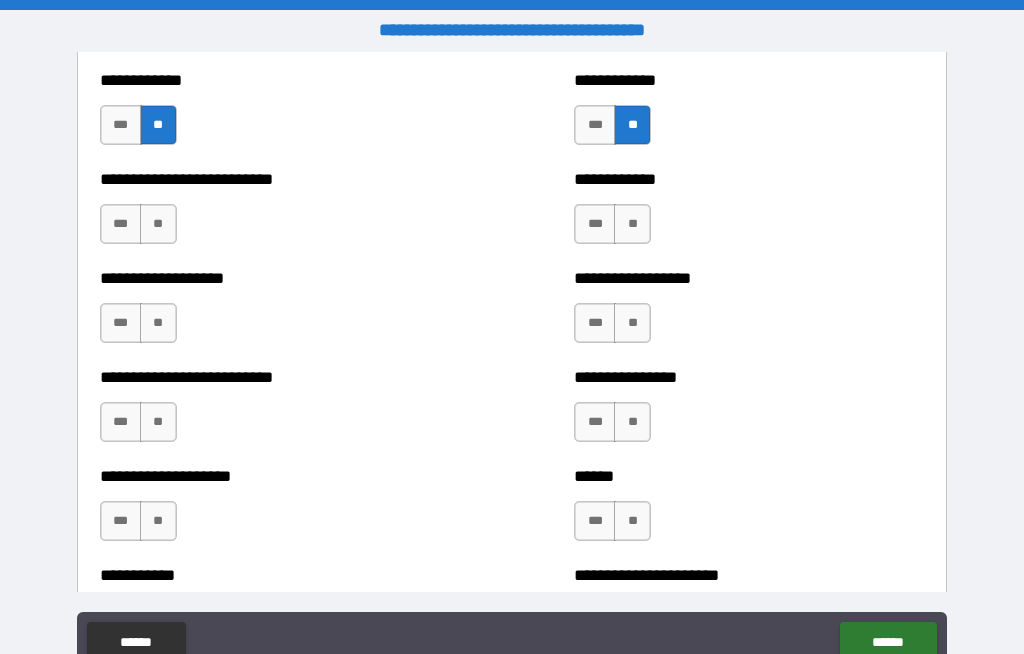 scroll, scrollTop: 5596, scrollLeft: 0, axis: vertical 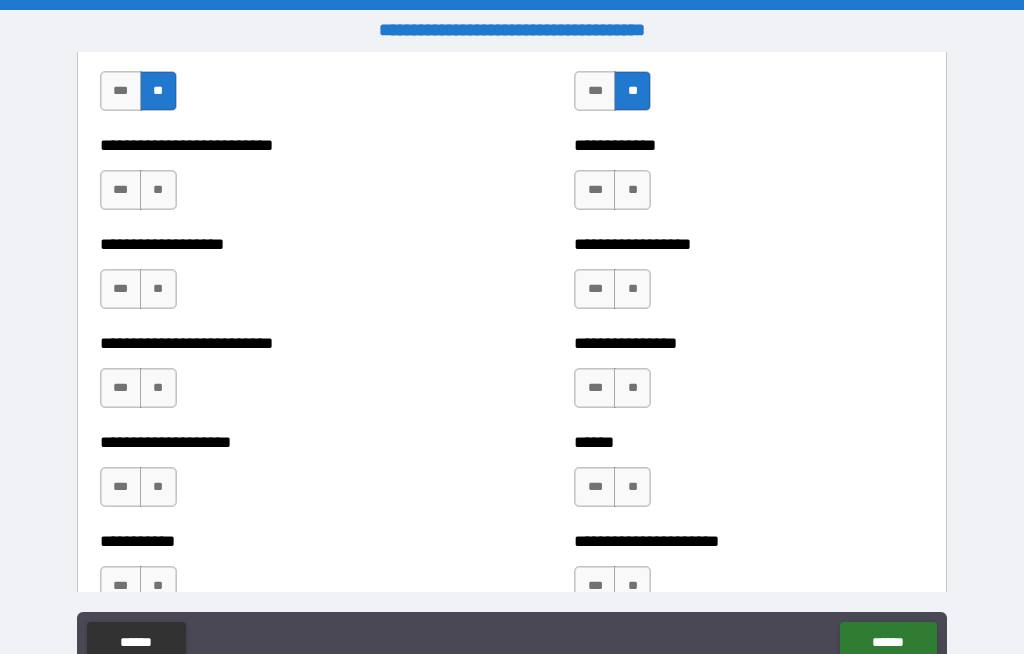 click on "**" at bounding box center (158, 190) 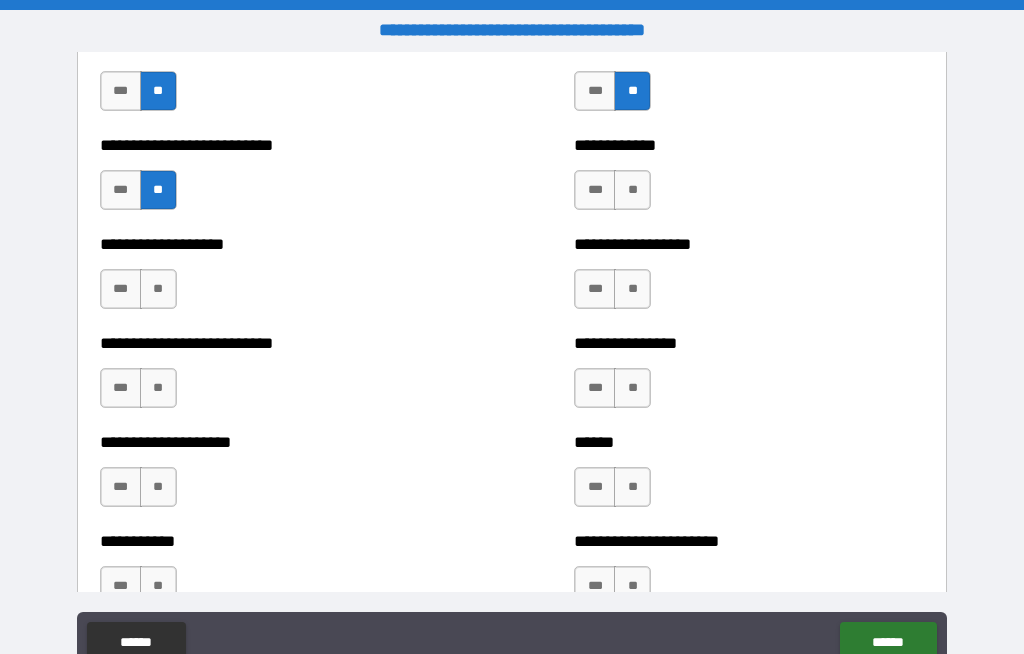 click on "**" at bounding box center [632, 190] 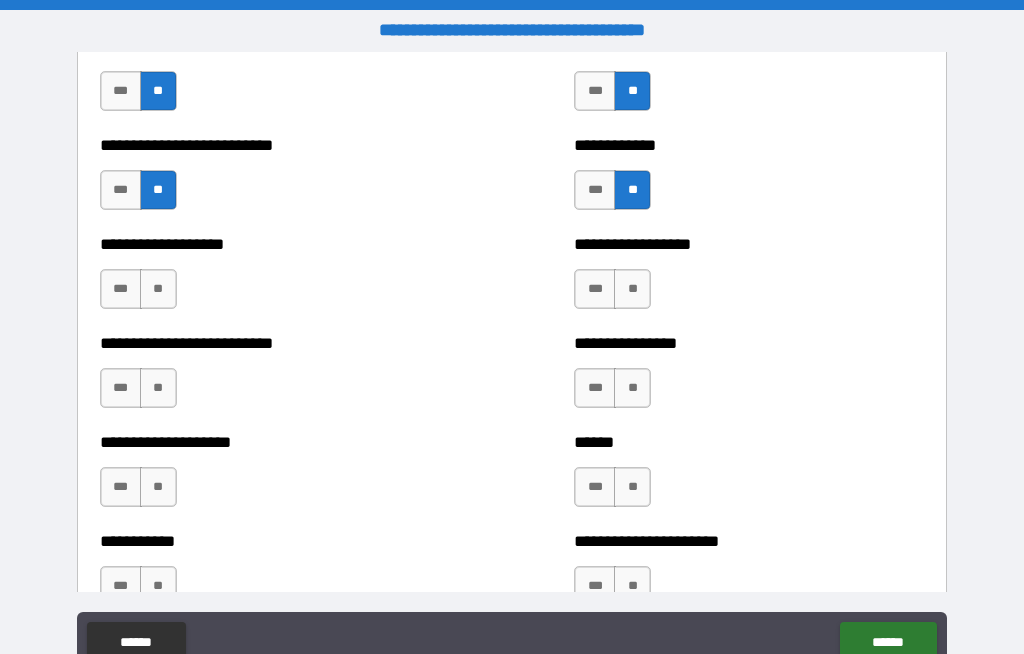 click on "**" at bounding box center [158, 289] 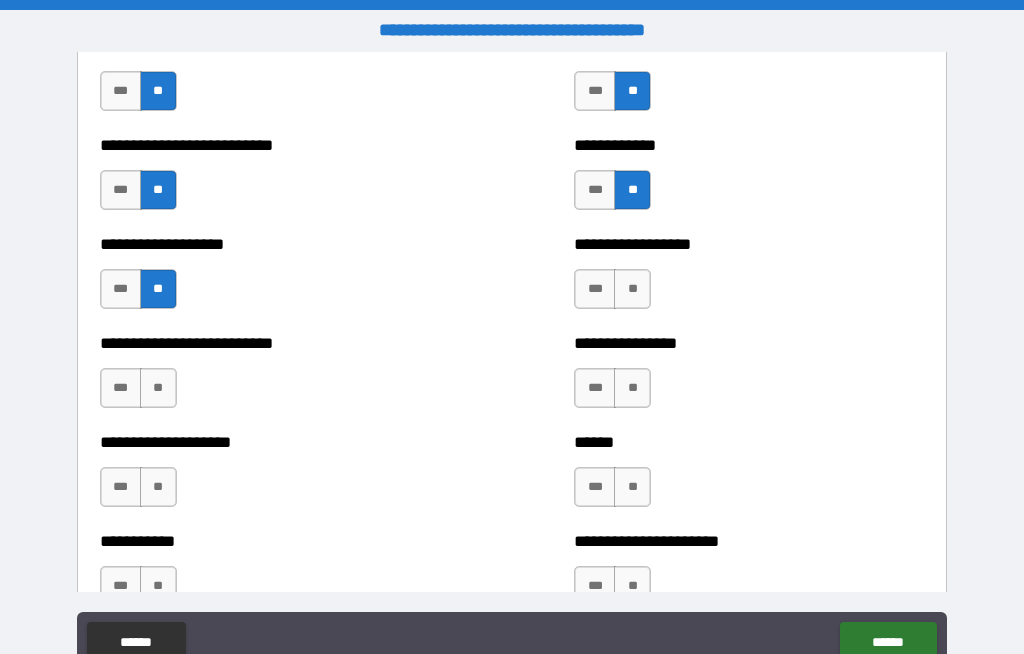 click on "**" at bounding box center (632, 289) 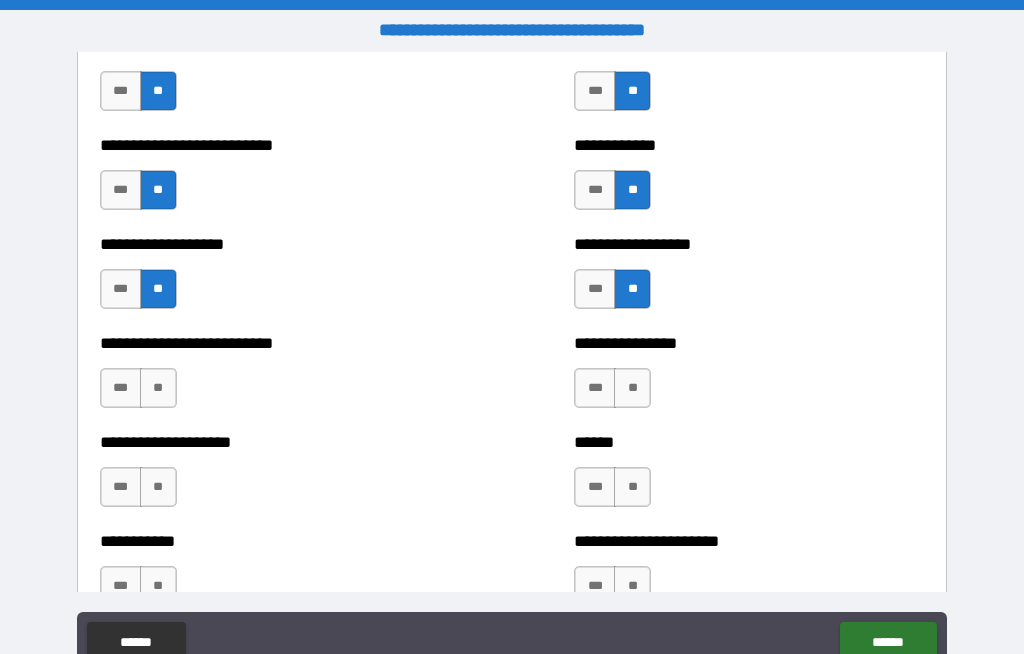 click on "**" at bounding box center [158, 388] 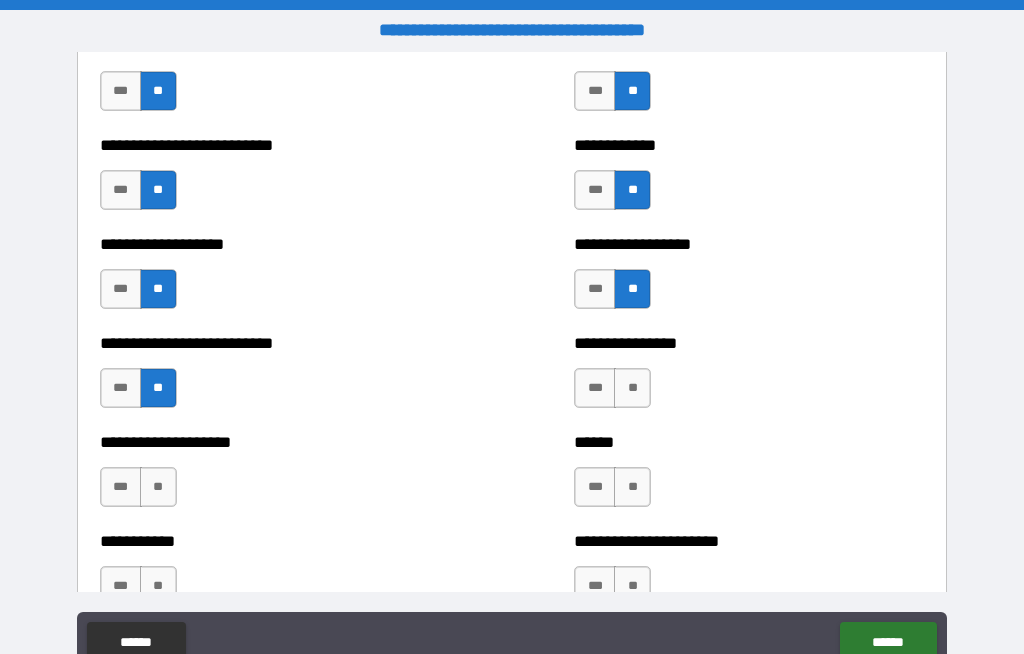 click on "**" at bounding box center [632, 388] 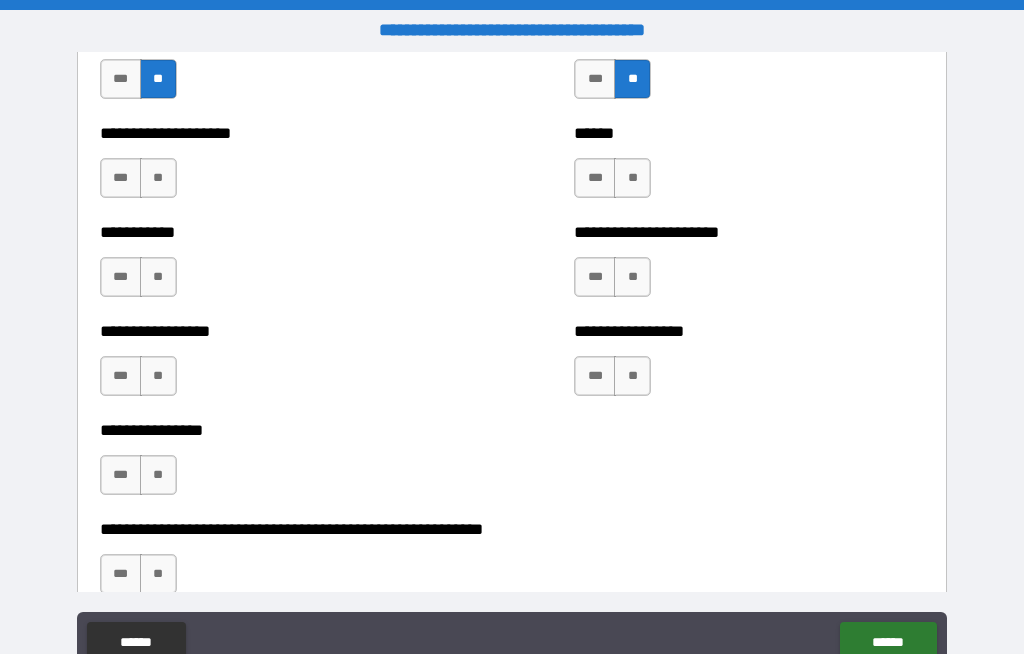 scroll, scrollTop: 5902, scrollLeft: 0, axis: vertical 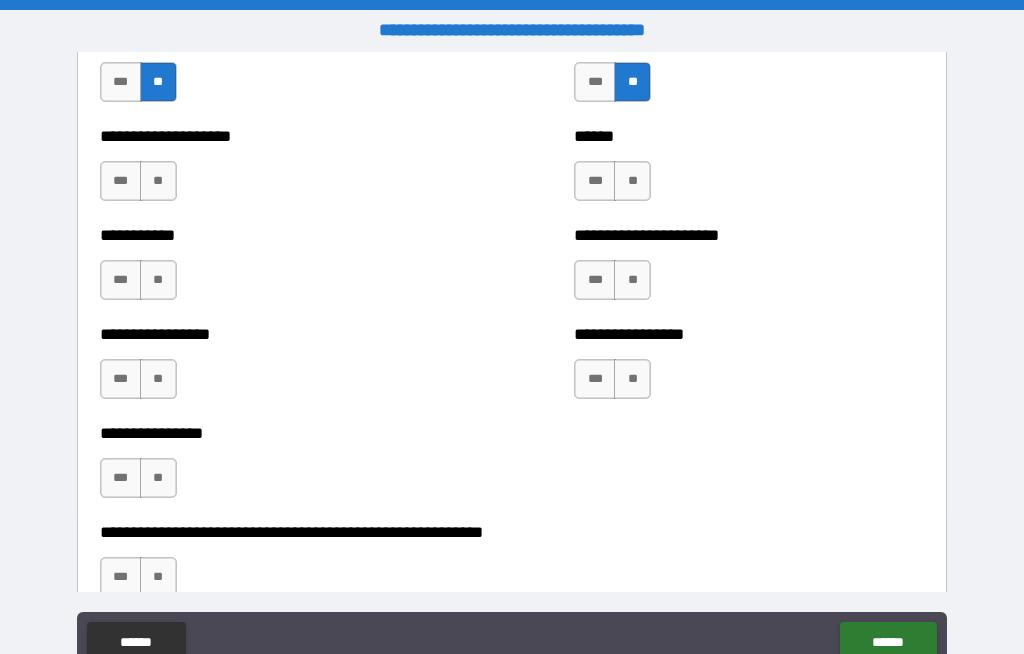 click on "**" at bounding box center (158, 181) 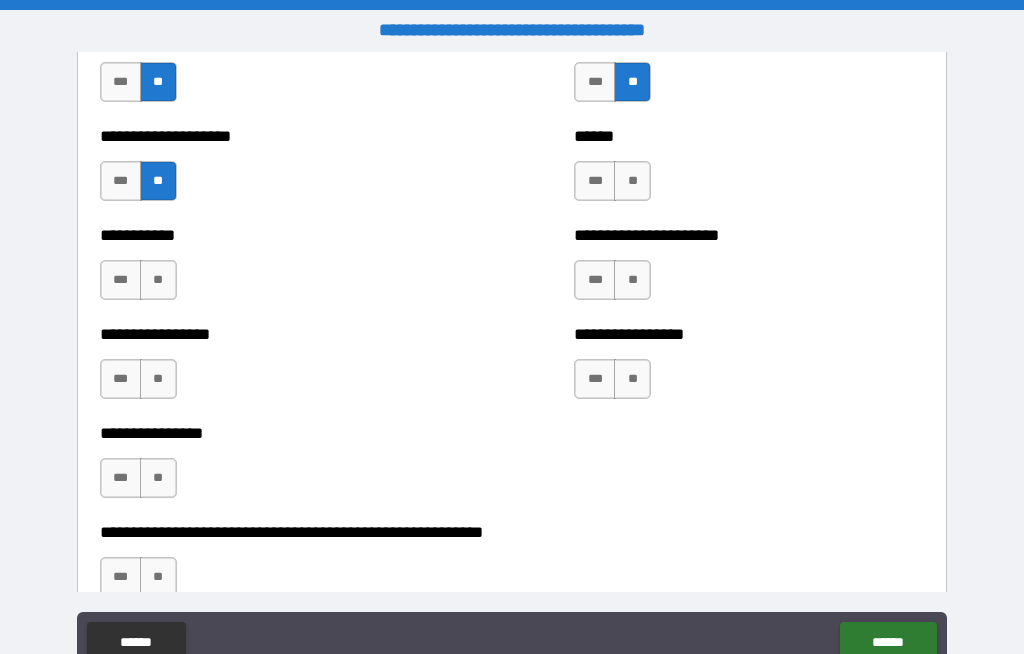 click on "**" at bounding box center [632, 181] 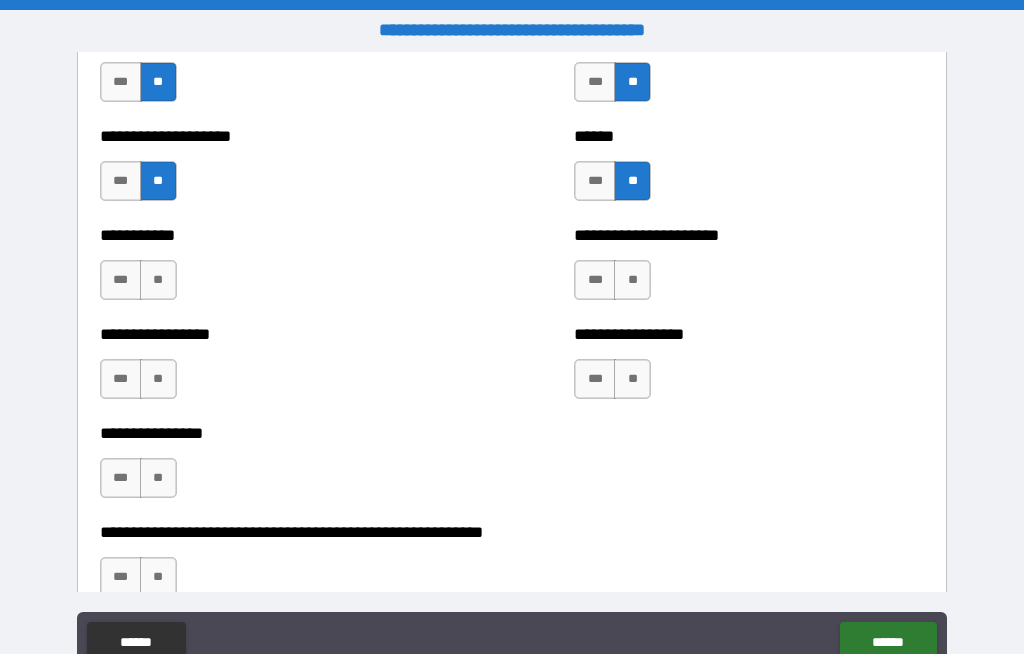 click on "**" at bounding box center (158, 280) 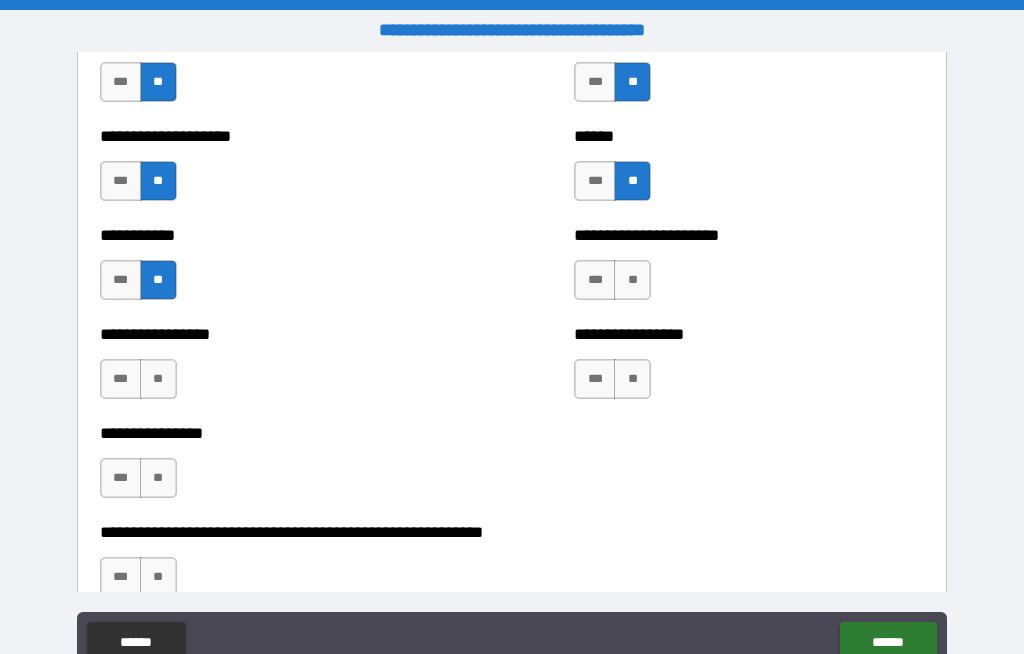 click on "**" at bounding box center [632, 280] 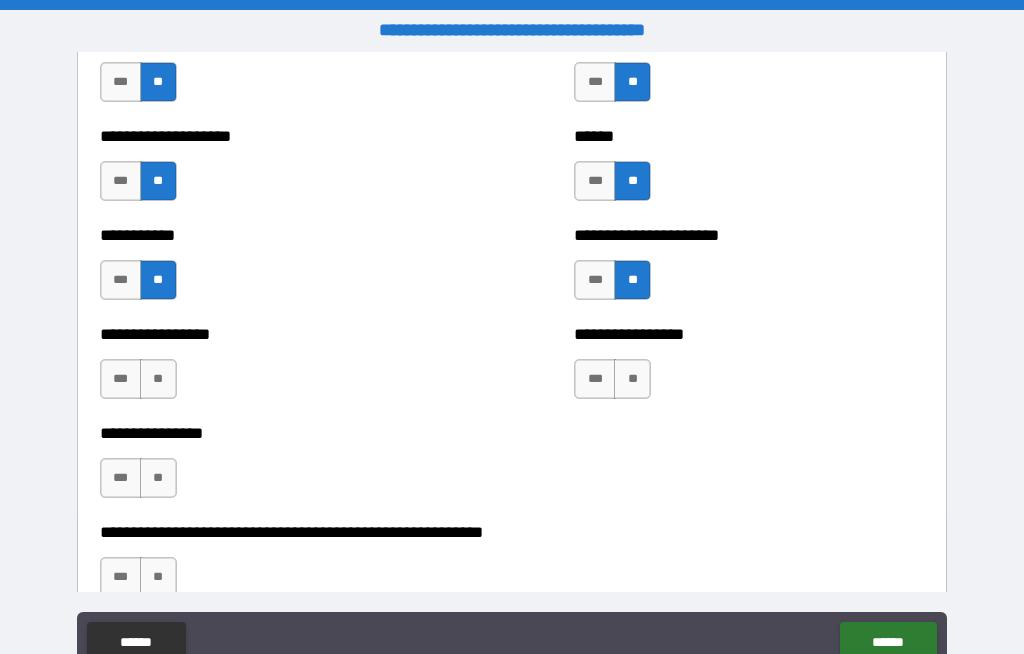 click on "**" at bounding box center [158, 379] 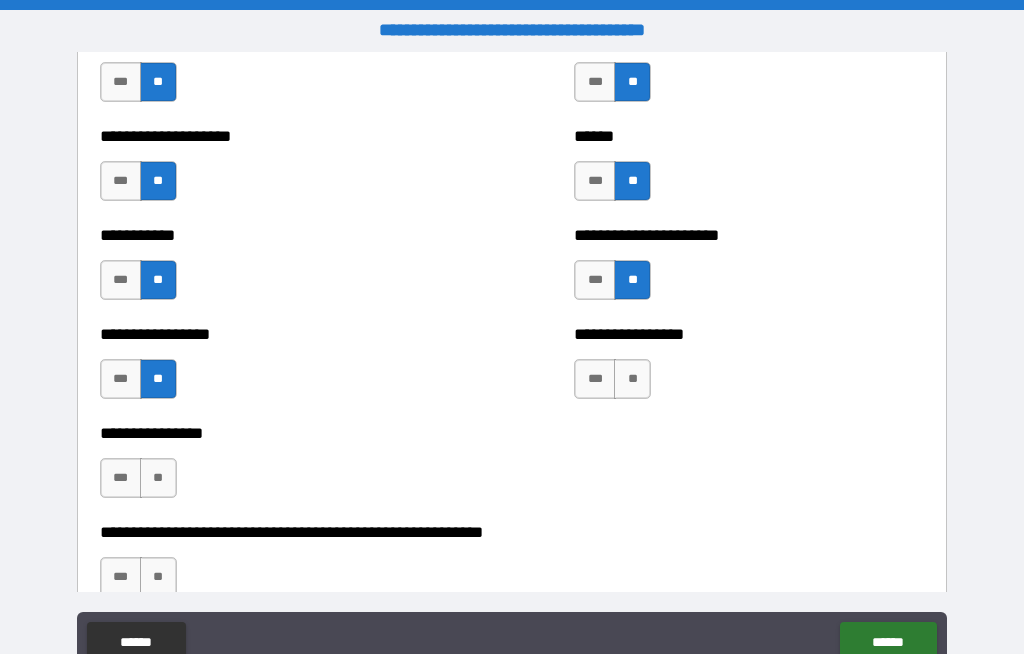 click on "**" at bounding box center (632, 379) 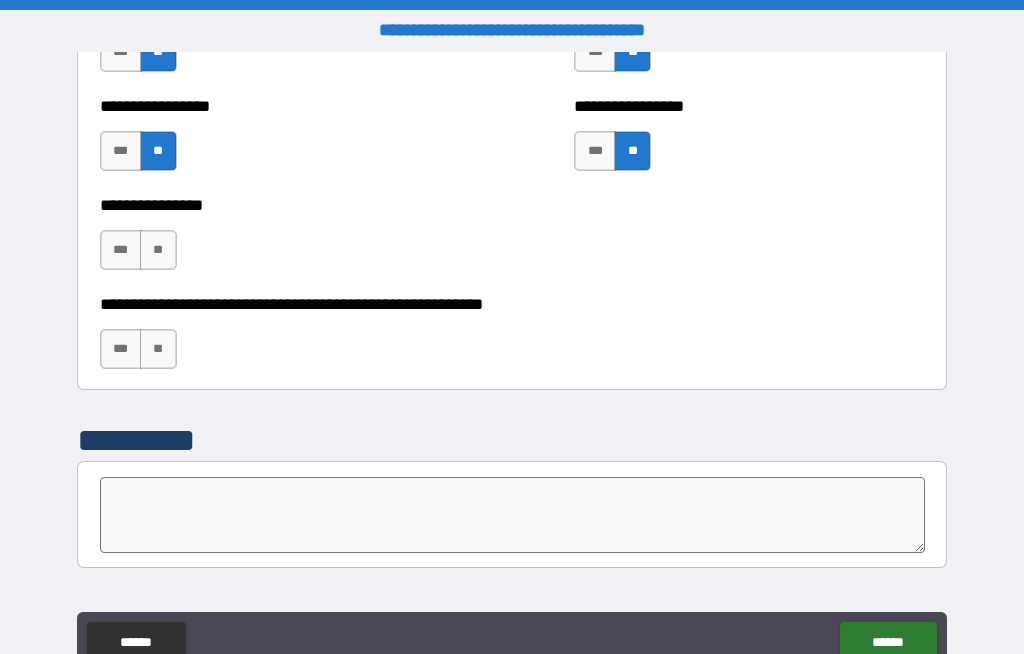 scroll, scrollTop: 6131, scrollLeft: 0, axis: vertical 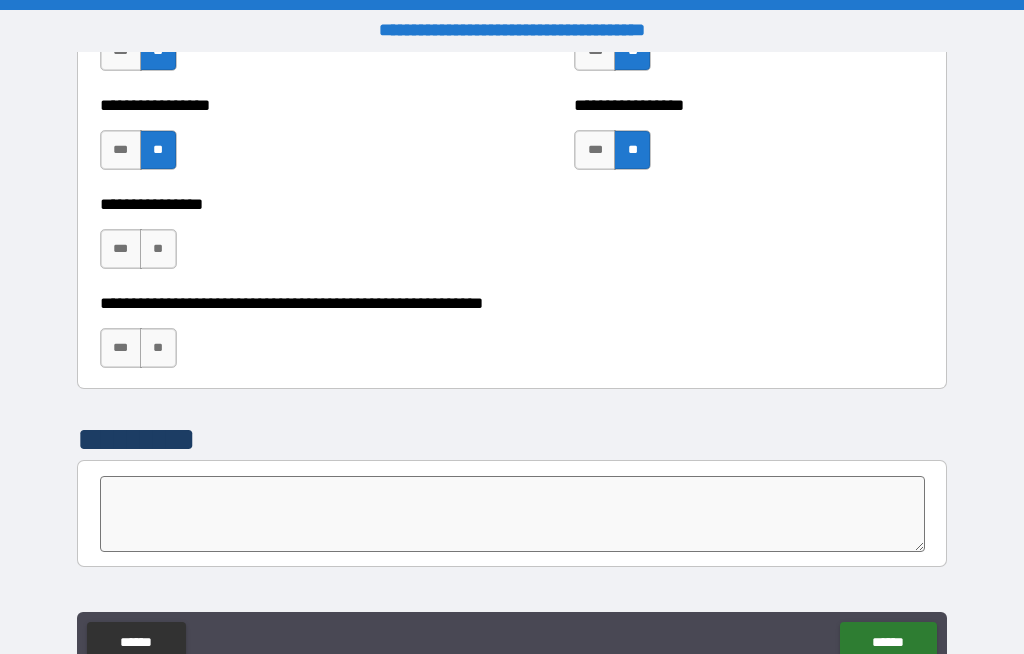 click on "**" at bounding box center [158, 249] 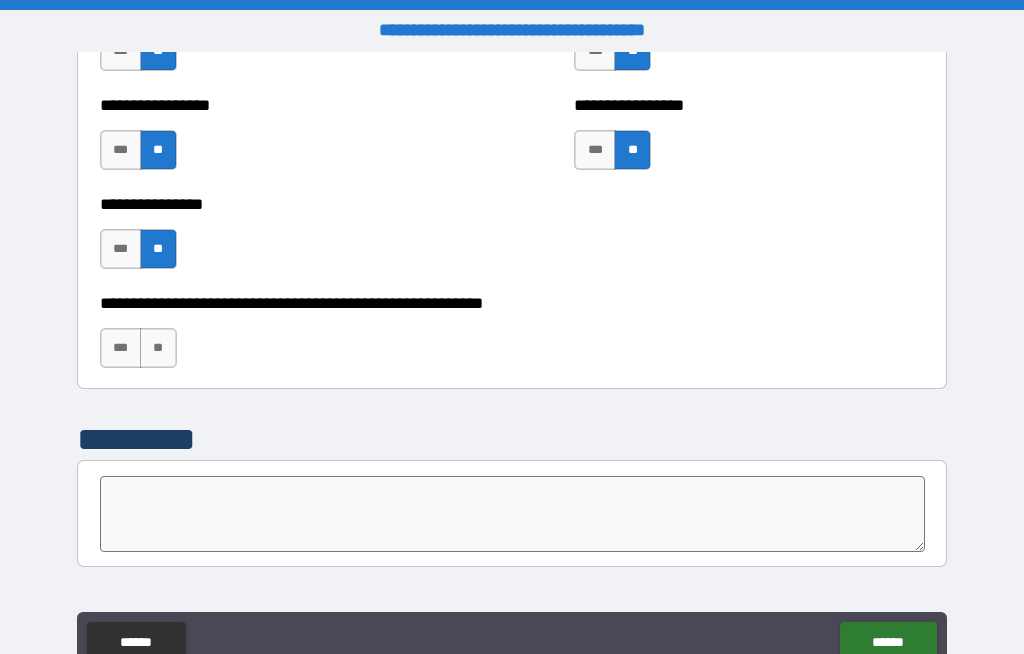 click on "**" at bounding box center (158, 348) 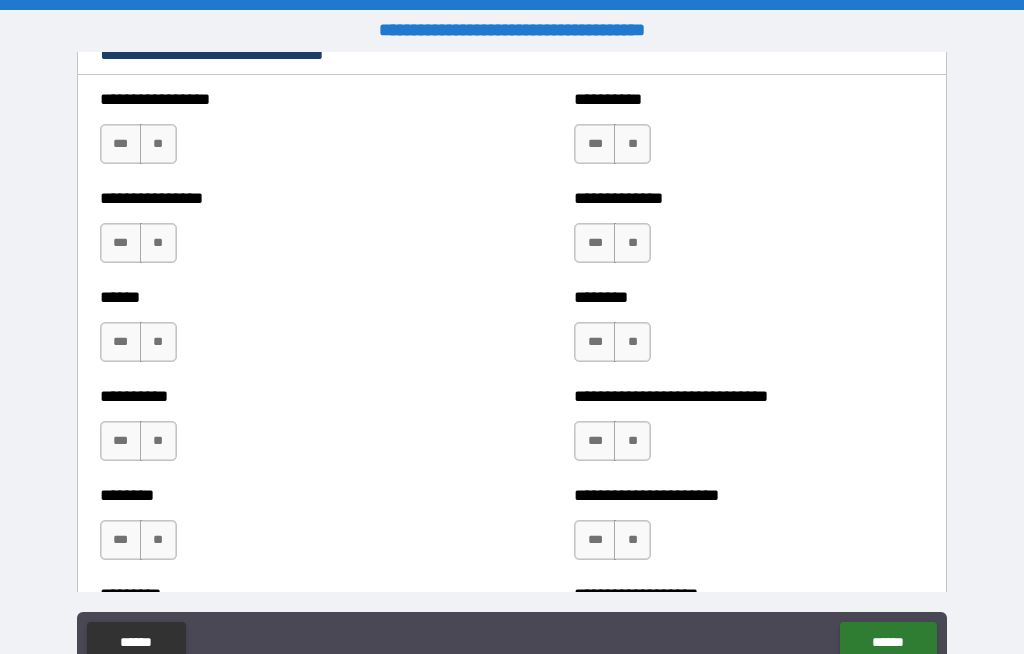 scroll, scrollTop: 6750, scrollLeft: 0, axis: vertical 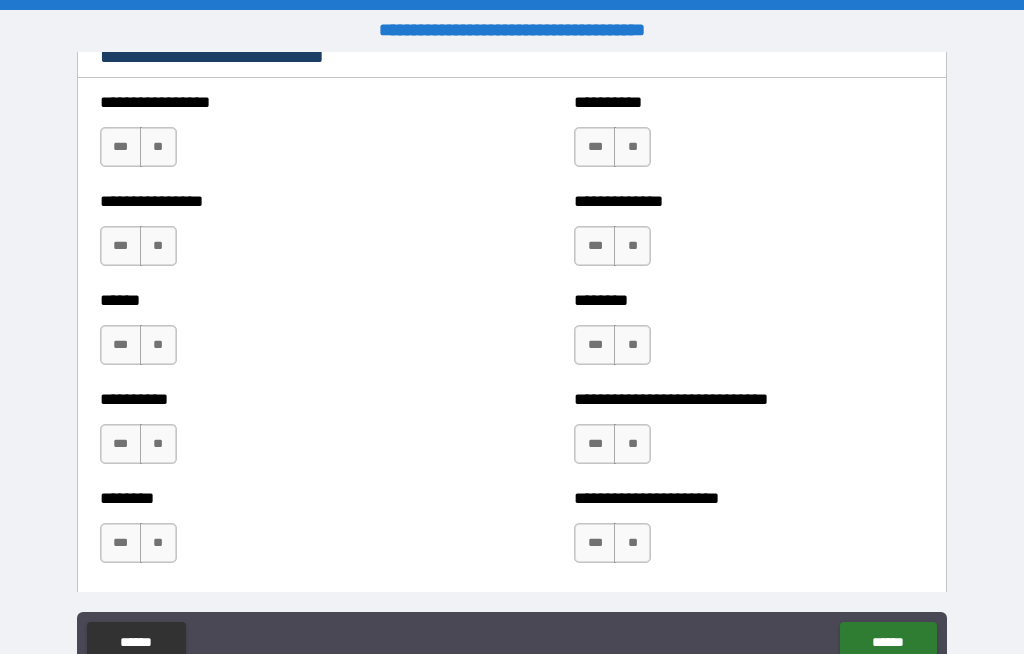 click on "**" at bounding box center (158, 147) 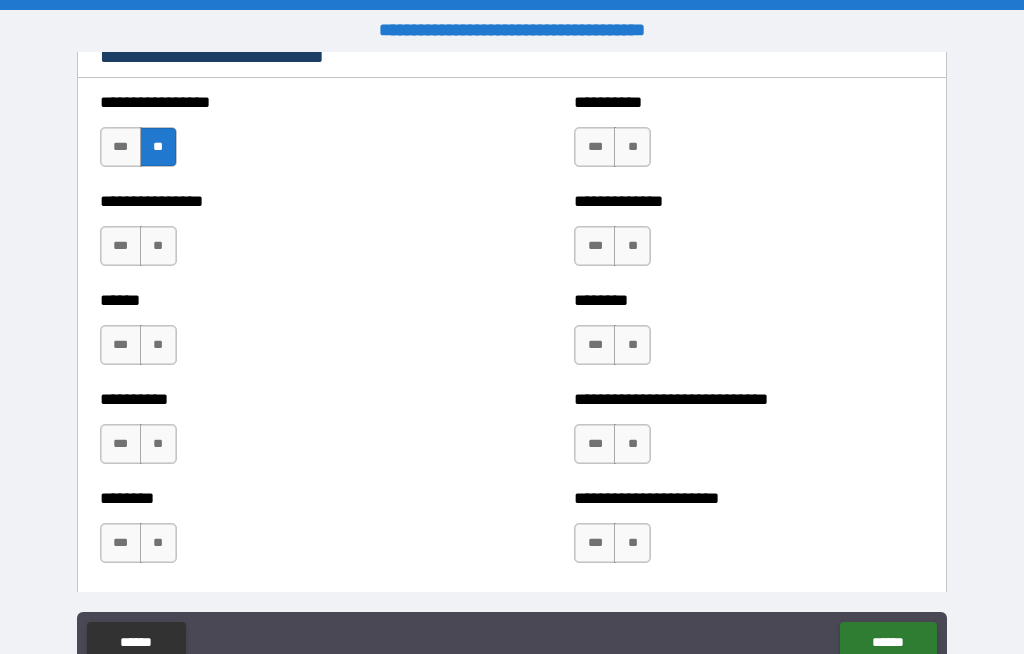 click on "**" at bounding box center (158, 246) 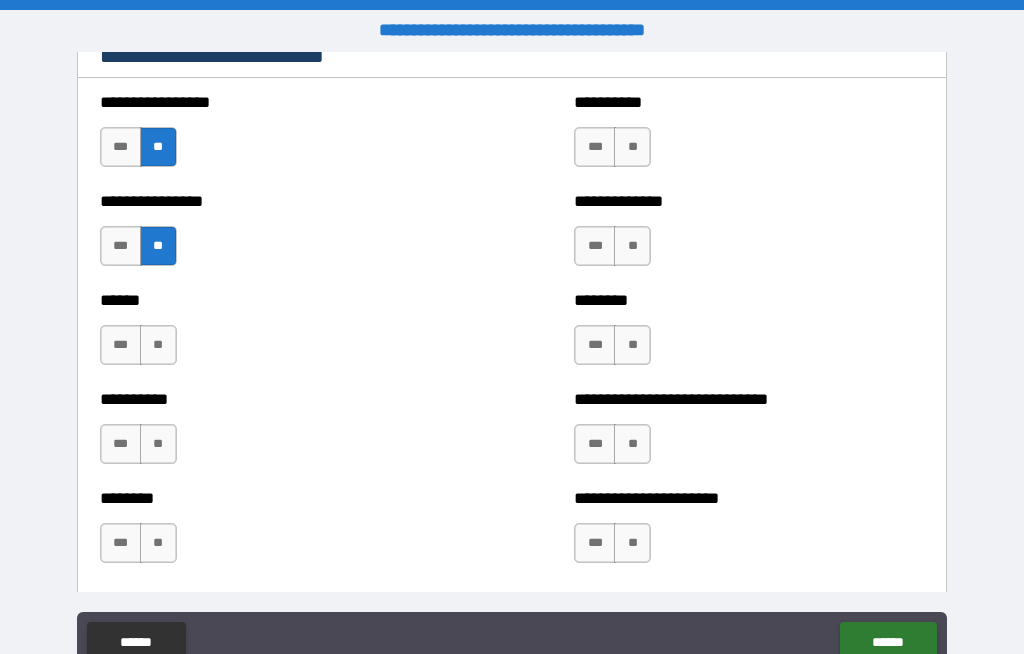 click on "**" at bounding box center (158, 345) 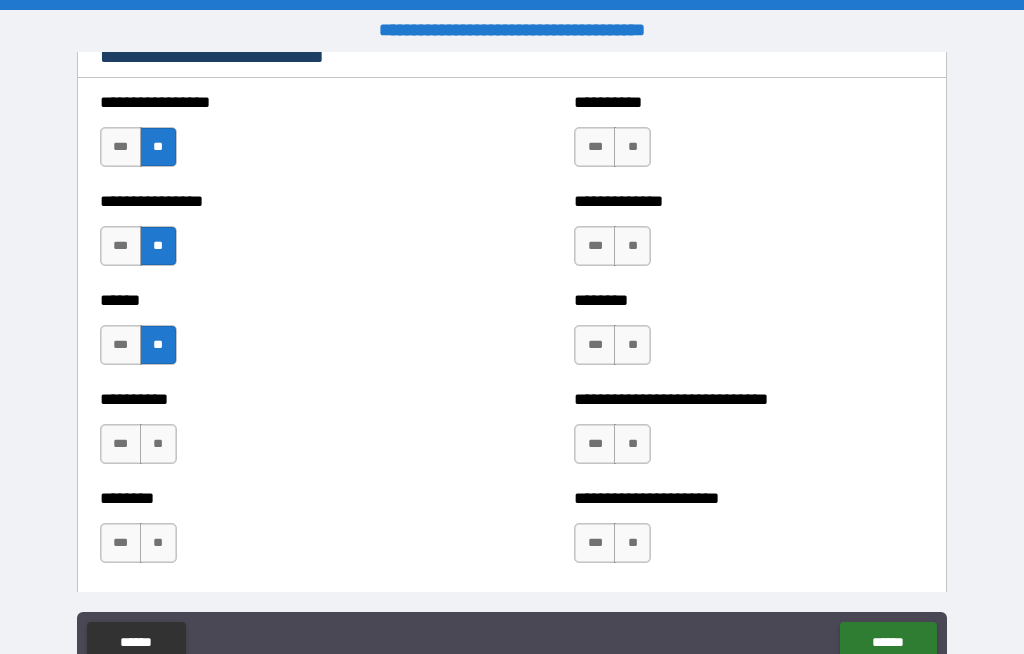 click on "**" at bounding box center (158, 444) 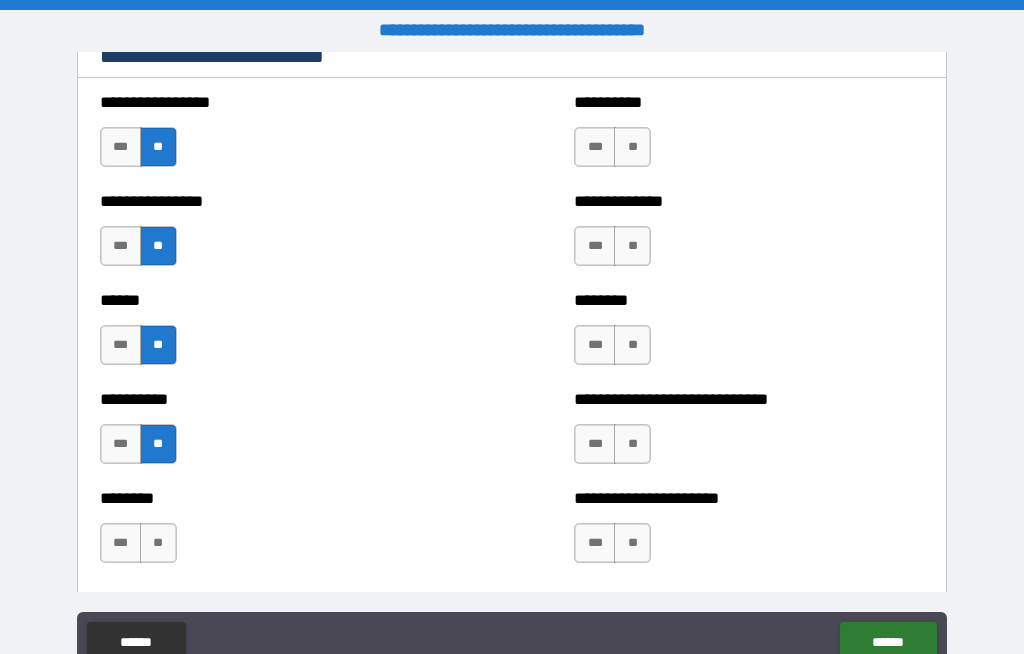click on "**" at bounding box center (158, 543) 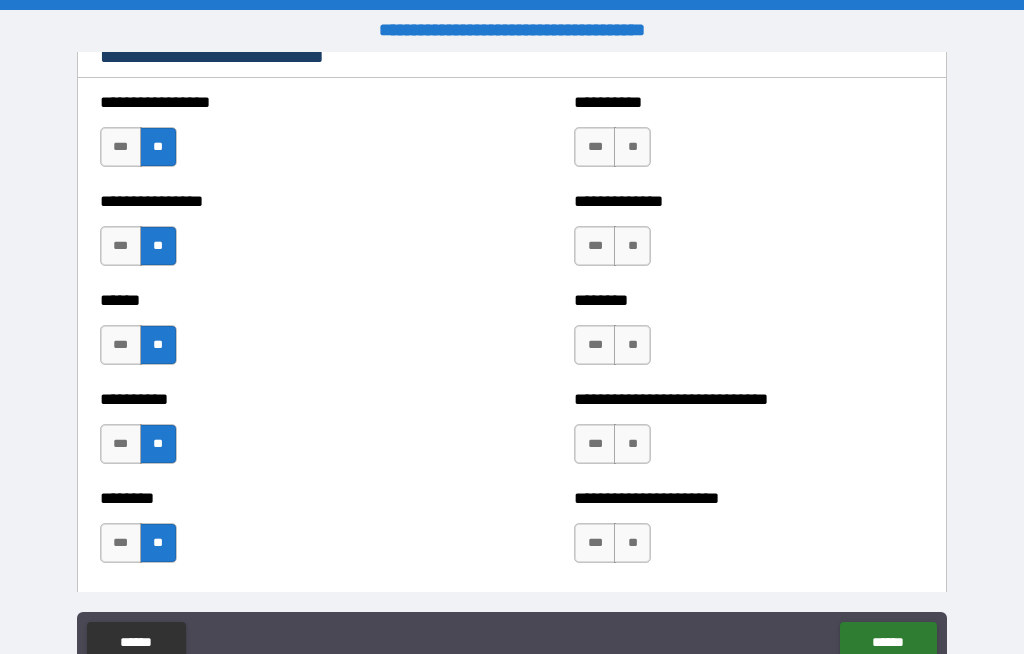 click on "**" at bounding box center (632, 543) 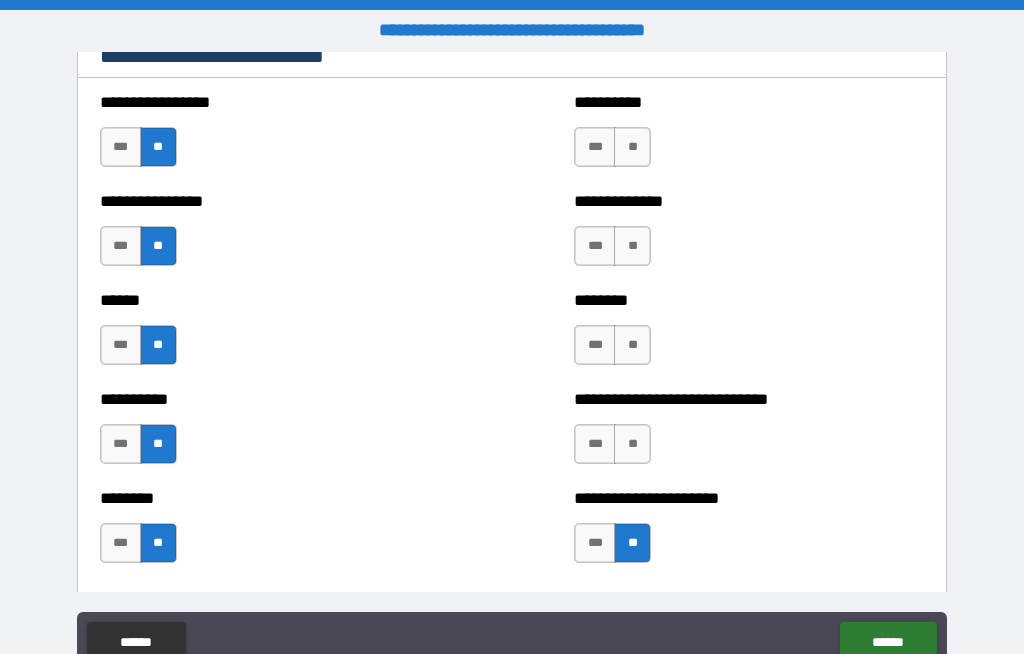 click on "**" at bounding box center (632, 543) 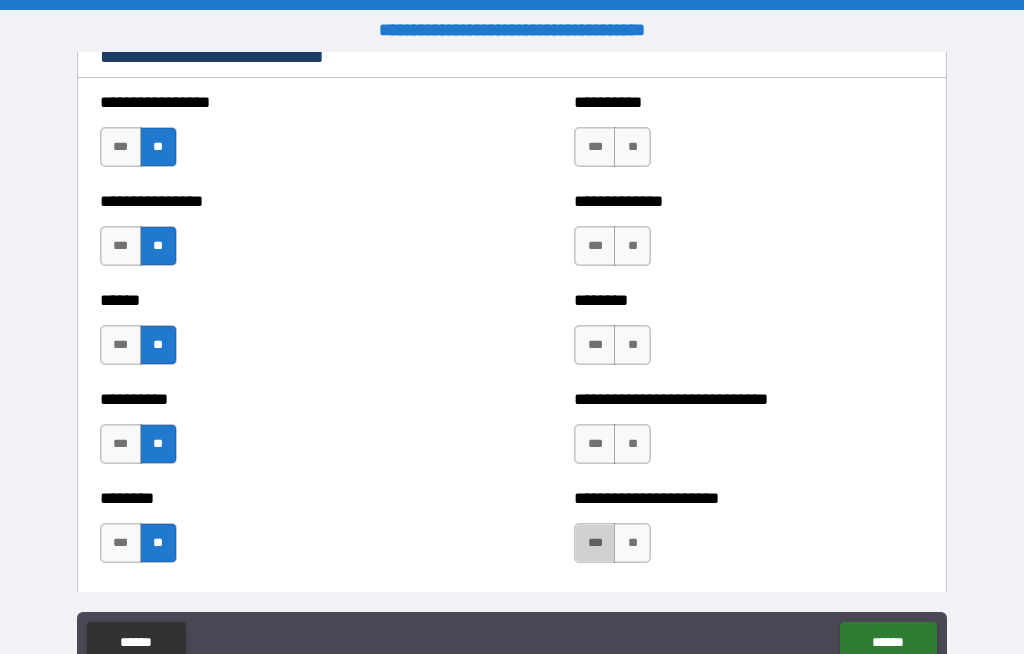 click on "***" at bounding box center (595, 543) 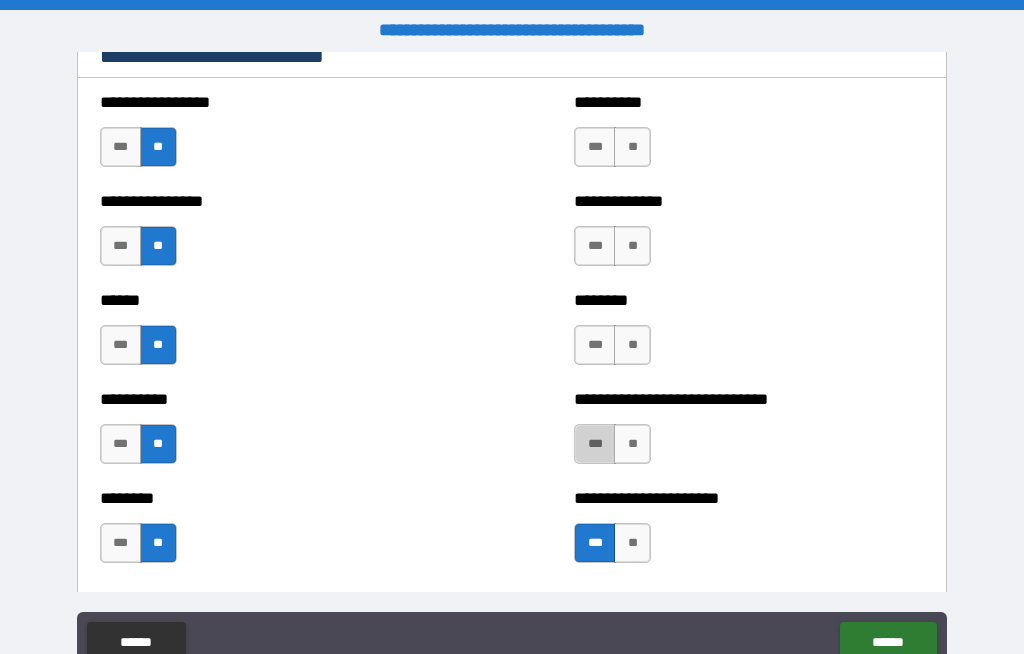 click on "***" at bounding box center [595, 444] 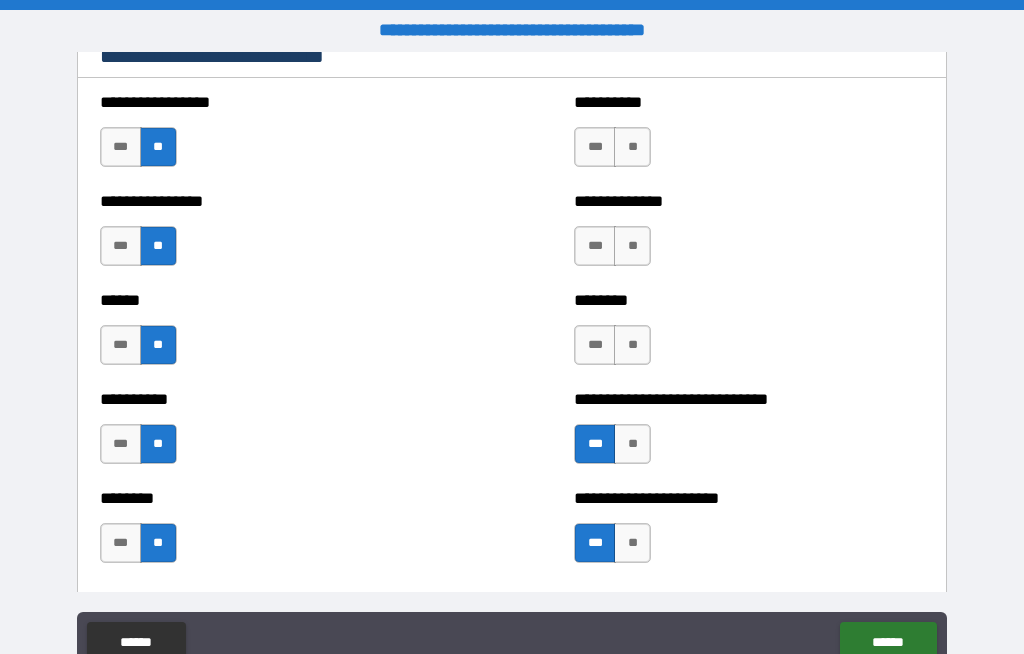 click on "**" at bounding box center (632, 444) 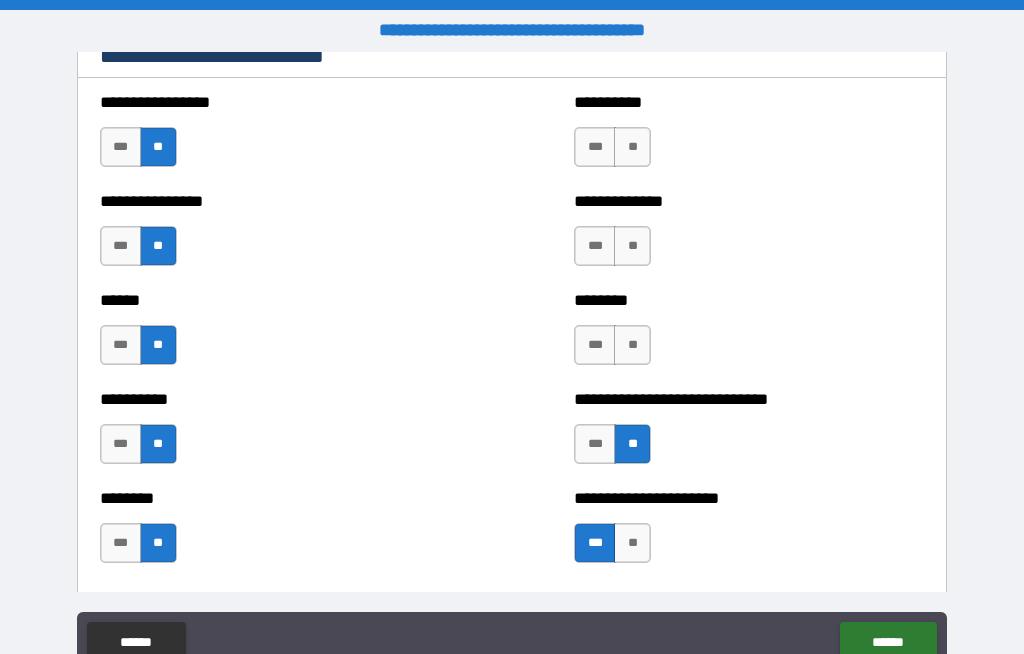 click on "**" at bounding box center [632, 345] 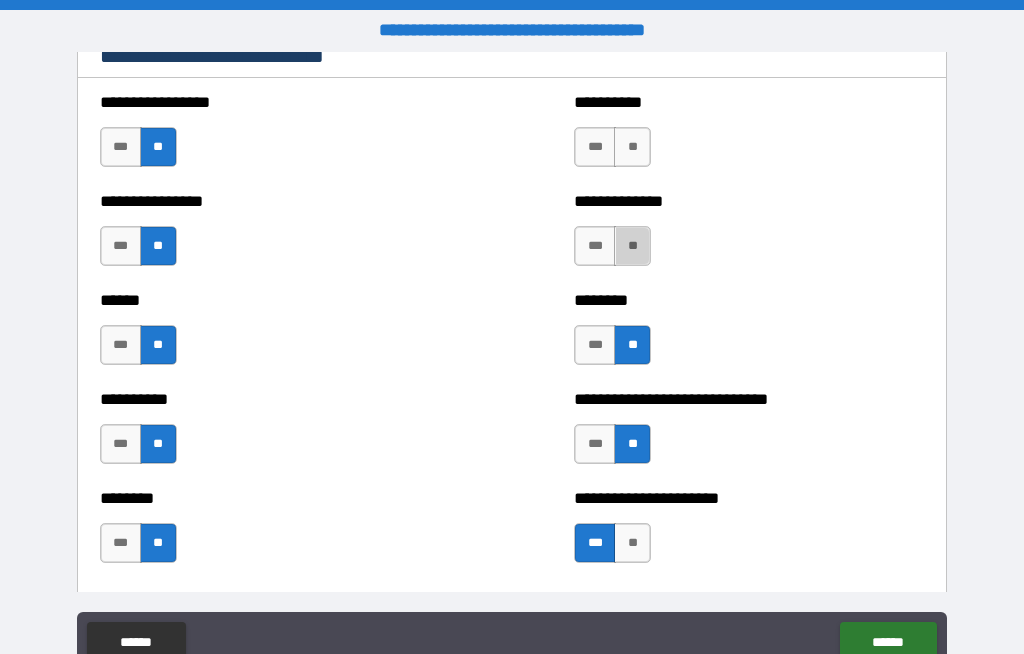 click on "**" at bounding box center [632, 246] 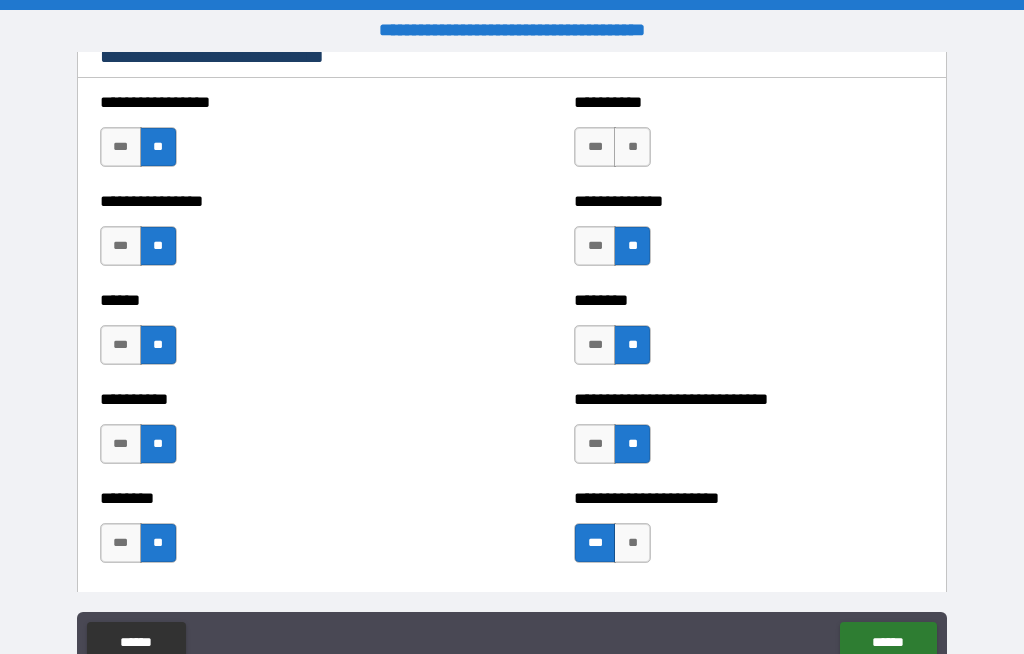 click on "**" at bounding box center (632, 147) 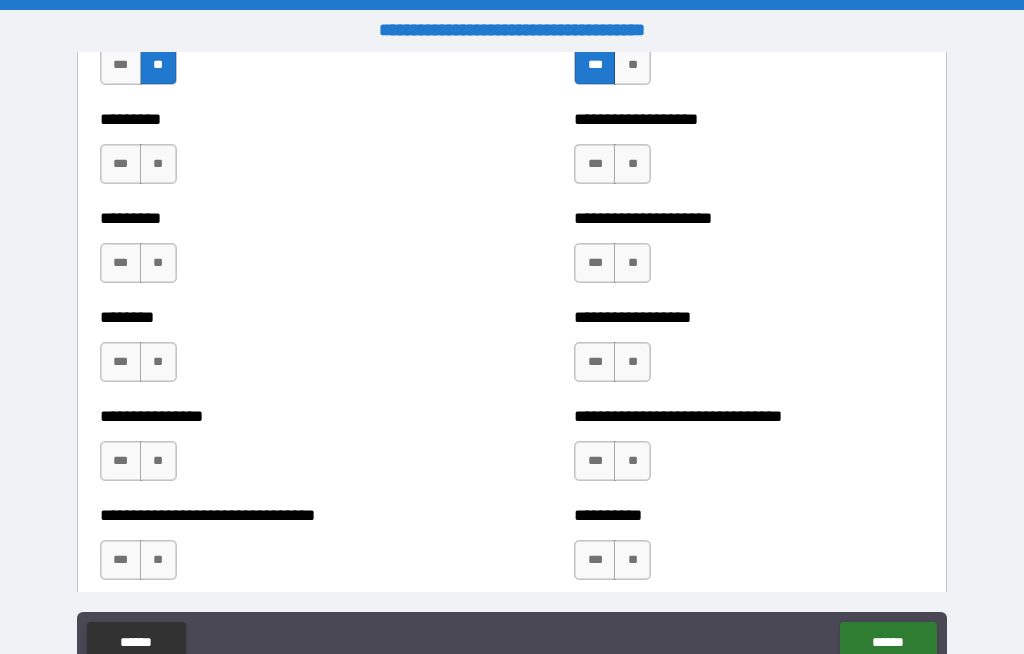 scroll, scrollTop: 7224, scrollLeft: 0, axis: vertical 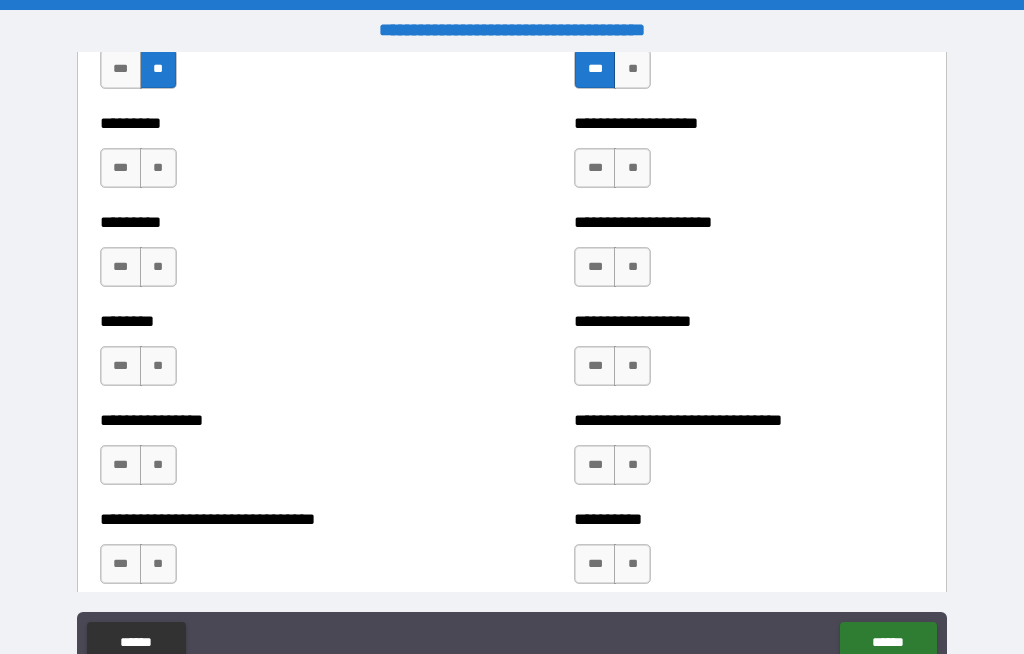 click on "**" at bounding box center (158, 168) 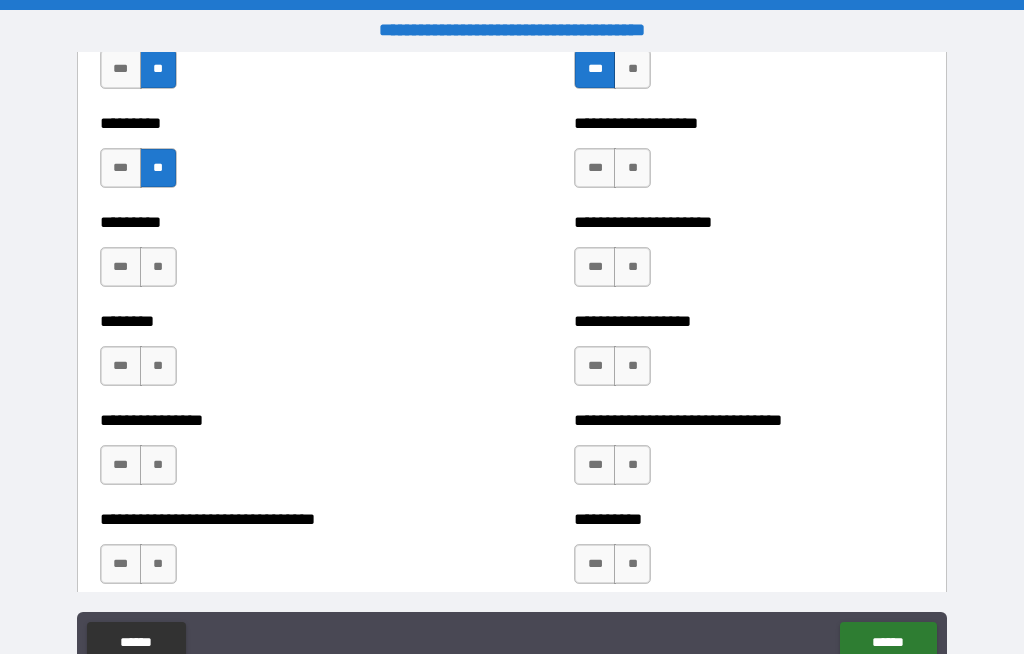 click on "**" at bounding box center (632, 168) 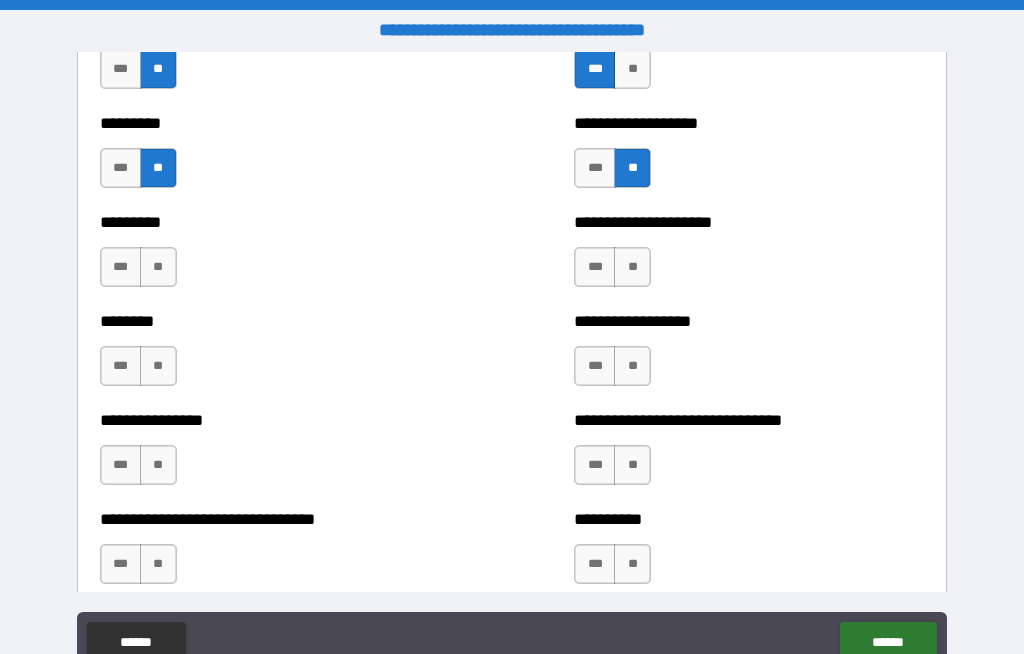click on "**" at bounding box center (158, 267) 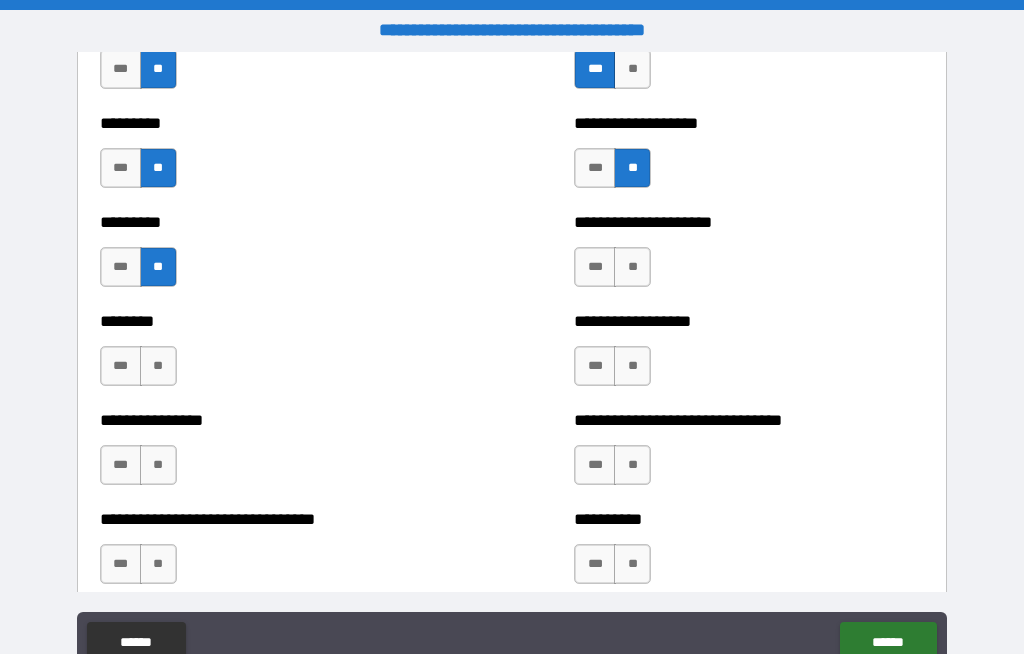 click on "**" at bounding box center (632, 267) 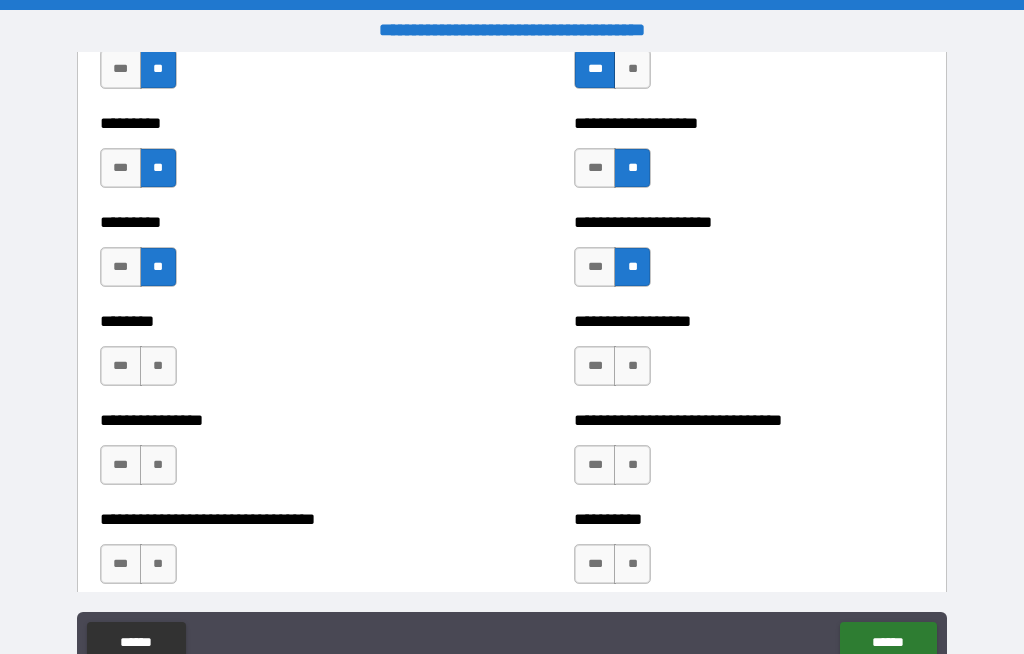 click on "**" at bounding box center (158, 366) 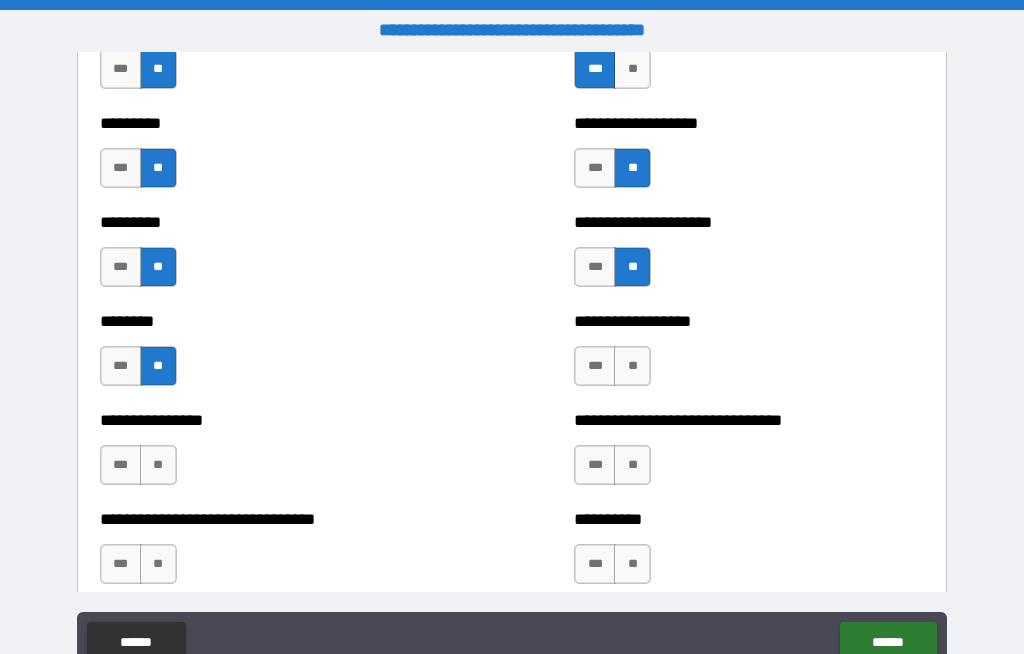 click on "**" at bounding box center (632, 366) 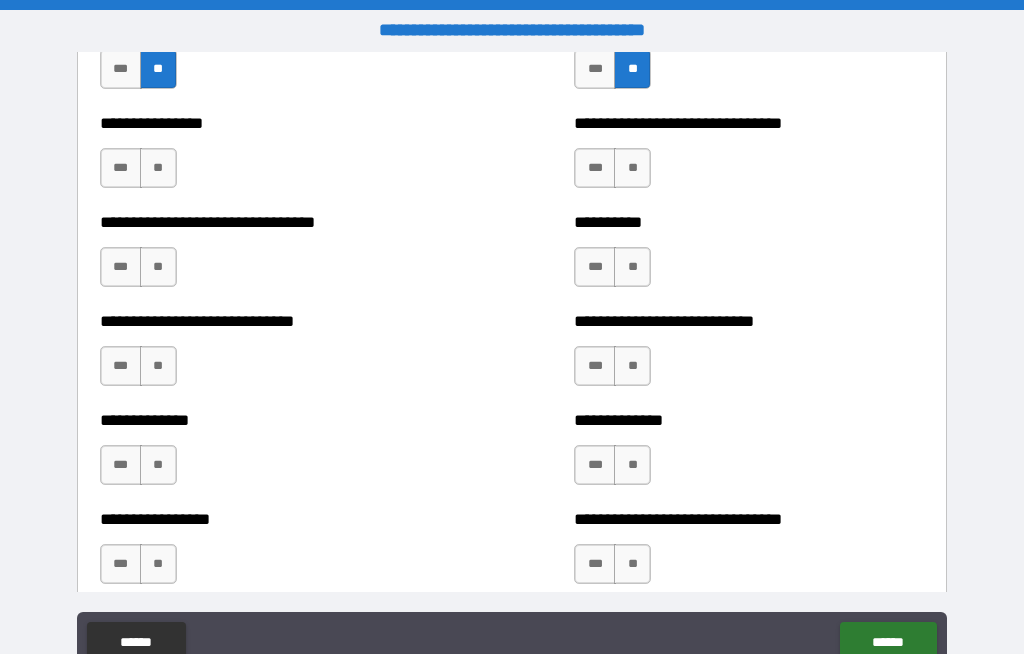 scroll, scrollTop: 7520, scrollLeft: 0, axis: vertical 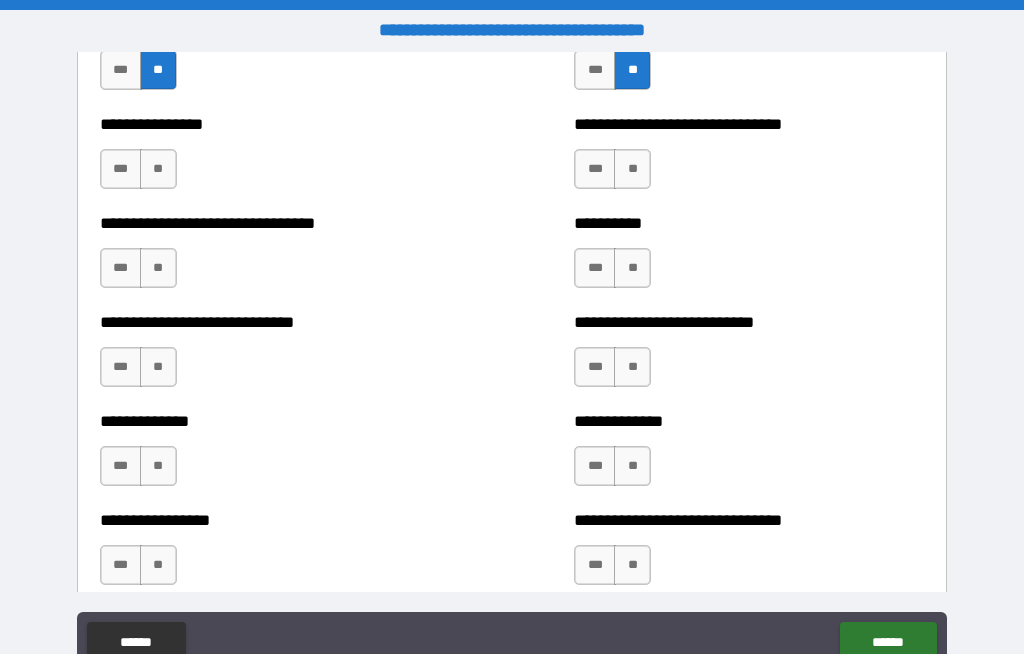 click on "**" at bounding box center (158, 169) 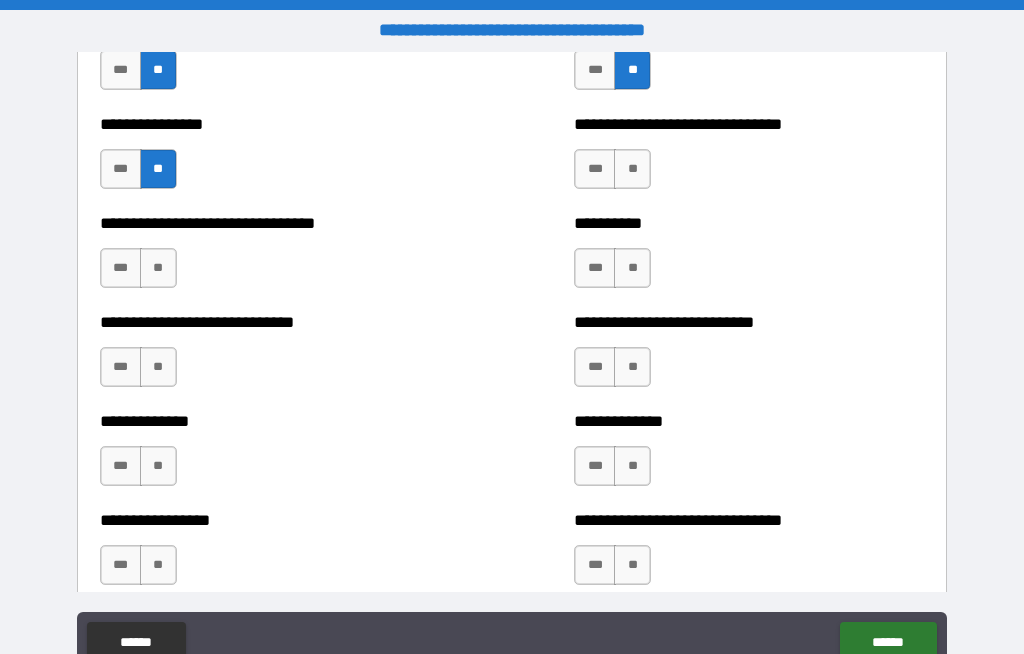 click on "**" at bounding box center [632, 169] 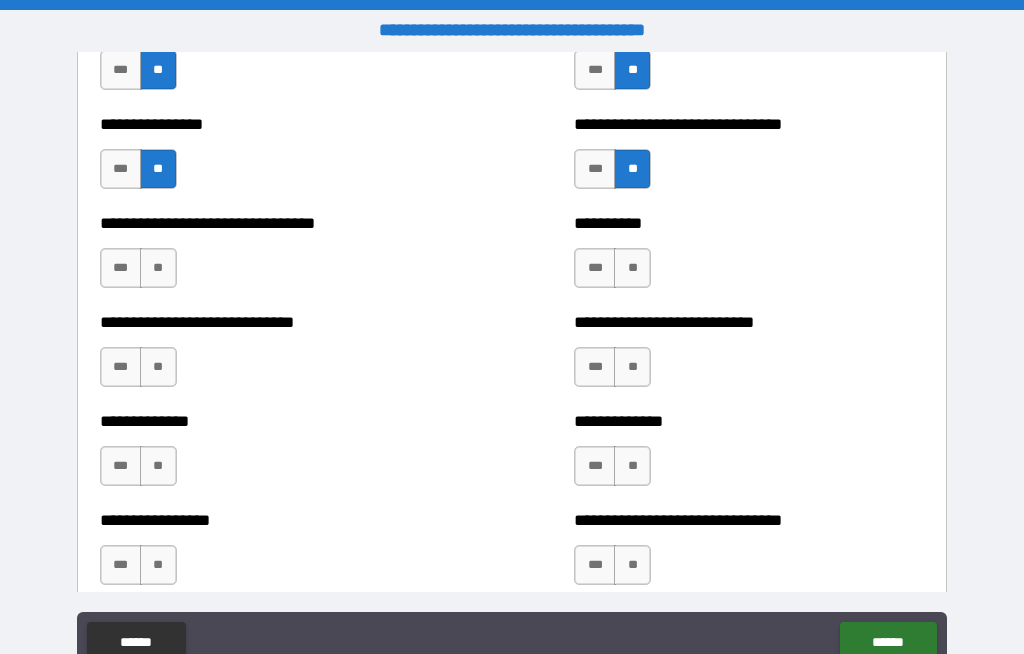 click on "**" at bounding box center (632, 268) 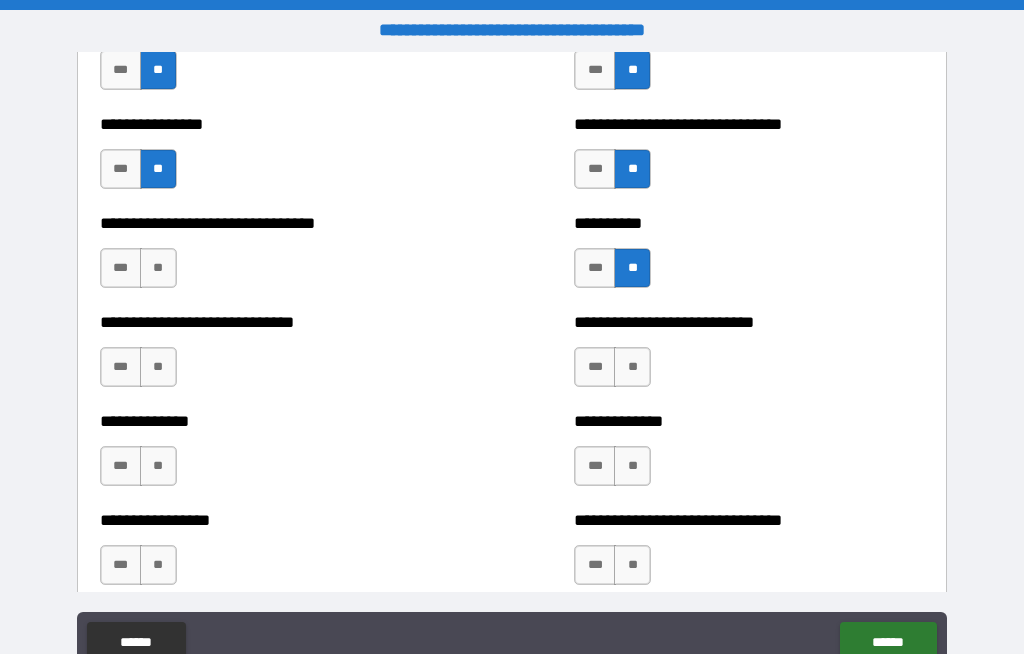 click on "**" at bounding box center [158, 268] 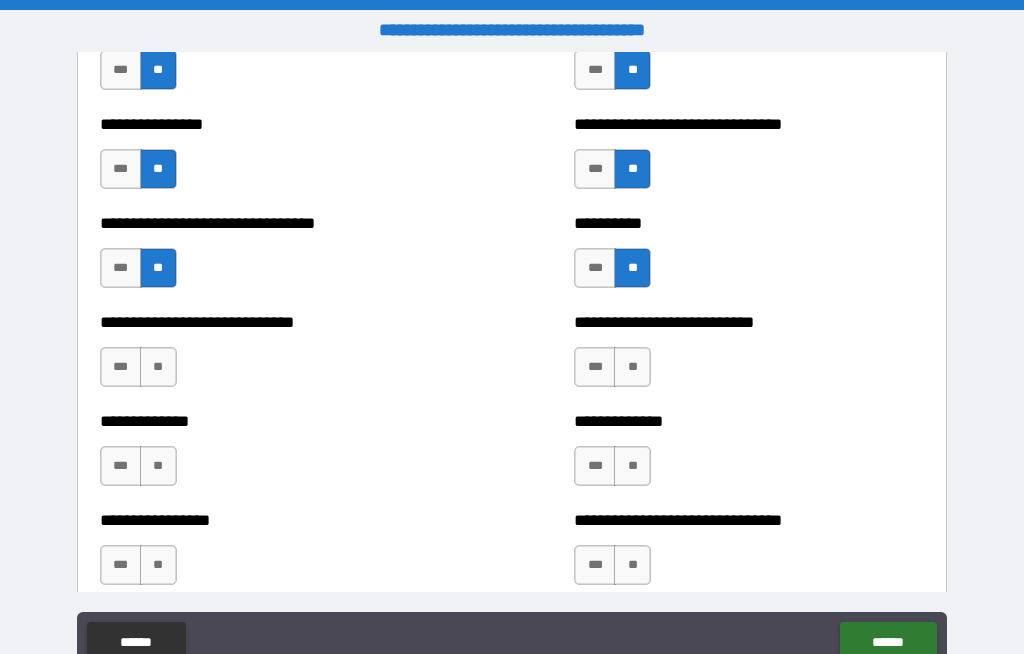 click on "**" at bounding box center [158, 367] 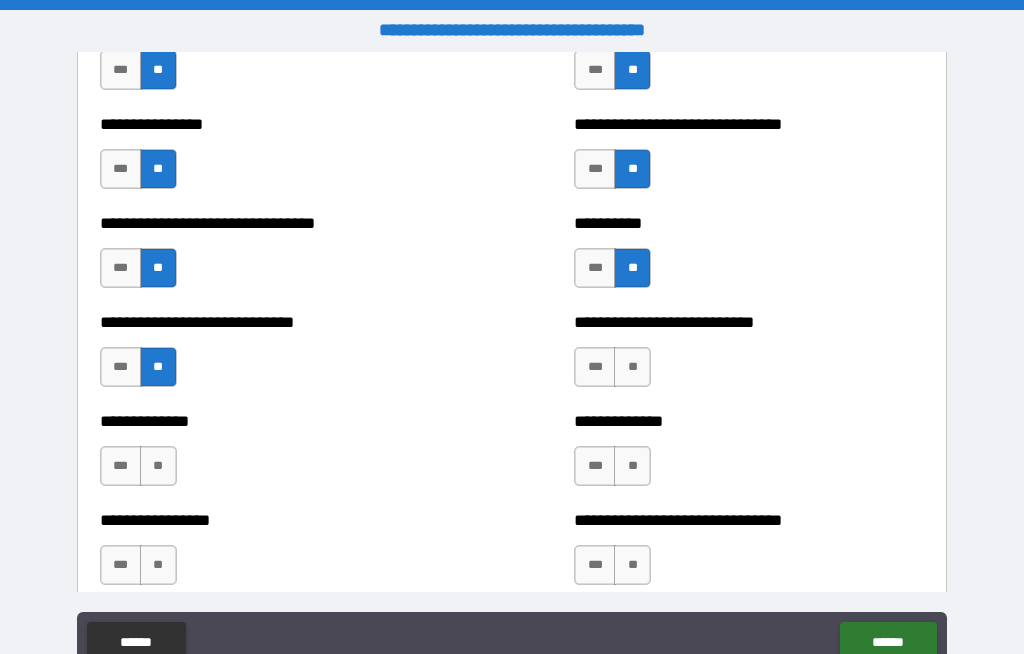 click on "**" at bounding box center [632, 367] 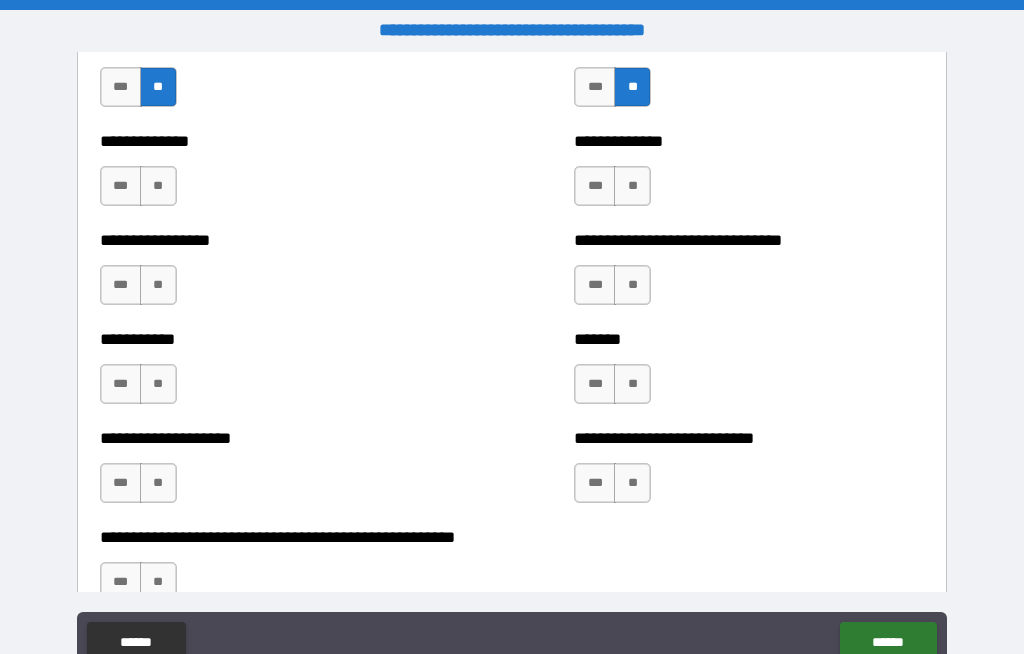 scroll, scrollTop: 7798, scrollLeft: 0, axis: vertical 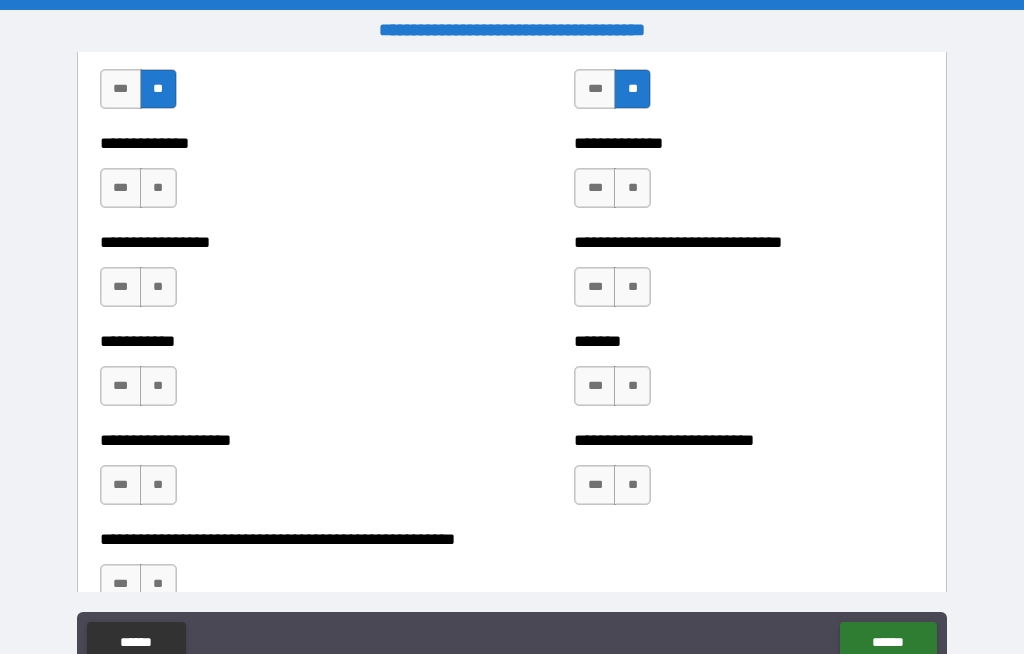 click on "**" at bounding box center [158, 188] 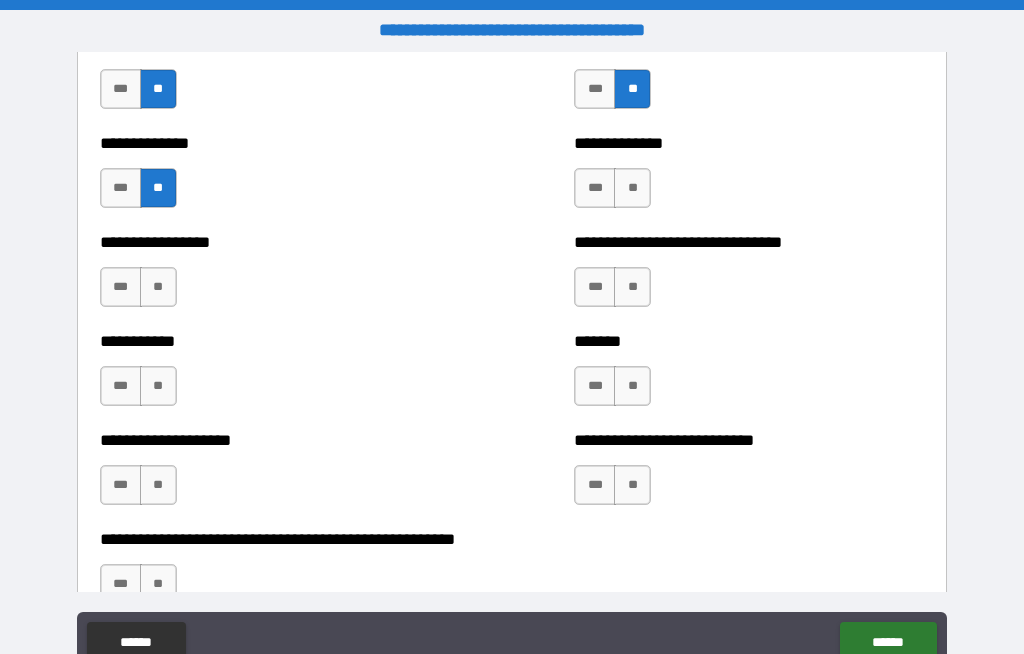 click on "**" at bounding box center (632, 188) 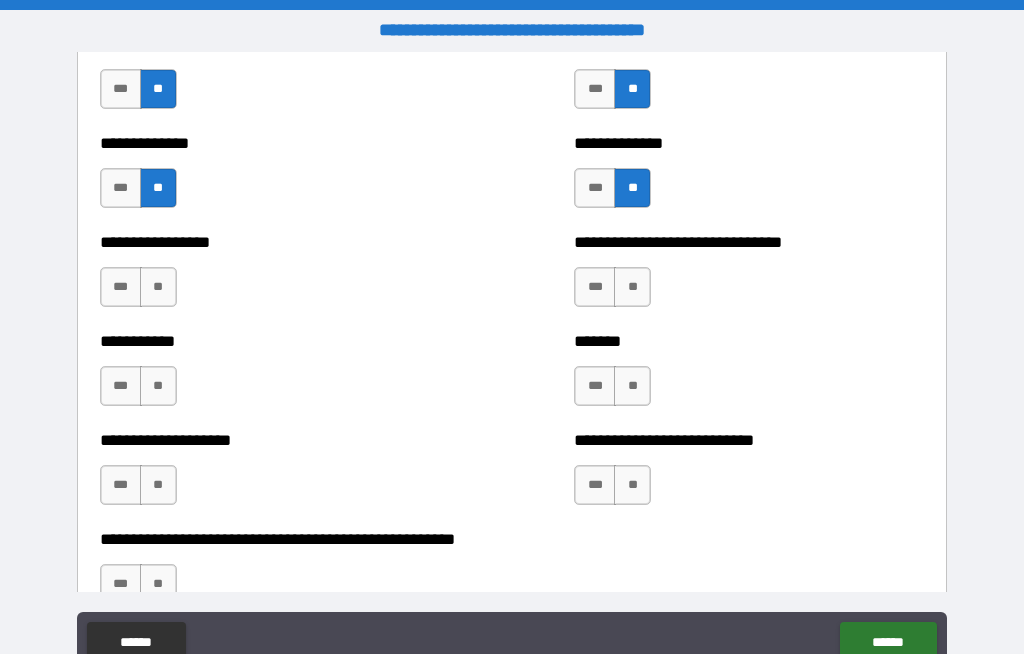 click on "**********" at bounding box center (275, 376) 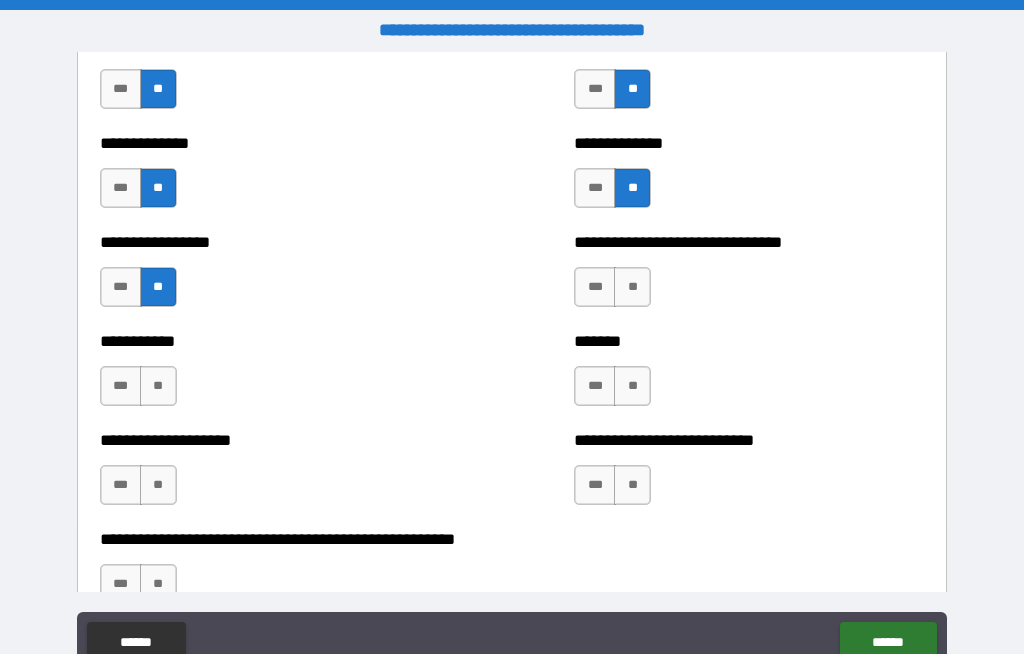 click on "[FIRST] [LAST] [MIDDLE_INITIAL] [LAST_NAME_SUFFIX]" at bounding box center [512, 277] 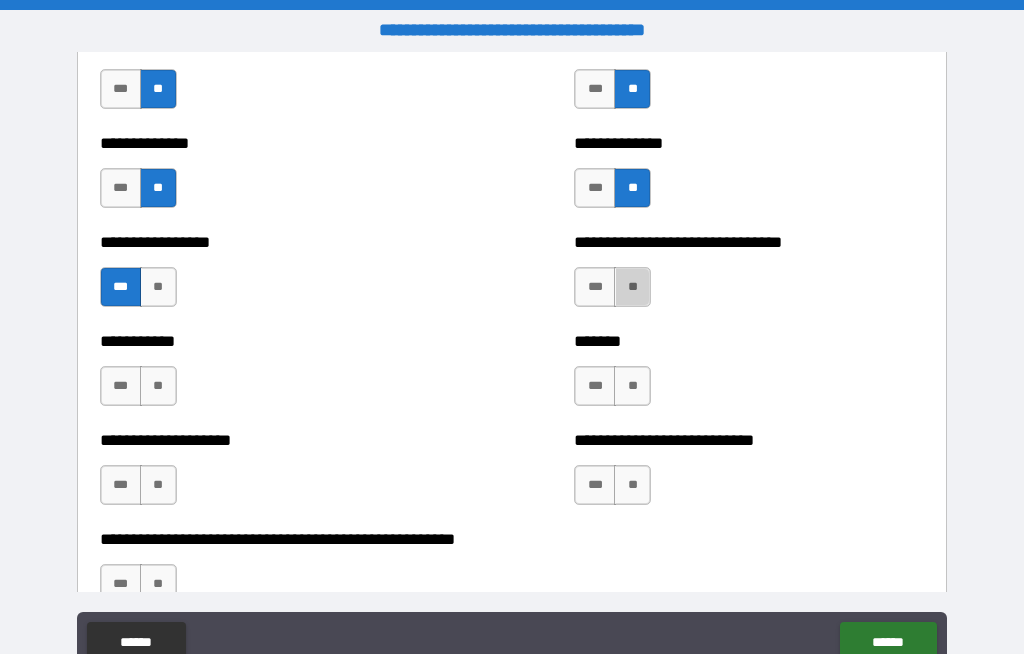 click on "**" at bounding box center [632, 287] 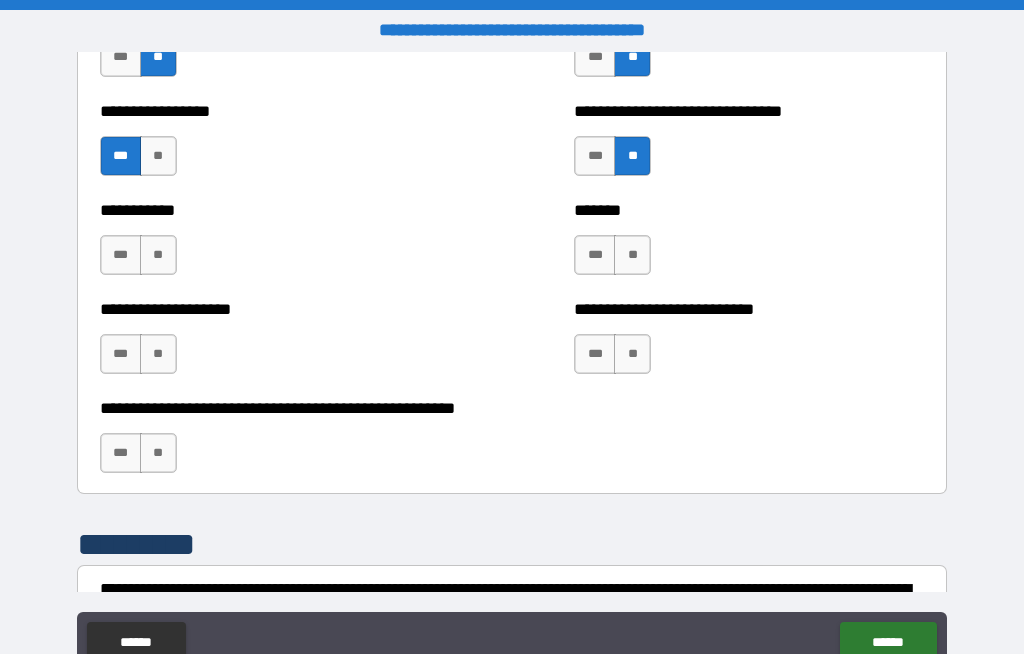 scroll, scrollTop: 7926, scrollLeft: 0, axis: vertical 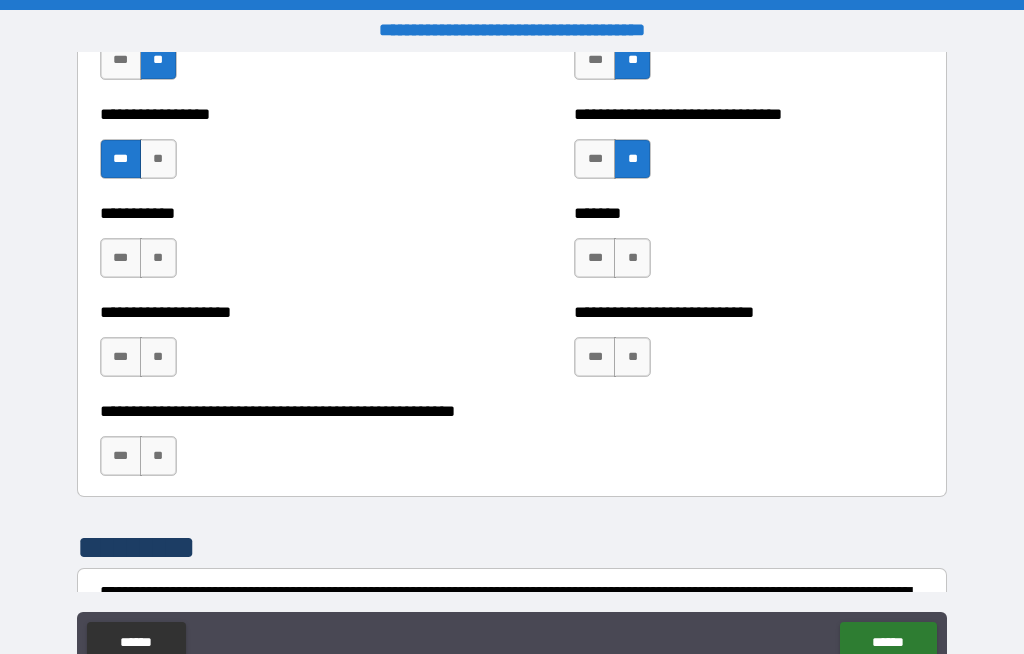 click on "**" at bounding box center (158, 258) 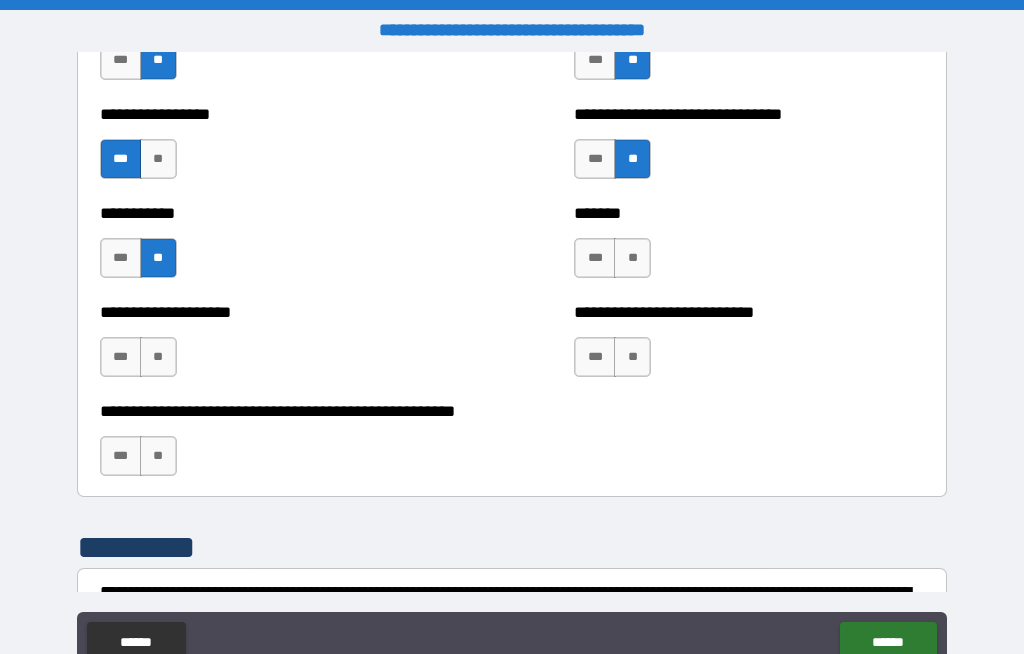 click on "**" at bounding box center [632, 258] 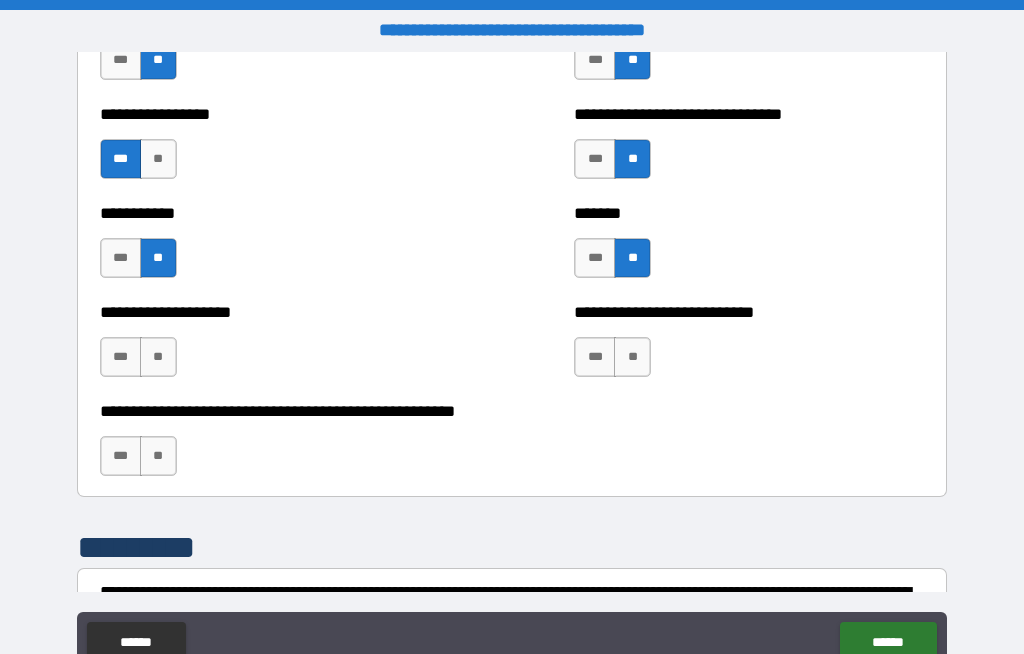 click on "**" at bounding box center (158, 357) 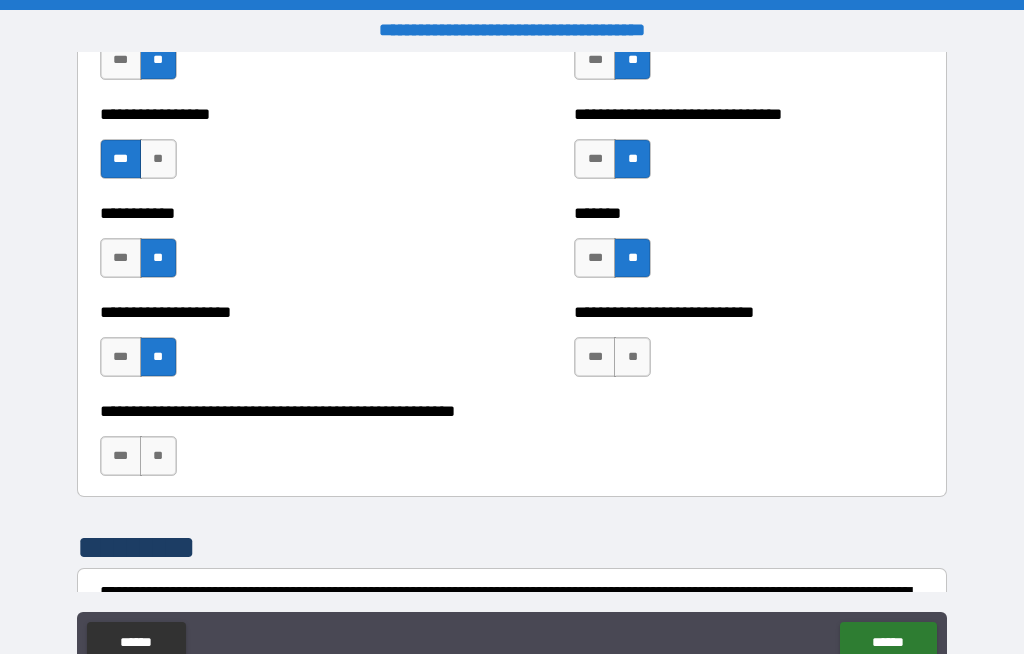 click on "***" at bounding box center [595, 258] 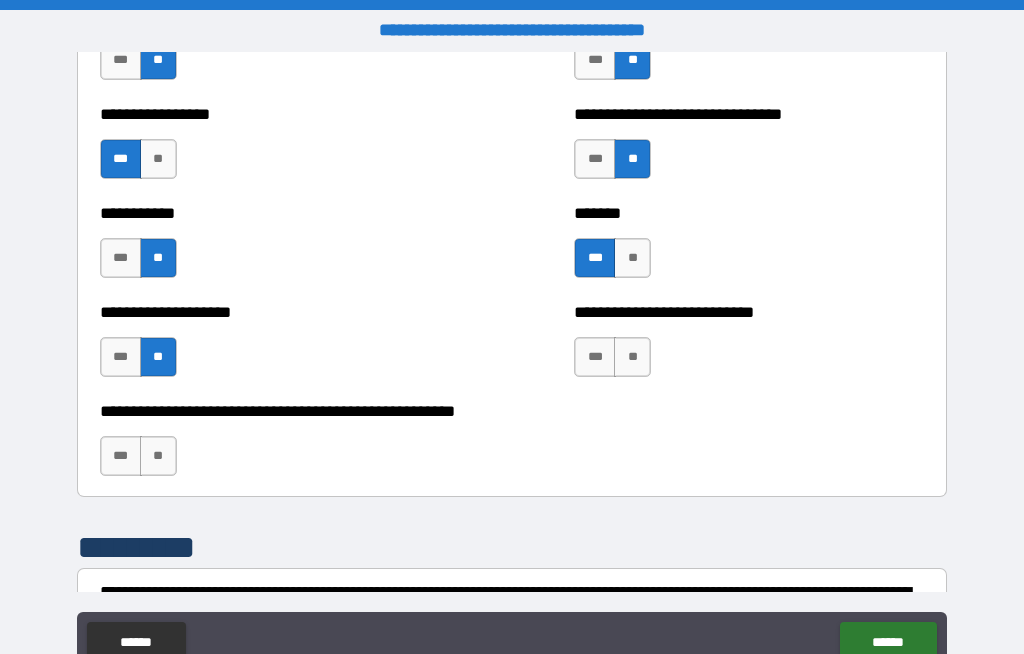 click on "**" at bounding box center (632, 357) 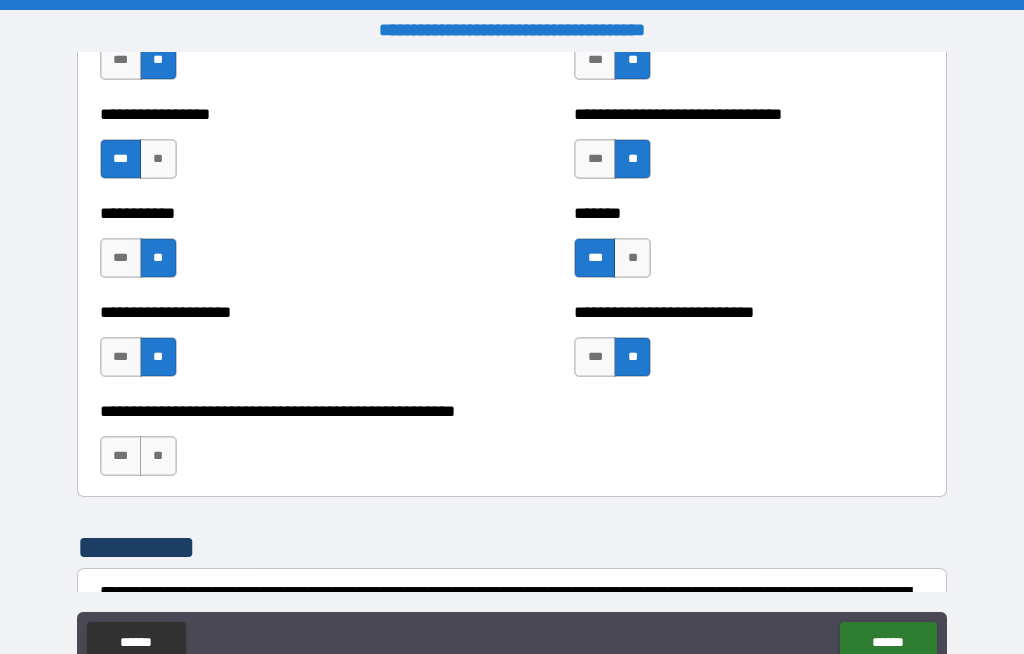 click on "**" at bounding box center (158, 456) 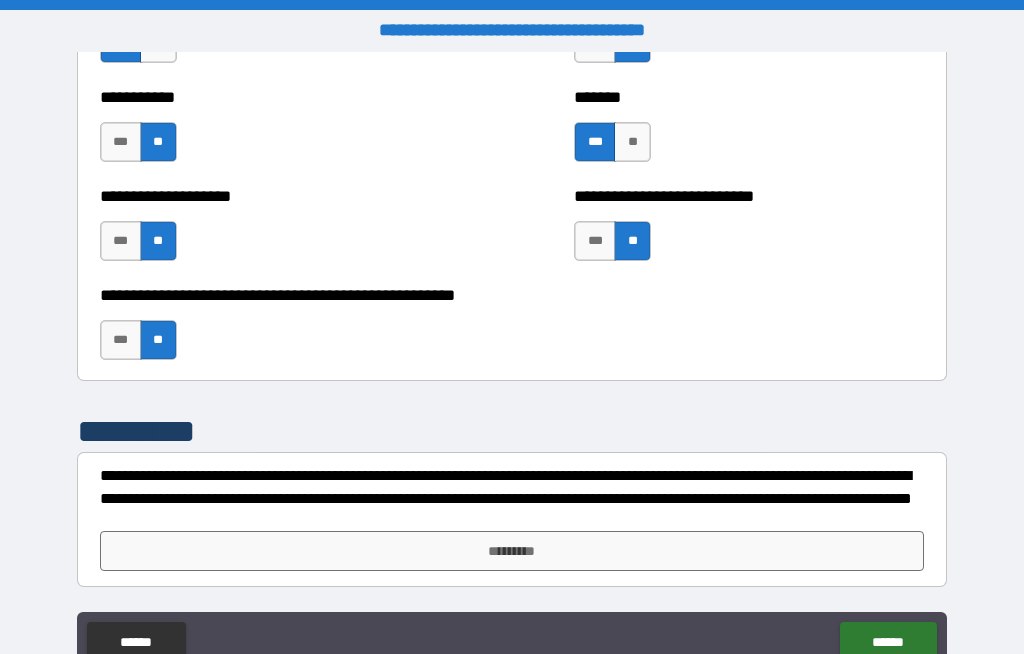 scroll, scrollTop: 8042, scrollLeft: 0, axis: vertical 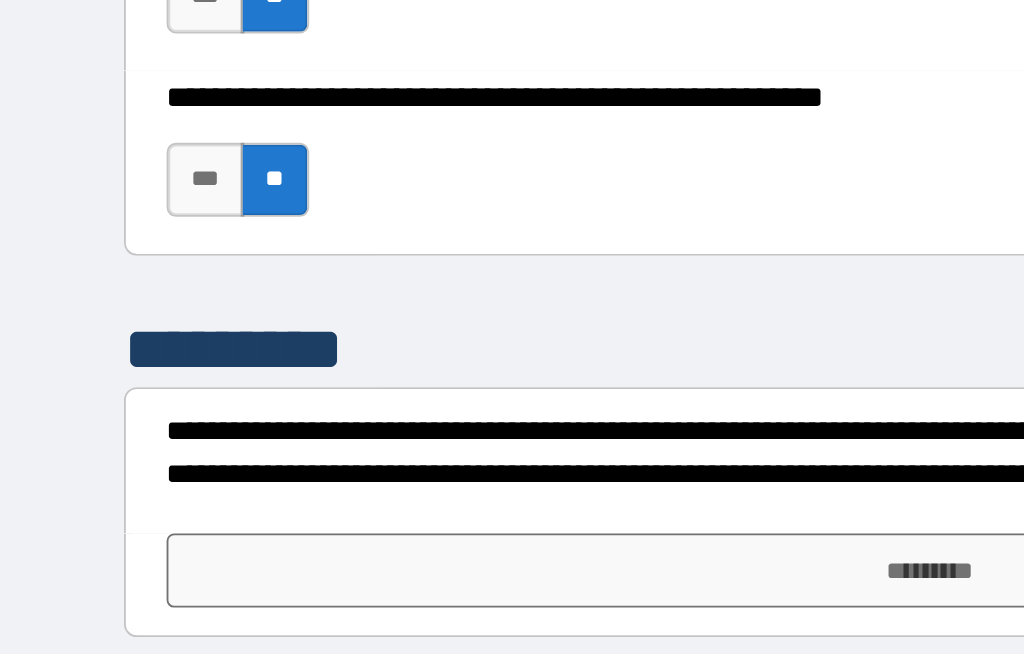 click on "*********" at bounding box center (512, 551) 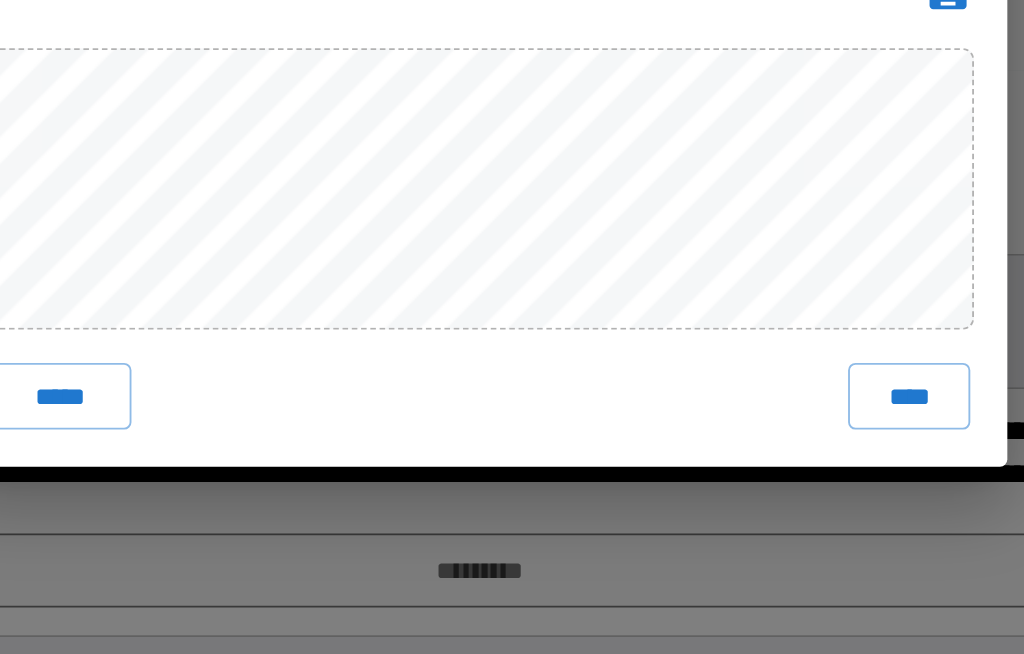 click on "****" at bounding box center [744, 457] 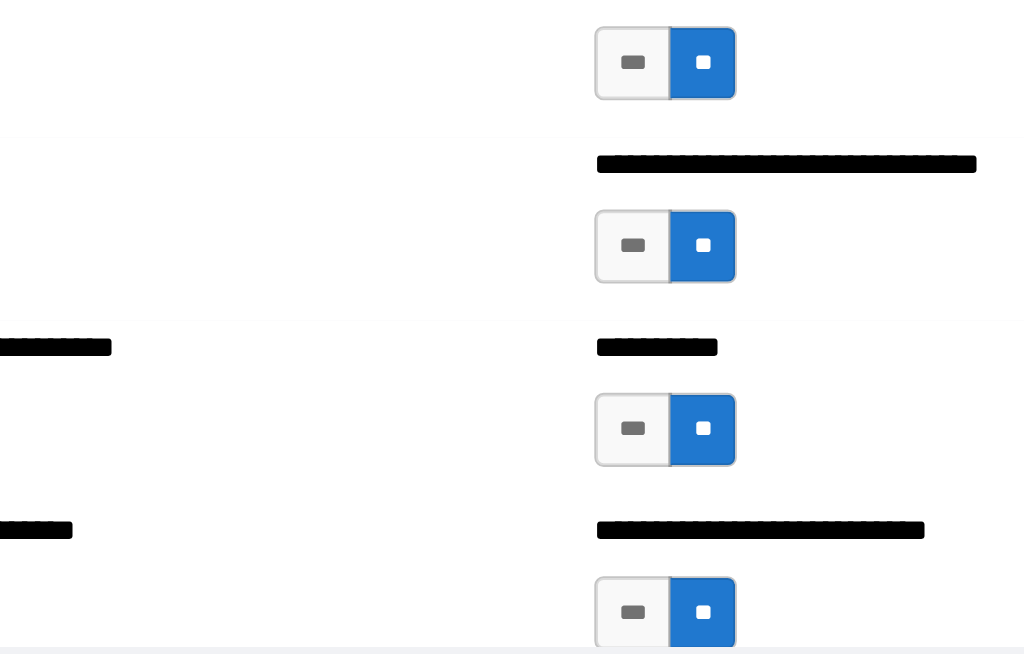 scroll, scrollTop: 7296, scrollLeft: 0, axis: vertical 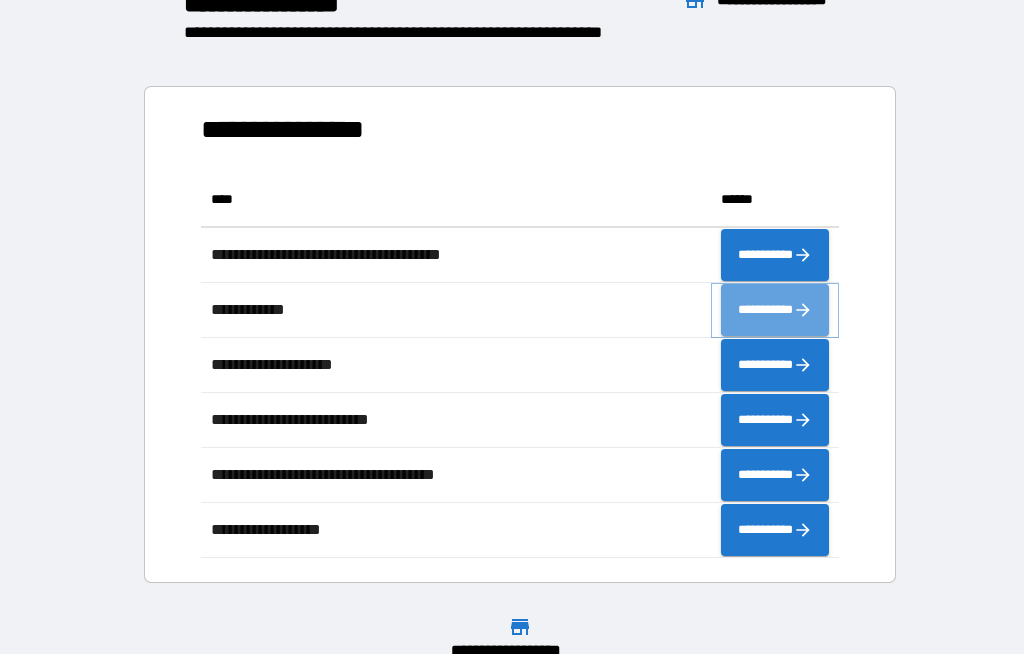 click 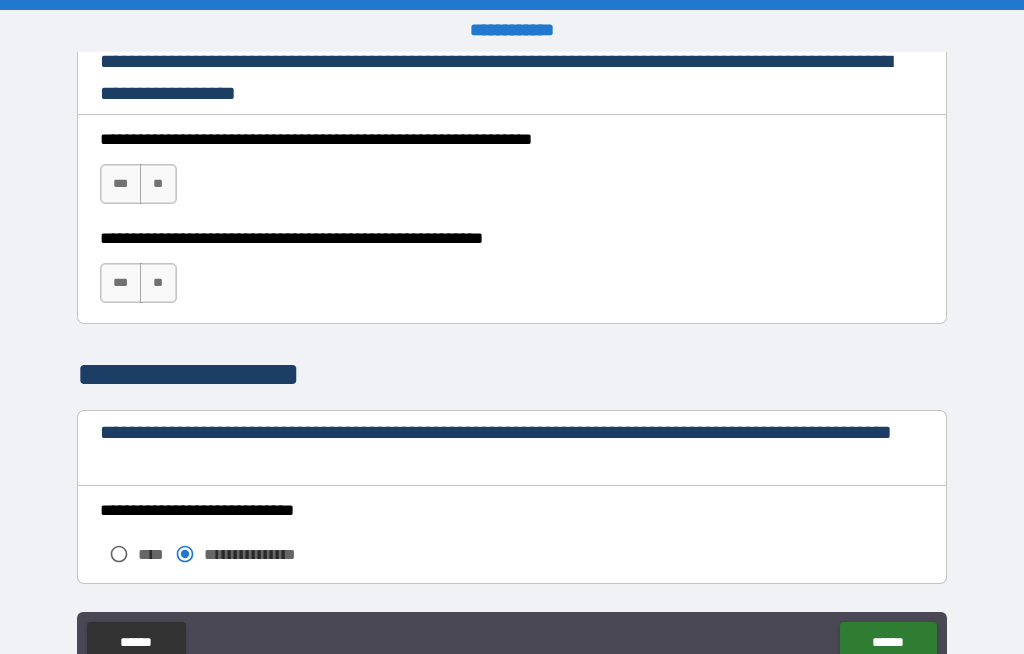 scroll, scrollTop: 1371, scrollLeft: 0, axis: vertical 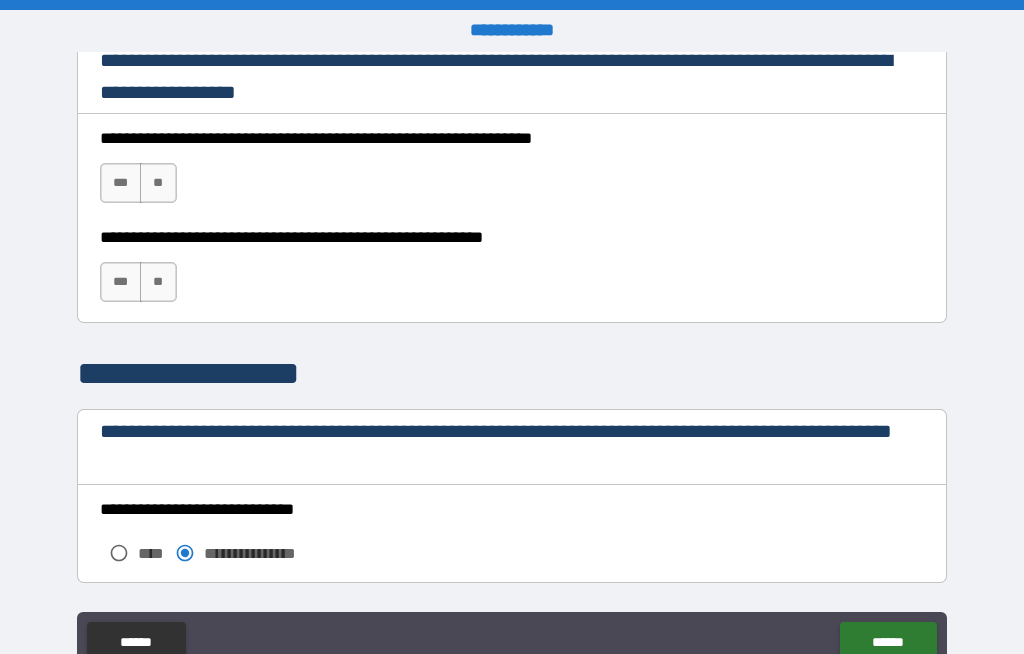 click on "***" at bounding box center (121, 183) 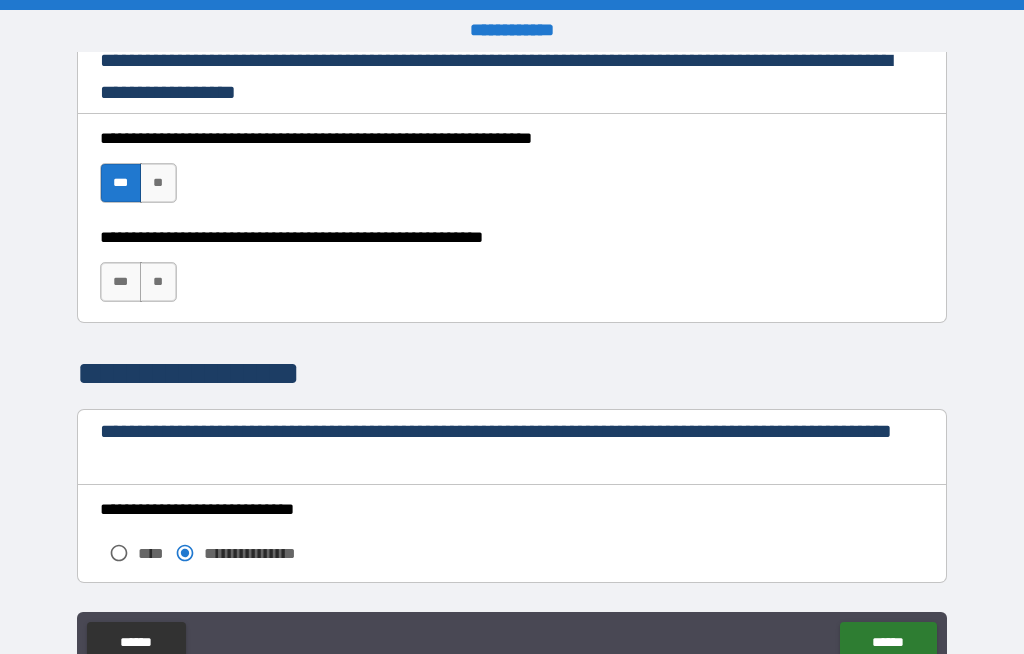 click on "***" at bounding box center [121, 282] 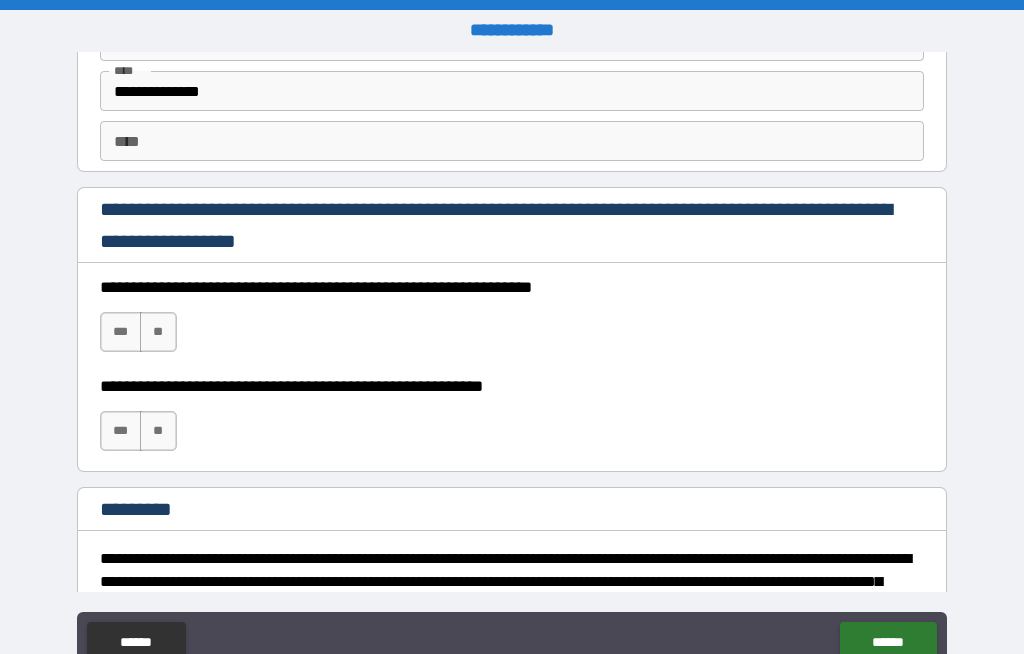 scroll, scrollTop: 2860, scrollLeft: 0, axis: vertical 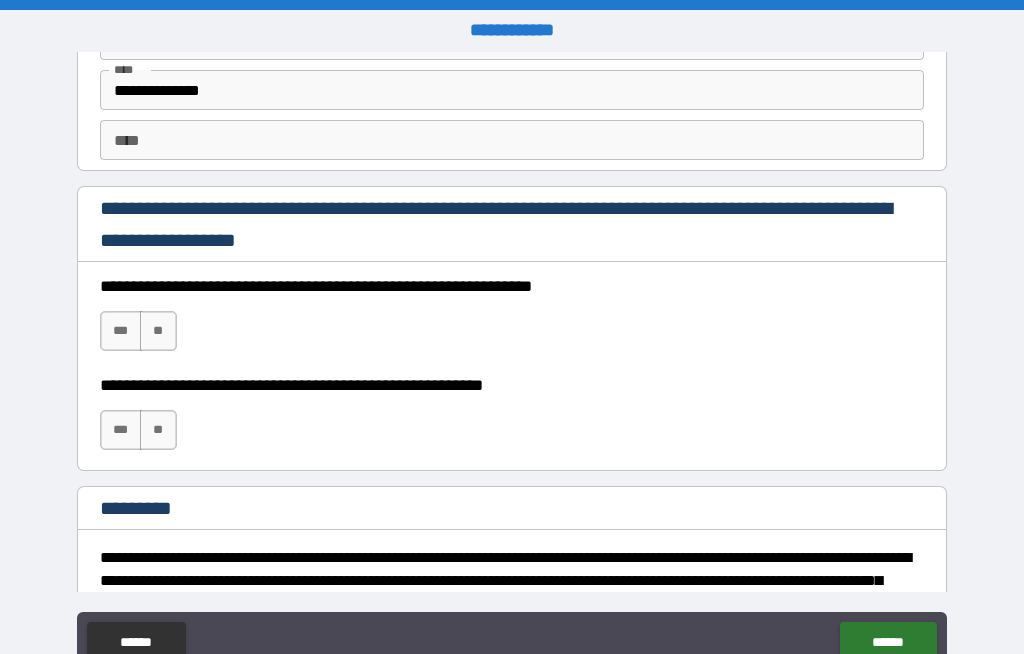 click on "***" at bounding box center (121, 331) 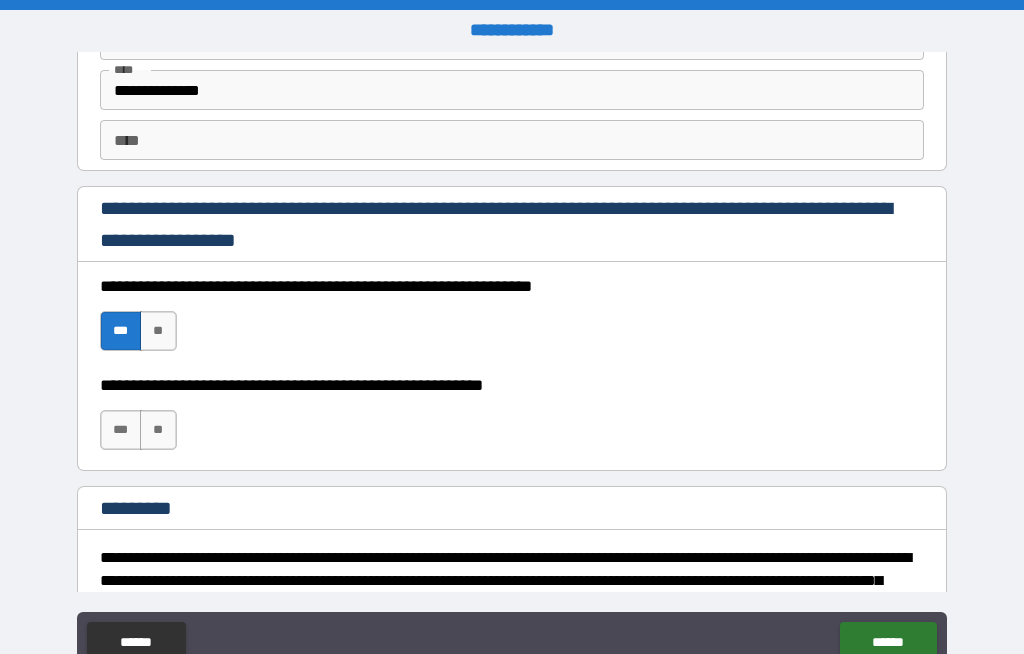 click on "***" at bounding box center (121, 430) 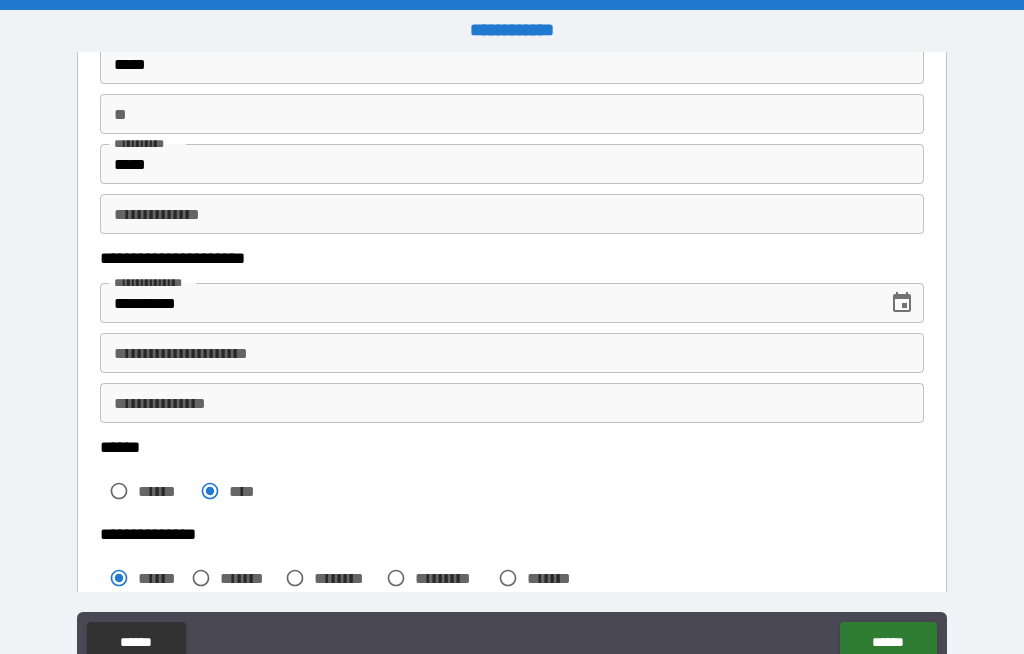scroll, scrollTop: 153, scrollLeft: 0, axis: vertical 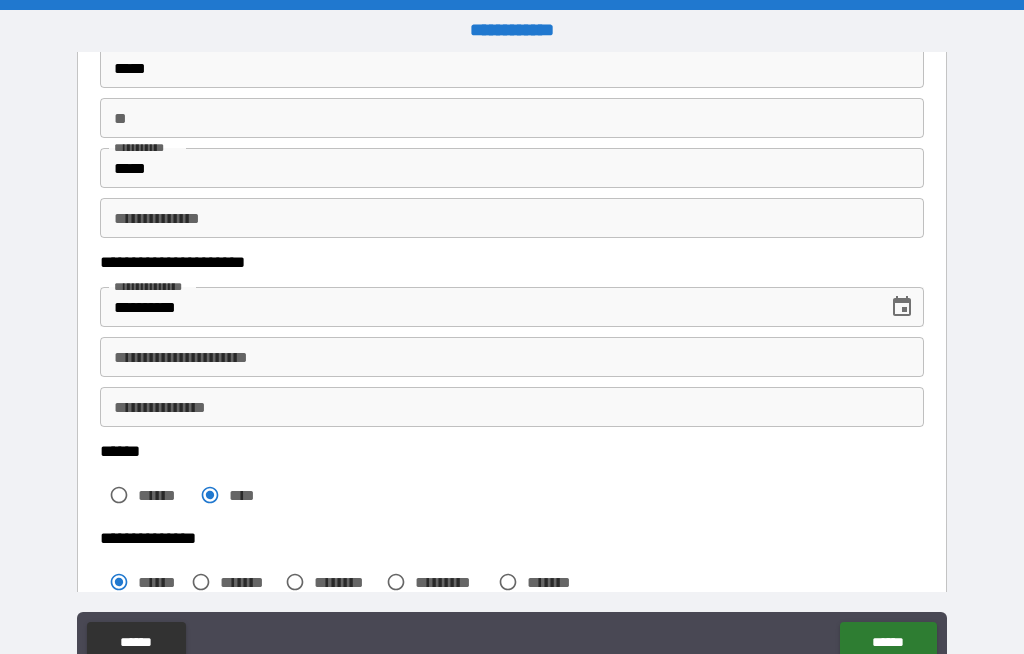 click on "**********" at bounding box center (512, 357) 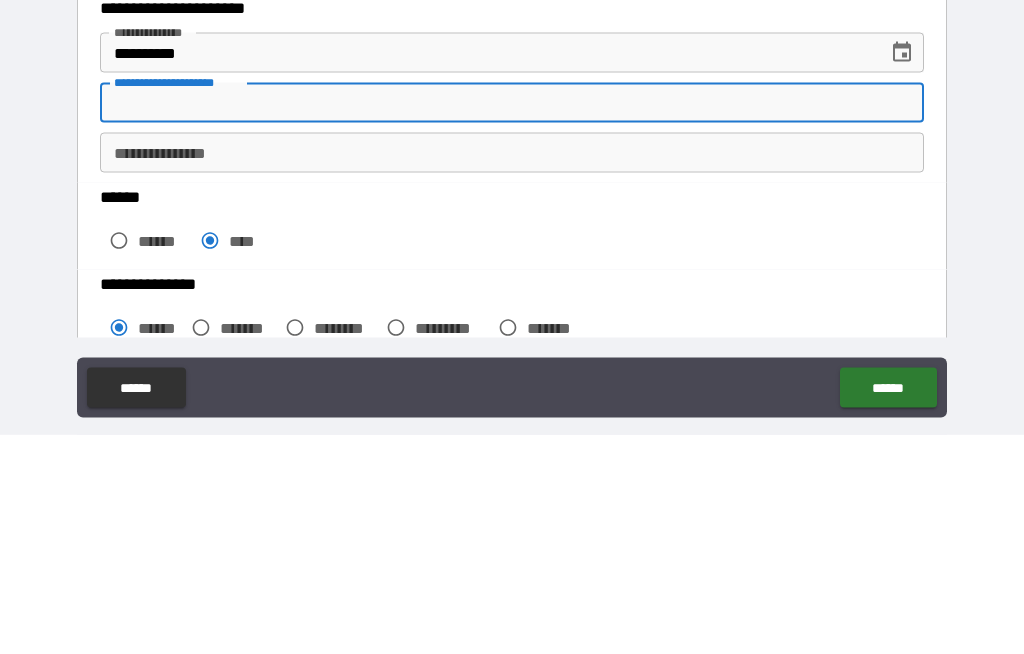 scroll, scrollTop: 38, scrollLeft: 0, axis: vertical 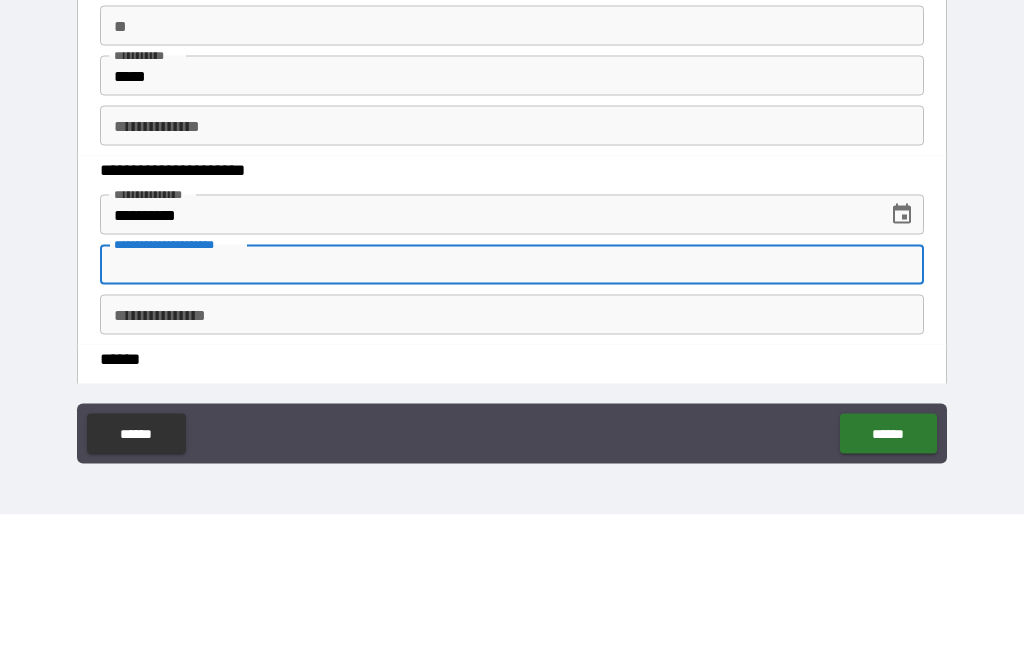 click on "**********" at bounding box center [512, 404] 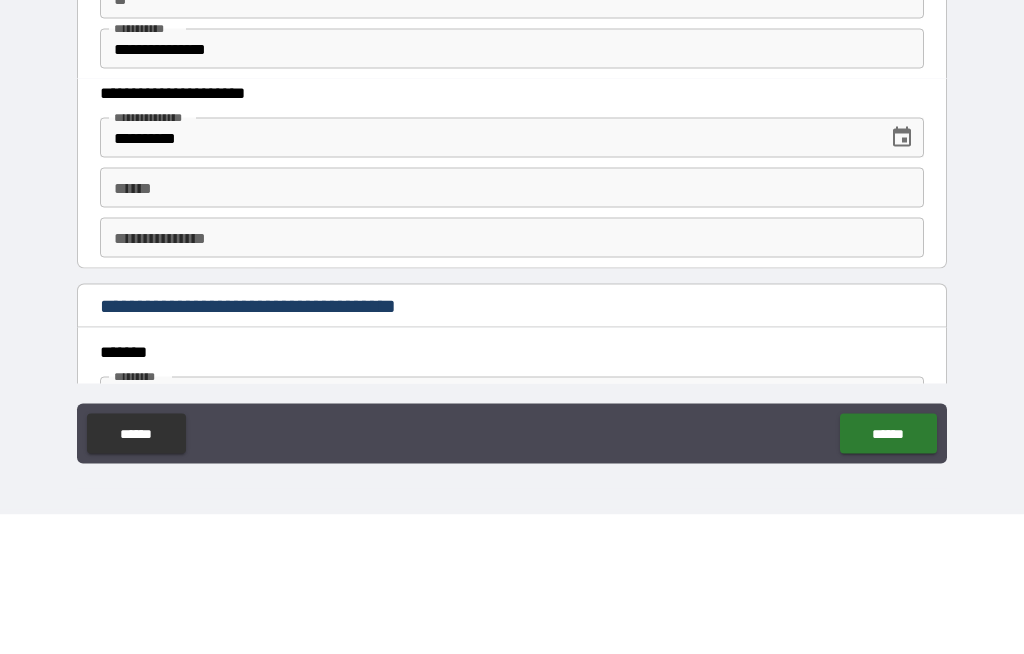 scroll, scrollTop: 1928, scrollLeft: 0, axis: vertical 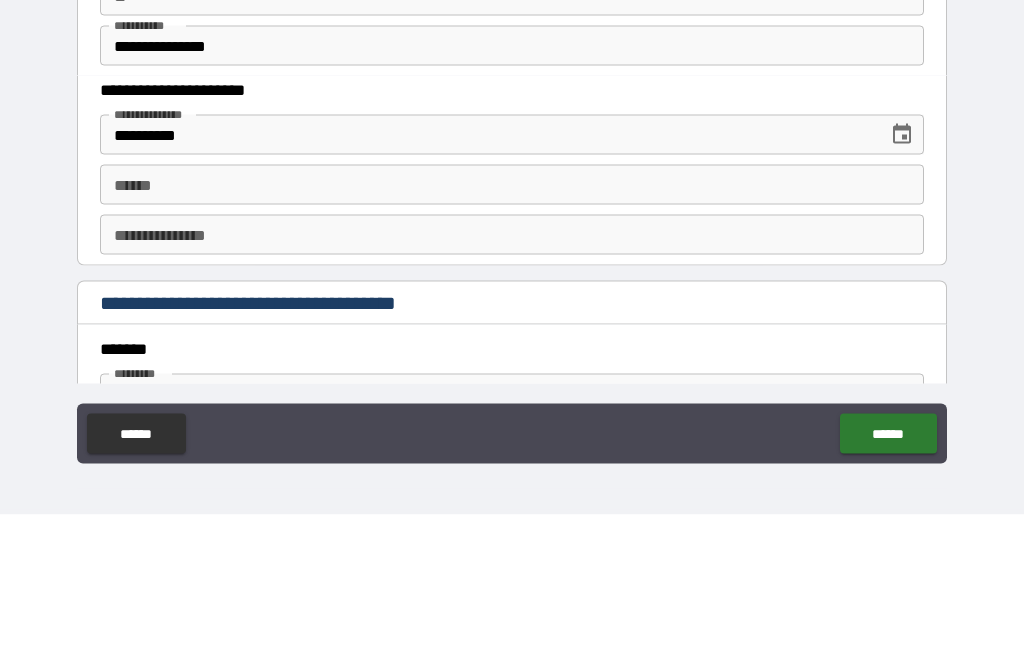click on "****   *" at bounding box center (512, 324) 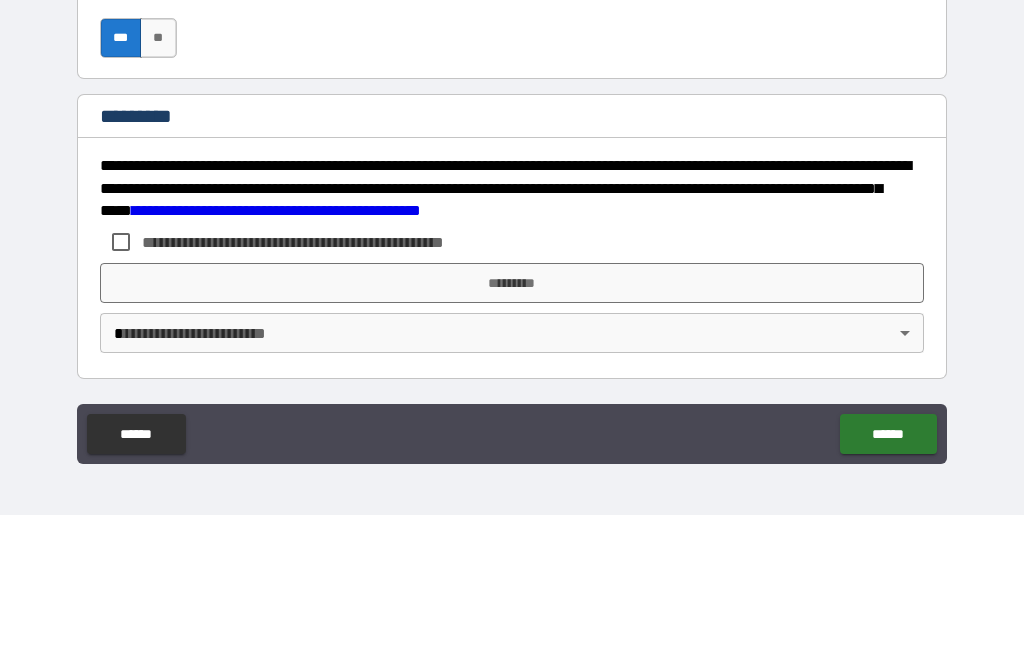 scroll, scrollTop: 3044, scrollLeft: 0, axis: vertical 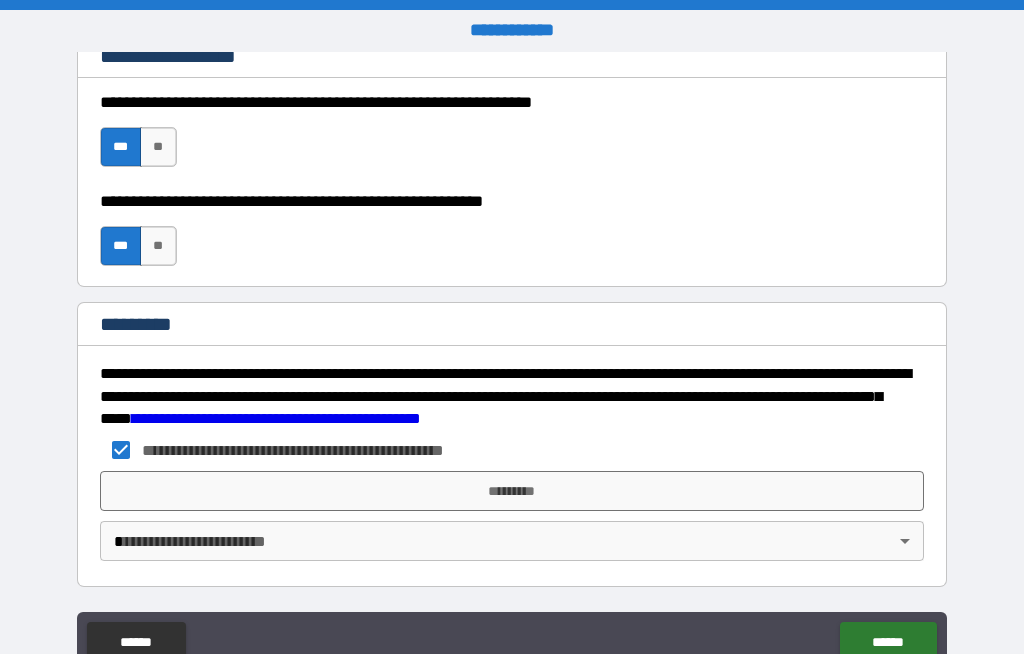 click on "**********" at bounding box center [512, 521] 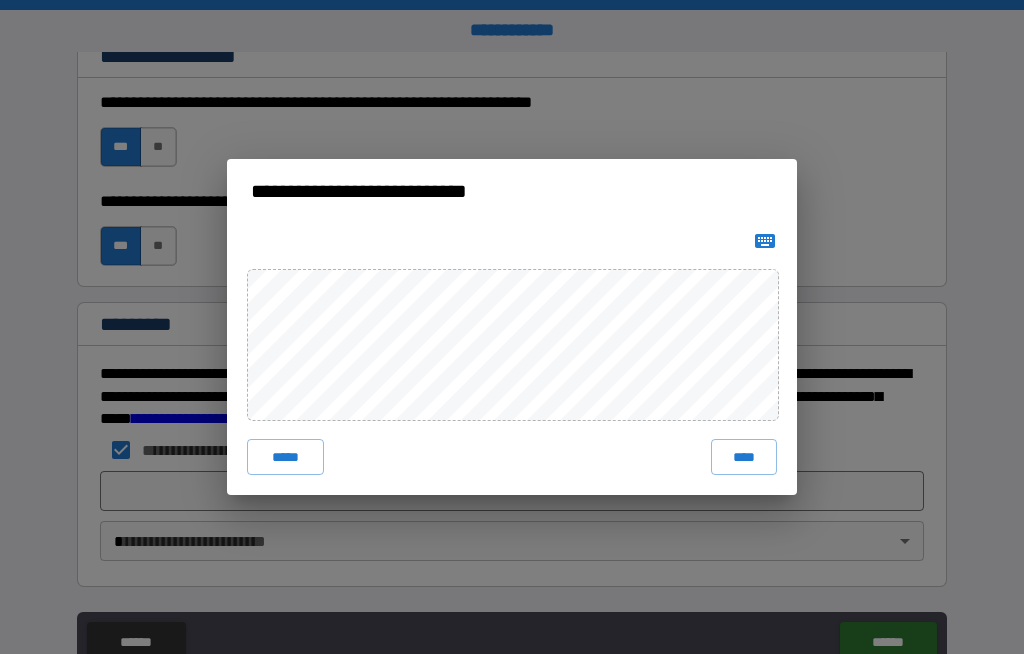 click on "****" at bounding box center (744, 457) 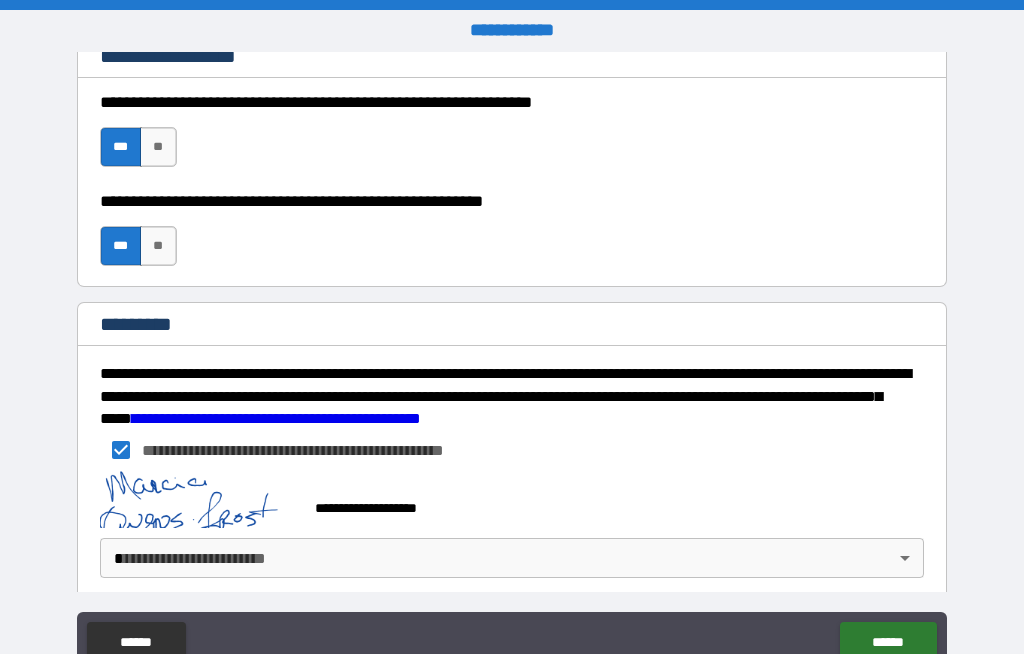 click on "[FIRST] [LAST] [POSTAL_CODE] [CITY] [STATE] [COUNTRY] [STREET] [NUMBER] [APT] [UNIT] [BUILDING] [FLOOR] [ADDRESS_LINE_1] [ADDRESS_LINE_2] [ADDRESS_LINE_3] [ADDRESS_LINE_4] [ADDRESS_LINE_5] [ADDRESS_LINE_6] [ADDRESS_LINE_7] [ADDRESS_LINE_8] [ADDRESS_LINE_9] [ADDRESS_LINE_10] [ADDRESS_LINE_11] [ADDRESS_LINE_12] [ADDRESS_LINE_13] [ADDRESS_LINE_14] [ADDRESS_LINE_15] [ADDRESS_LINE_16] [ADDRESS_LINE_17] [ADDRESS_LINE_18] [ADDRESS_LINE_19] [ADDRESS_LINE_20] [ADDRESS_LINE_21] [ADDRESS_LINE_22] [ADDRESS_LINE_23] [ADDRESS_LINE_24] [ADDRESS_LINE_25] [ADDRESS_LINE_26] [ADDRESS_LINE_27] [ADDRESS_LINE_28] [ADDRESS_LINE_29] [ADDRESS_LINE_30] [ADDRESS_LINE_31] [ADDRESS_LINE_32] [ADDRESS_LINE_33] [ADDRESS_LINE_34] [ADDRESS_LINE_35] [ADDRESS_LINE_36] [ADDRESS_LINE_37] [ADDRESS_LINE_38] [ADDRESS_LINE_39] [ADDRESS_LINE_40] [ADDRESS_LINE_41] [ADDRESS_LINE_42] [ADDRESS_LINE_43] [ADDRESS_LINE_44] [ADDRESS_LINE_45] [ADDRESS_LINE_46] [ADDRESS_LINE_47] [ADDRESS_LINE_48] [ADDRESS_LINE_49] [ADDRESS_LINE_50] [ADDRESS_LINE_51] [ADDRESS_LINE_52] [ADDRESS_LINE_53] [ADDRESS_LINE_54] [ADDRESS_LINE_55] [ADDRESS_LINE_56] [ADDRESS_LINE_57] [ADDRESS_LINE_58] [ADDRESS_LINE_59] [ADDRESS_LINE_60] [ADDRESS_LINE_61] [ADDRESS_LINE_62] [ADDRESS_LINE_63] [ADDRESS_LINE_64] [ADDRESS_LINE_65] [ADDRESS_LINE_66] [ADDRESS_LINE_67] [ADDRESS_LINE_68] [ADDRESS_LINE_69] [ADDRESS_LINE_70] [ADDRESS_LINE_71] [ADDRESS_LINE_72] [ADDRESS_LINE_73] [ADDRESS_LINE_74] [ADDRESS_LINE_75] [ADDRESS_LINE_76] [ADDRESS_LINE_77] [ADDRESS_LINE_78] [ADDRESS_LINE_79] [ADDRESS_LINE_80] [ADDRESS_LINE_81] [ADDRESS_LINE_82] [ADDRESS_LINE_83] [ADDRESS_LINE_84] [ADDRESS_LINE_85] [ADDRESS_LINE_86] [ADDRESS_LINE_87] [ADDRESS_LINE_88] [ADDRESS_LINE_89] [ADDRESS_LINE_90] [ADDRESS_LINE_91] [ADDRESS_LINE_92] [ADDRESS_LINE_93] [ADDRESS_LINE_94] [ADDRESS_LINE_95] [ADDRESS_LINE_96] [ADDRESS_LINE_97] [ADDRESS_LINE_98] [ADDRESS_LINE_99] [ADDRESS_LINE_100]" at bounding box center (512, 361) 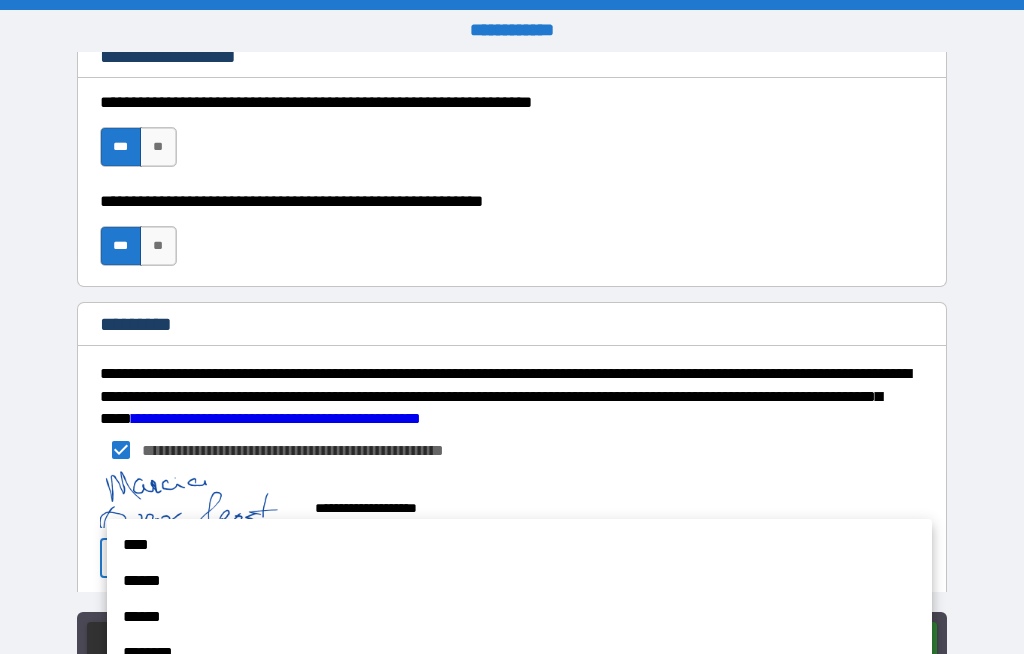 click on "*****" at bounding box center [519, 689] 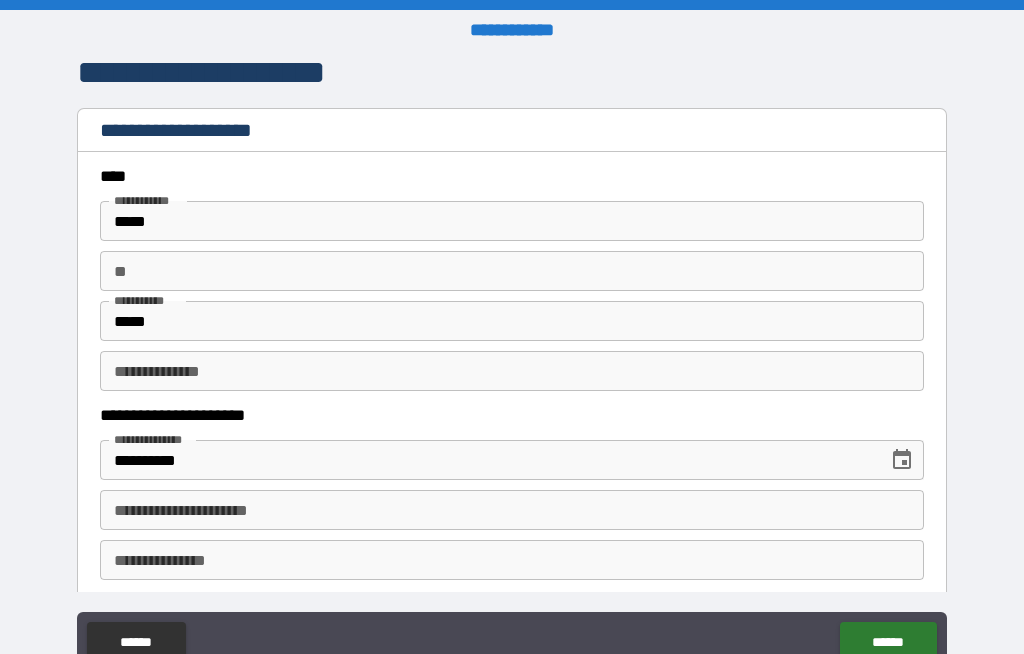 scroll, scrollTop: 0, scrollLeft: 0, axis: both 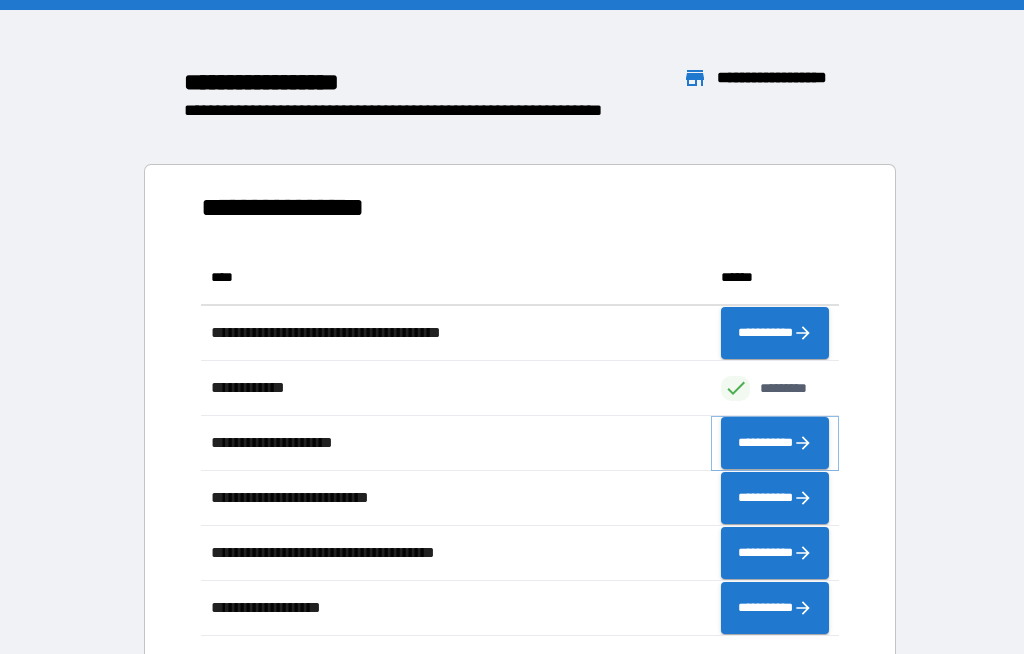 click on "**********" at bounding box center (775, 443) 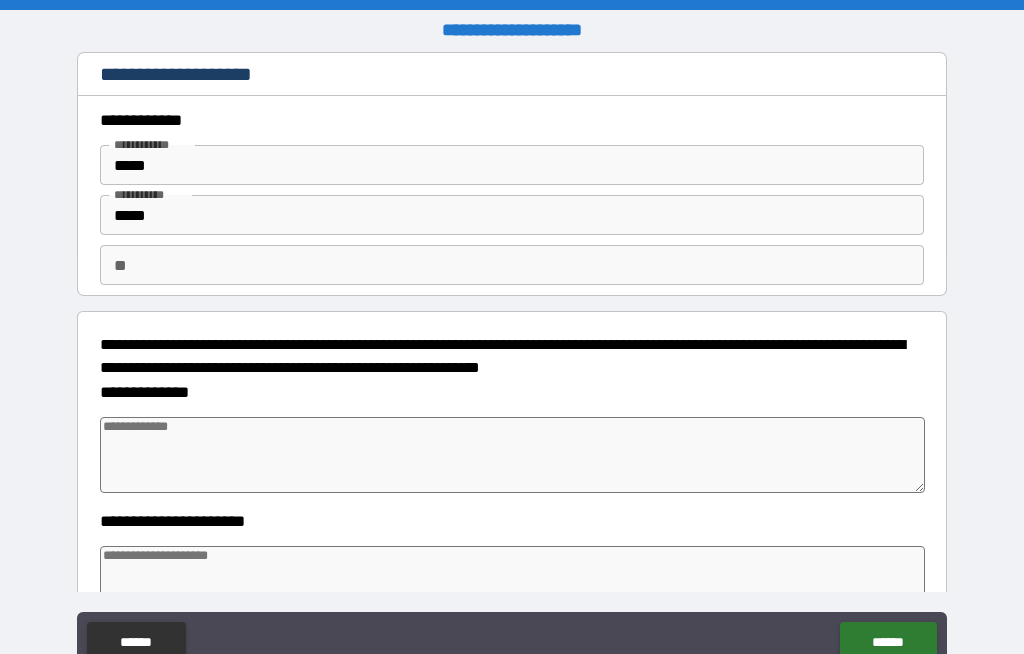 type on "*" 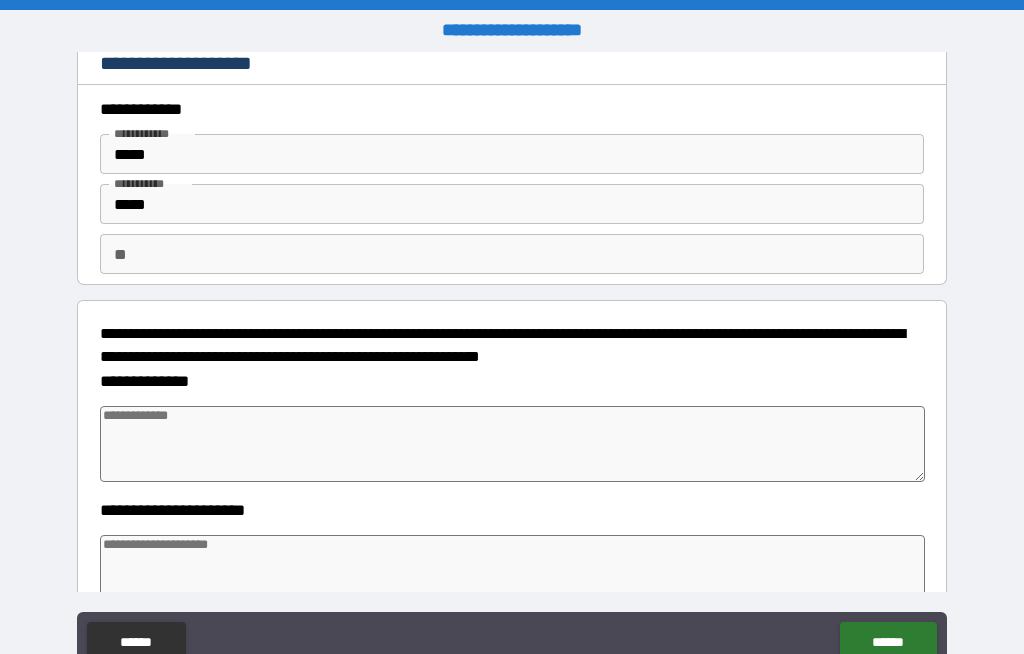 scroll, scrollTop: 8, scrollLeft: 0, axis: vertical 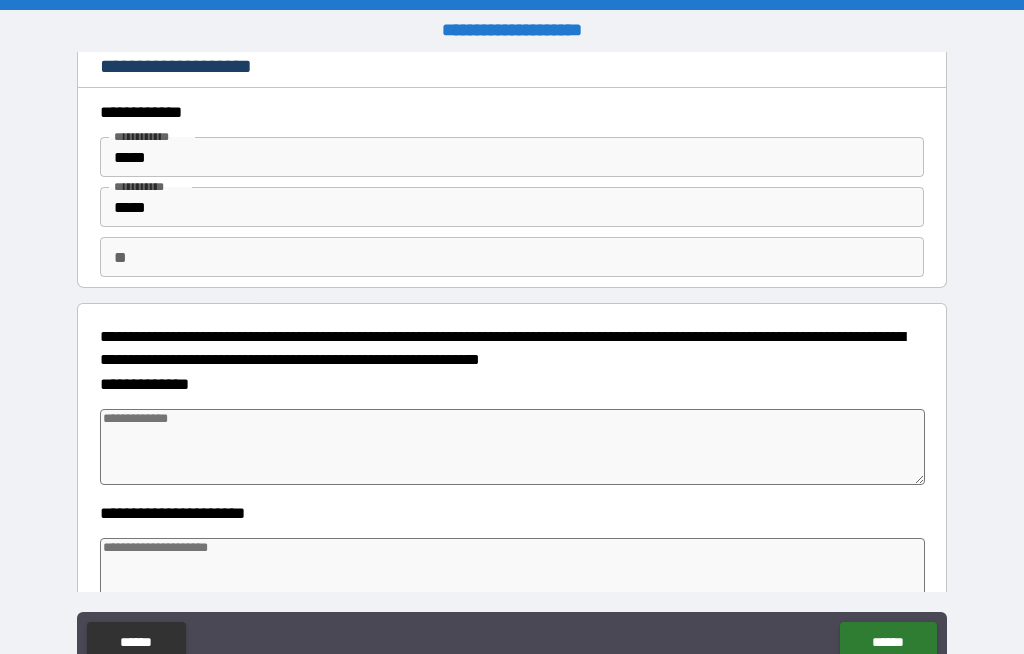 click at bounding box center [513, 447] 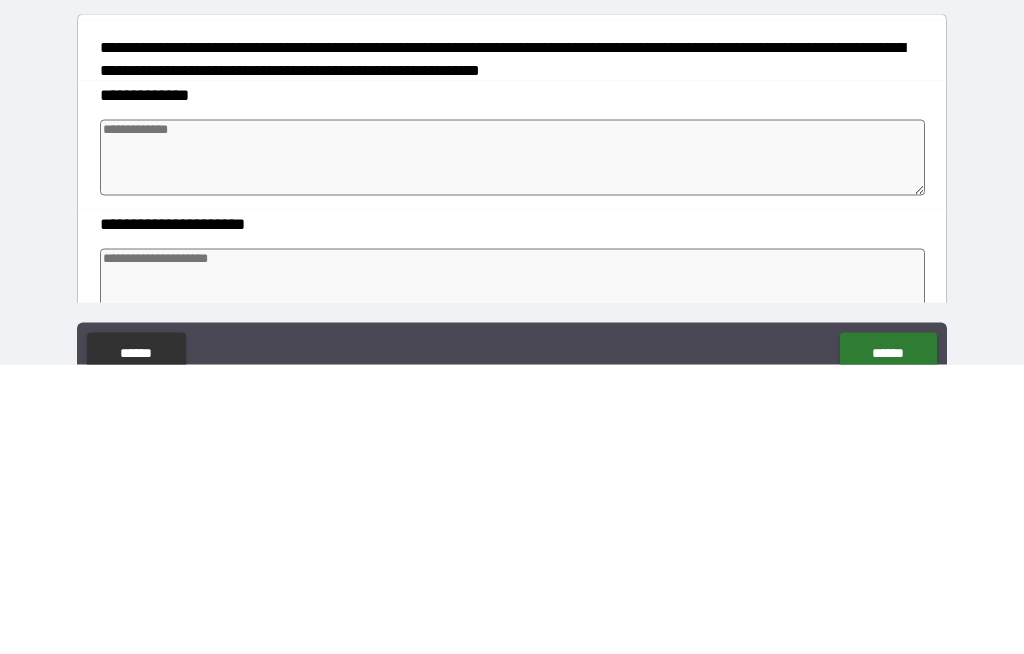 type on "*" 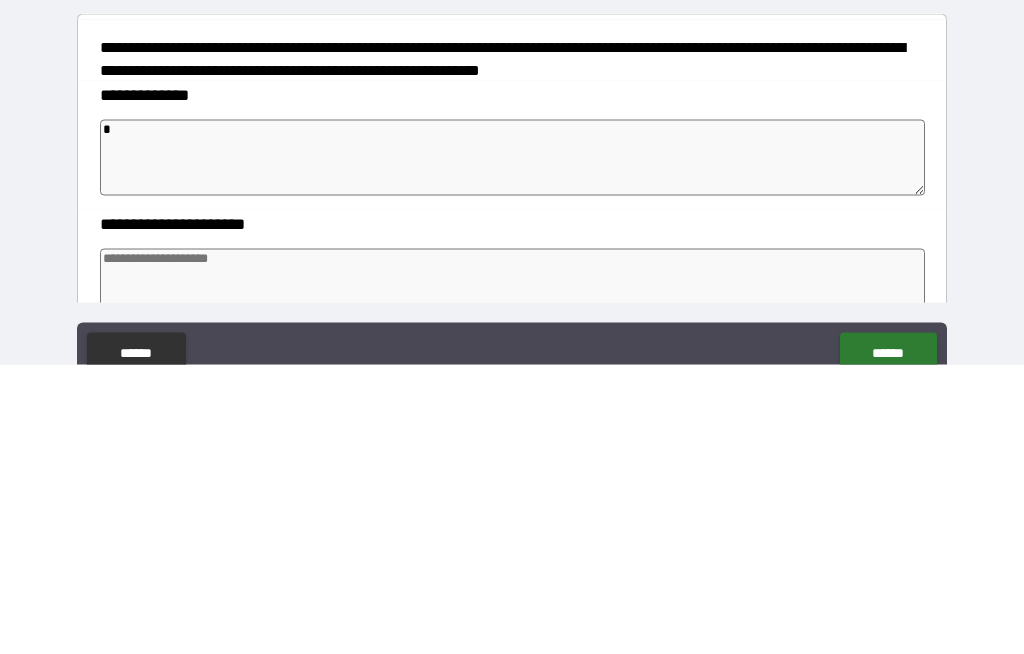 type on "*" 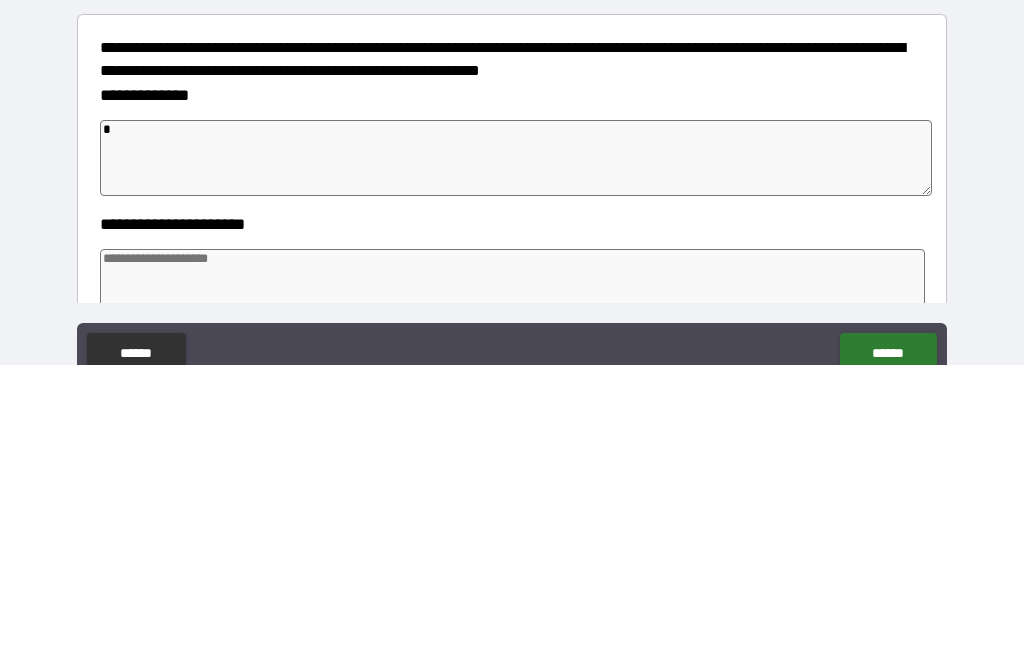 type on "**" 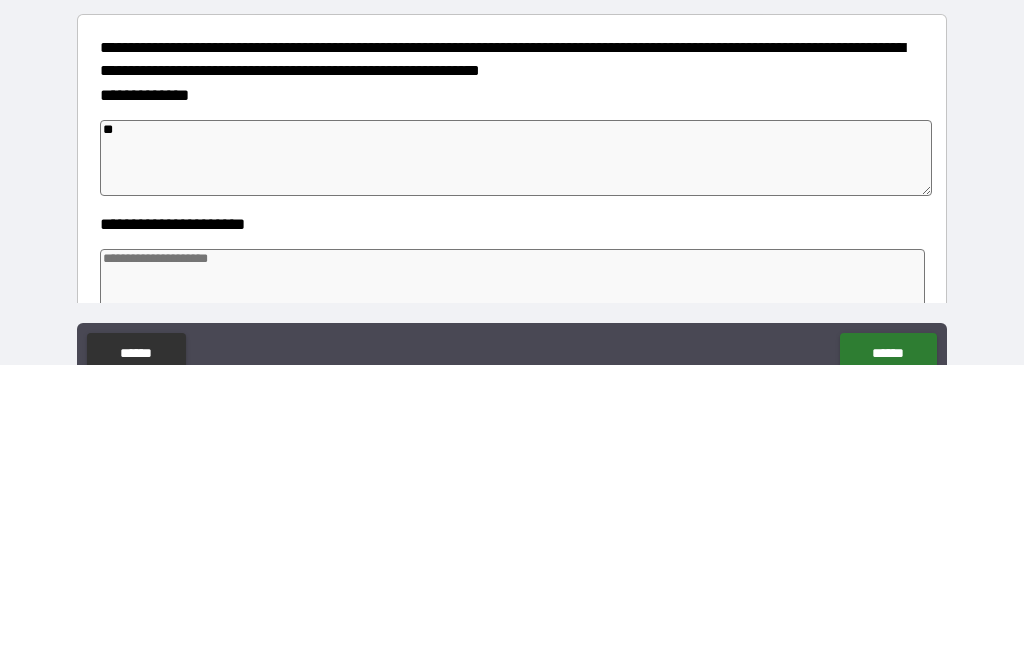 type on "*" 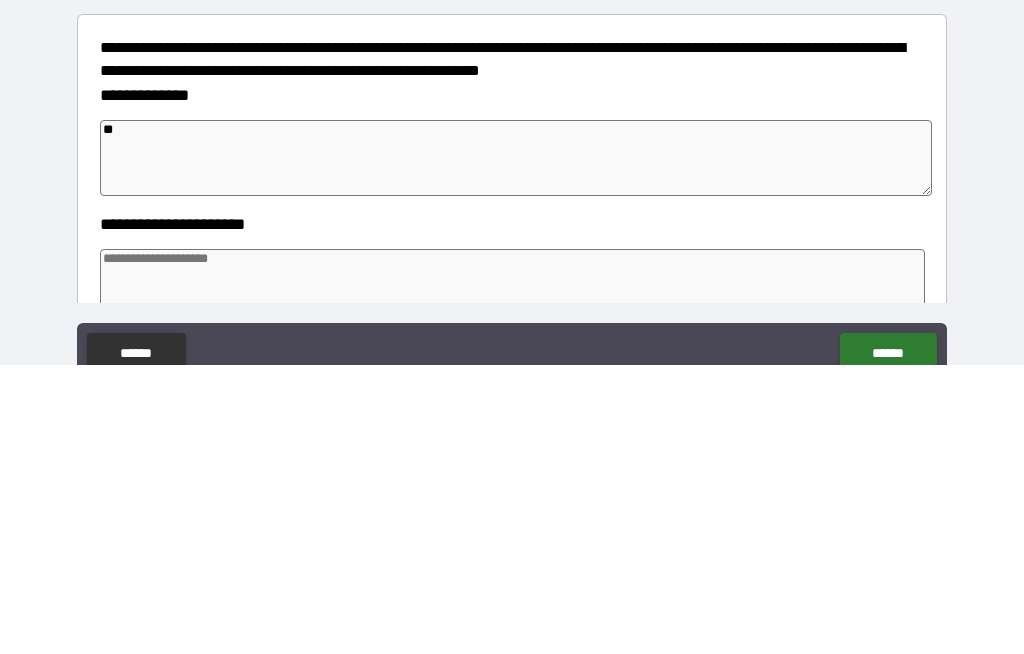 type on "*" 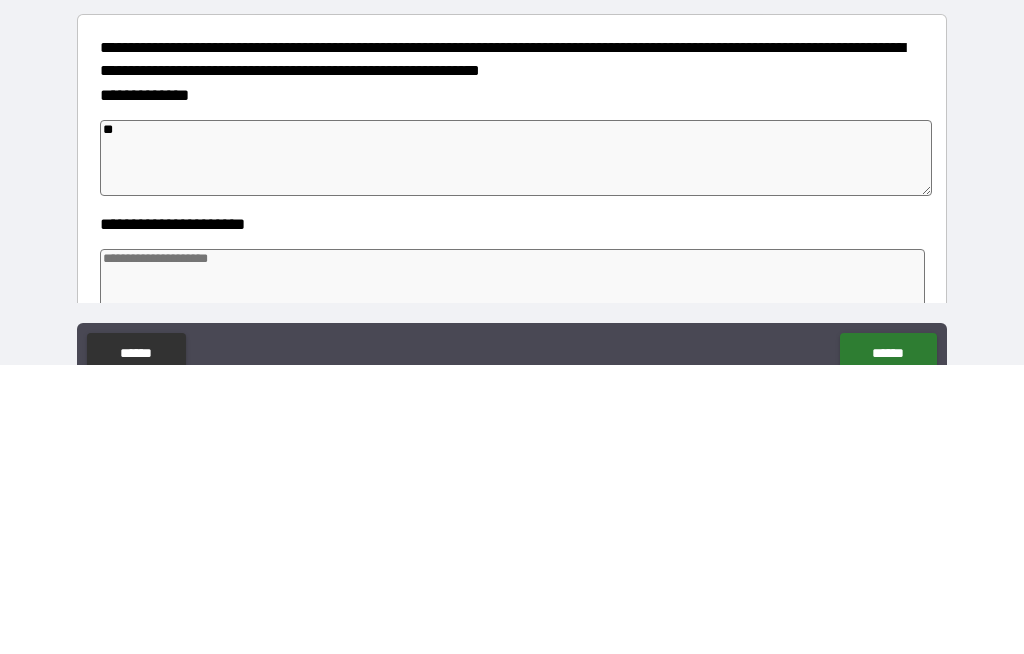 type on "*" 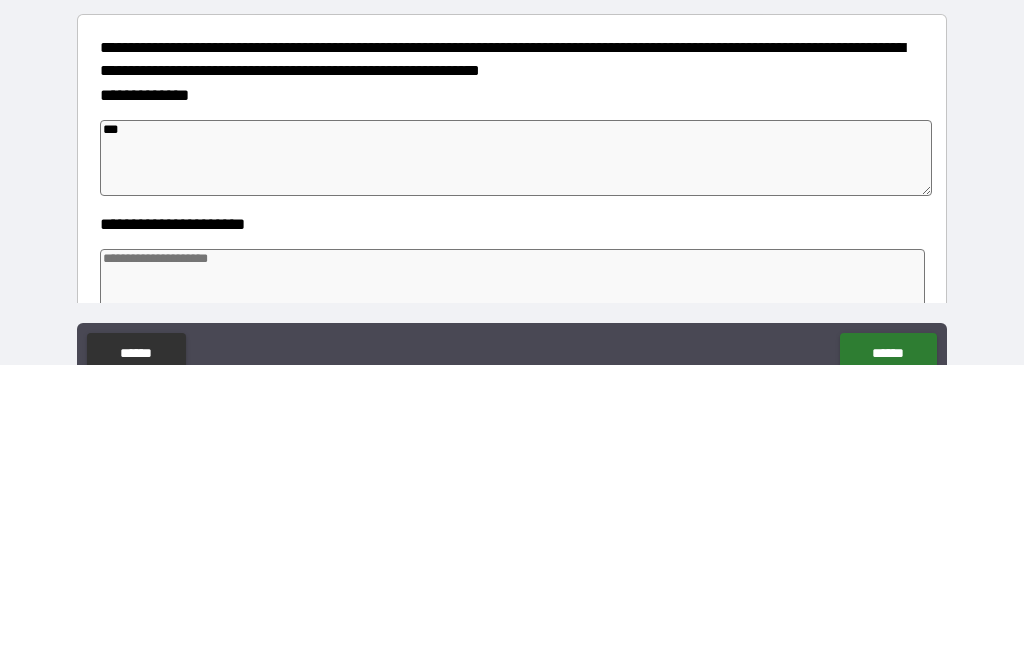 type on "*" 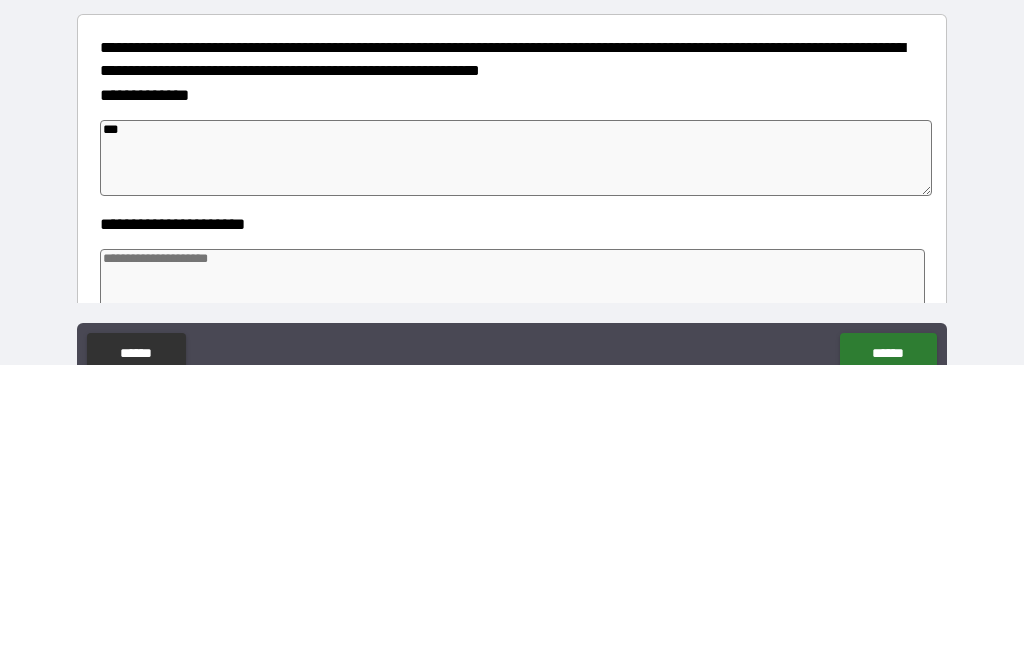 type on "****" 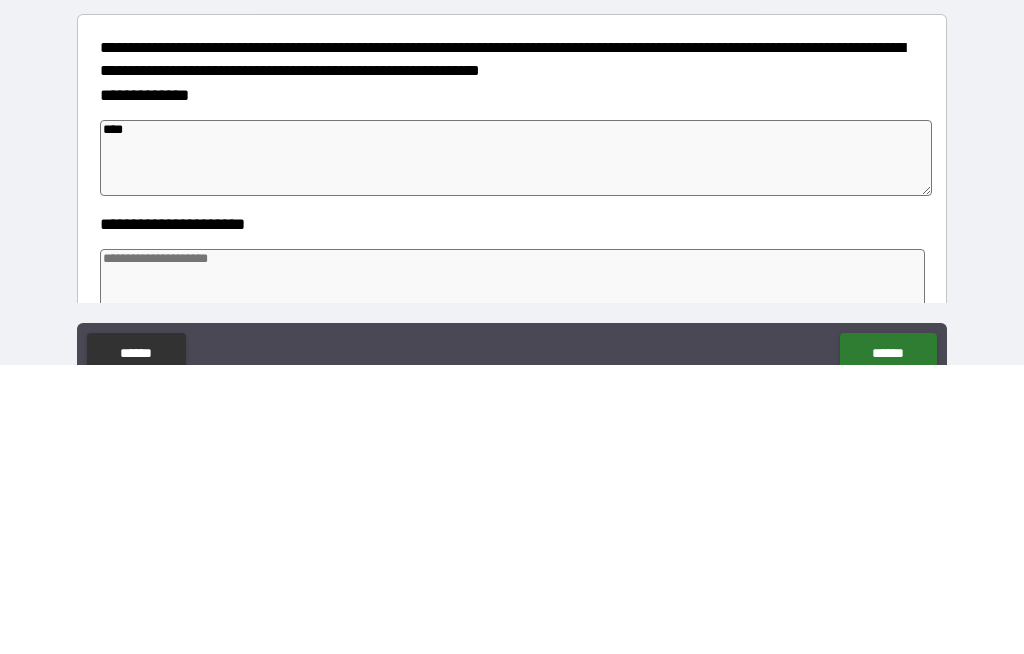 type on "*" 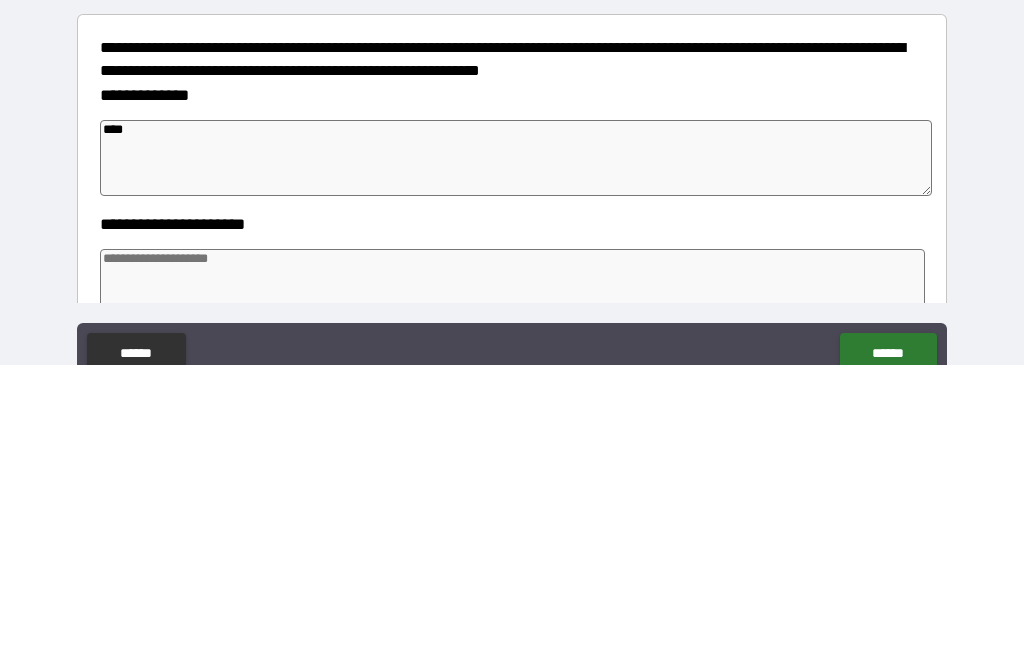 type on "*" 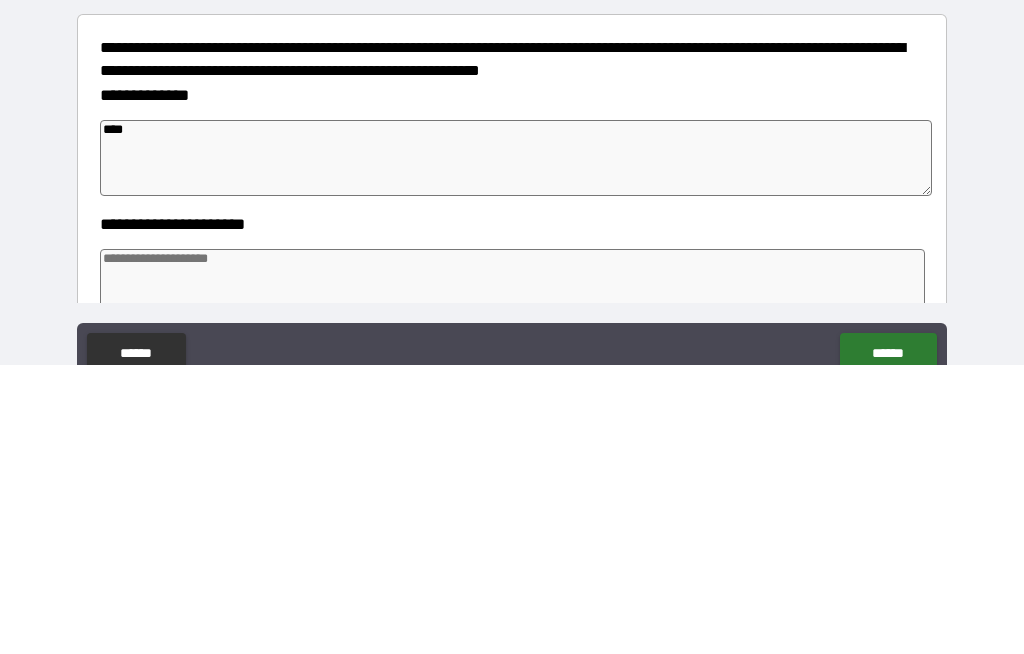 type on "*" 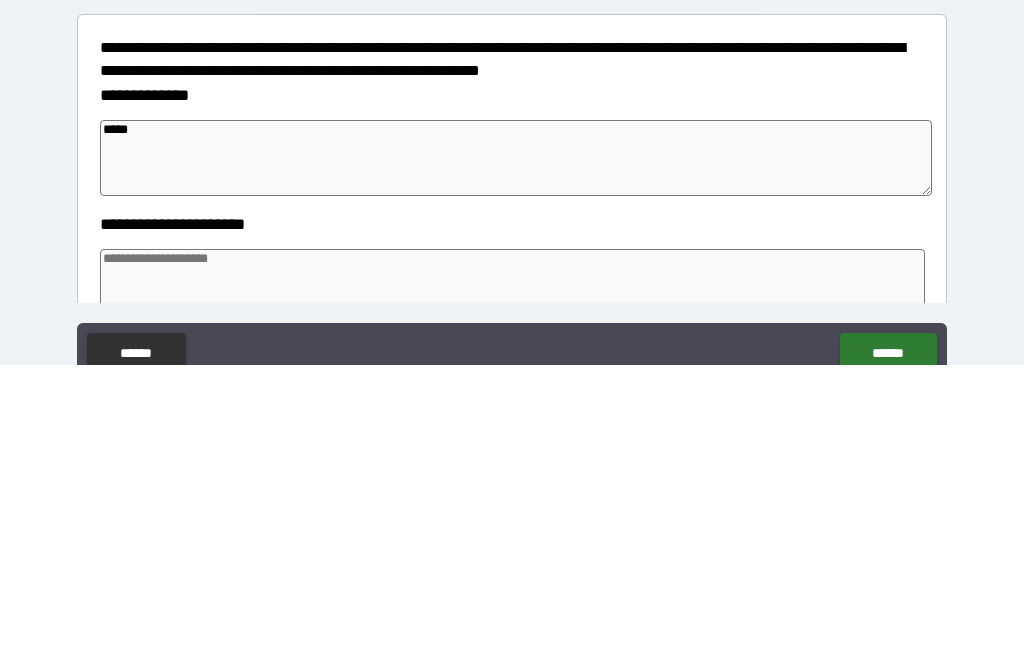 type on "*" 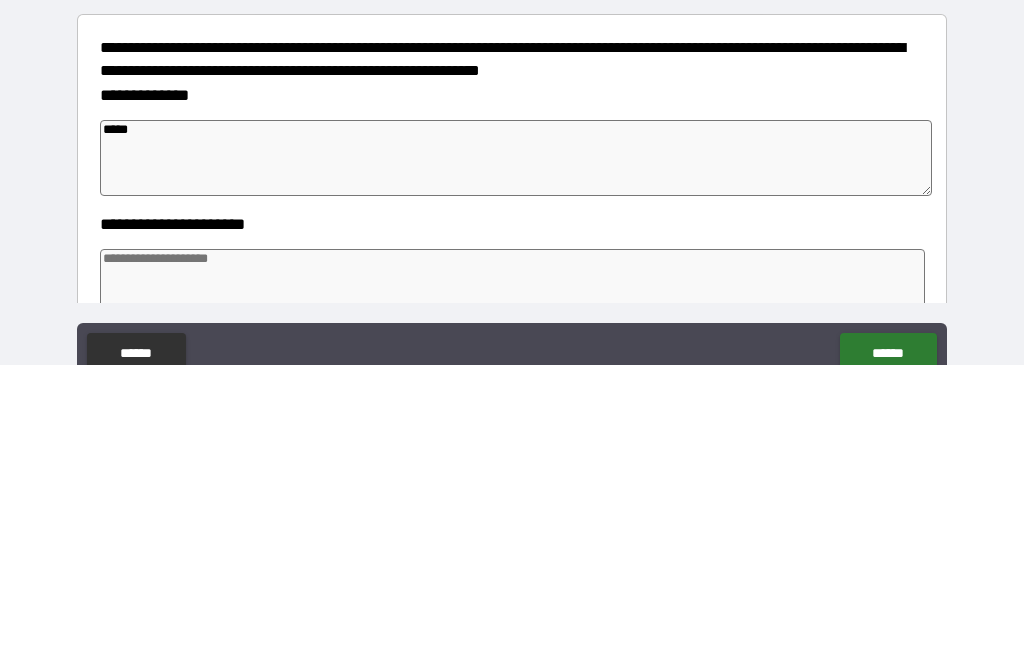 type on "*******" 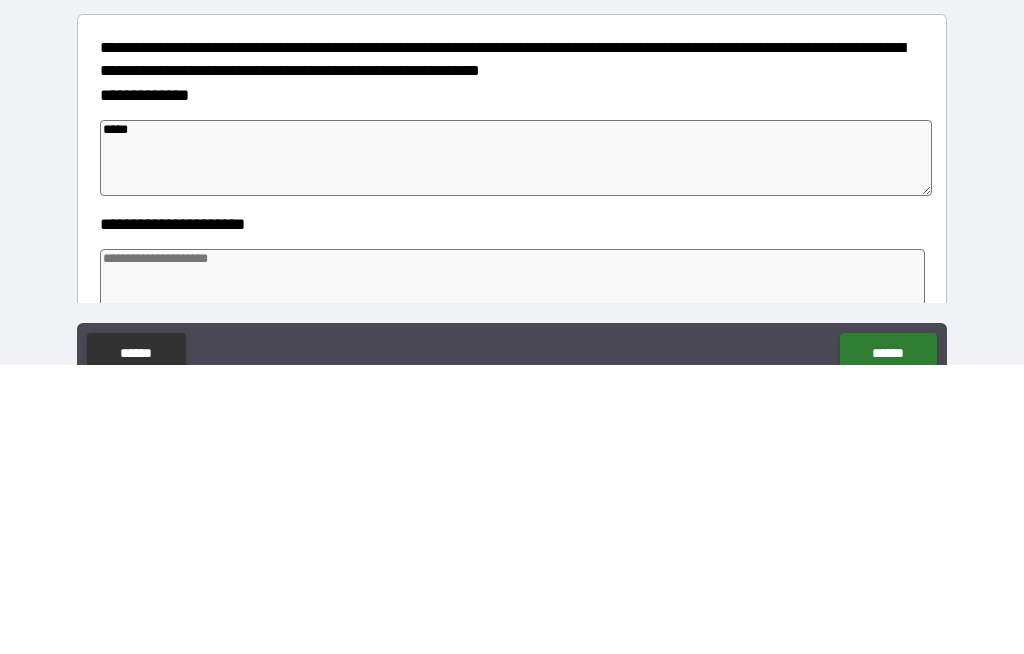 type on "*" 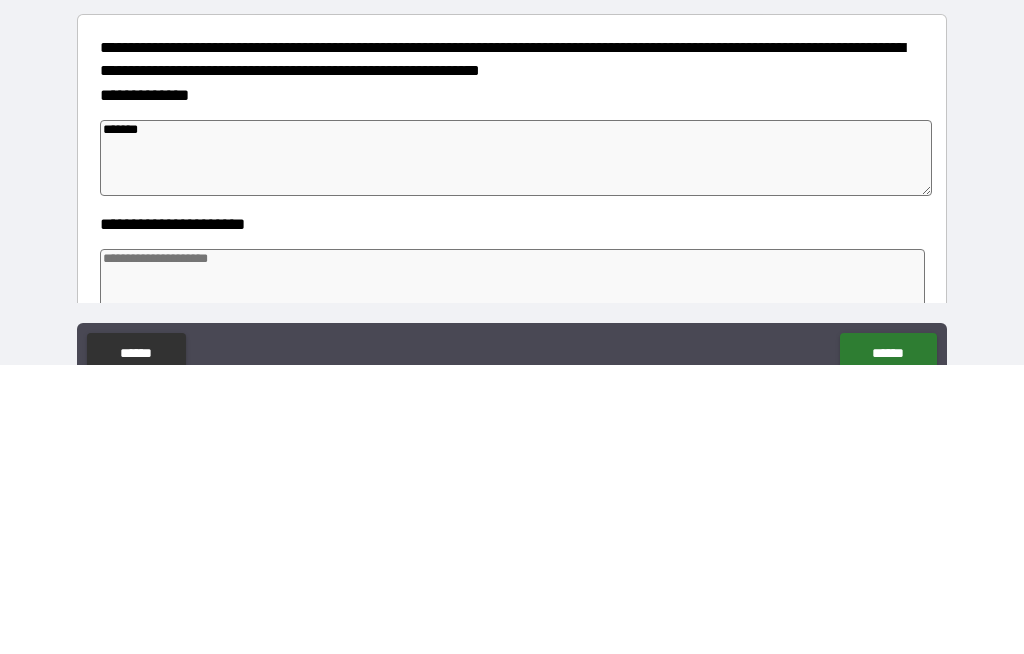 type on "*******" 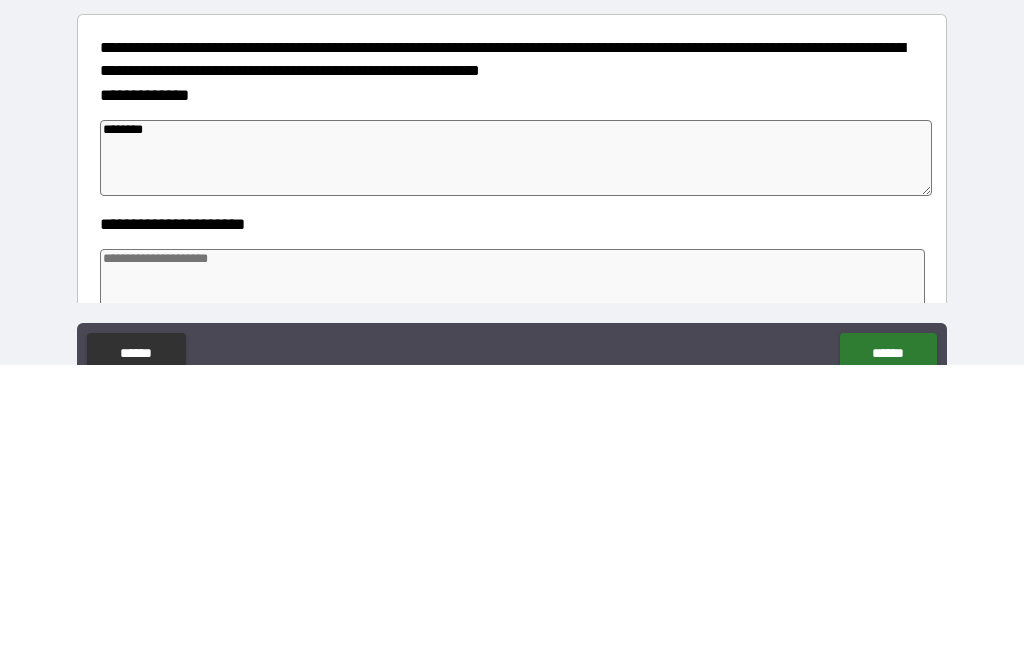 type on "*" 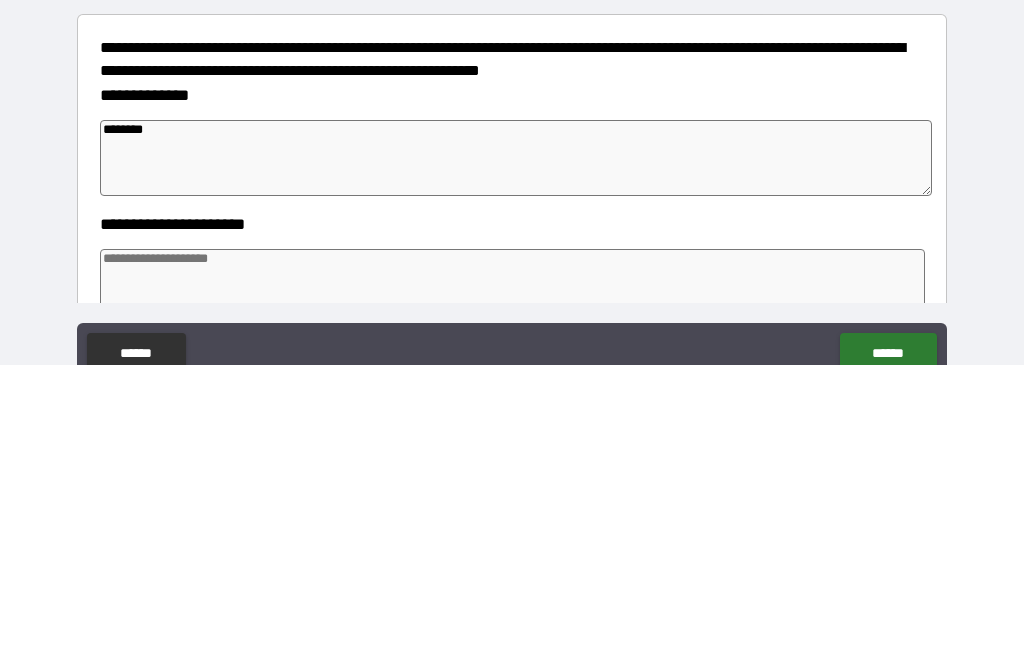 type on "*" 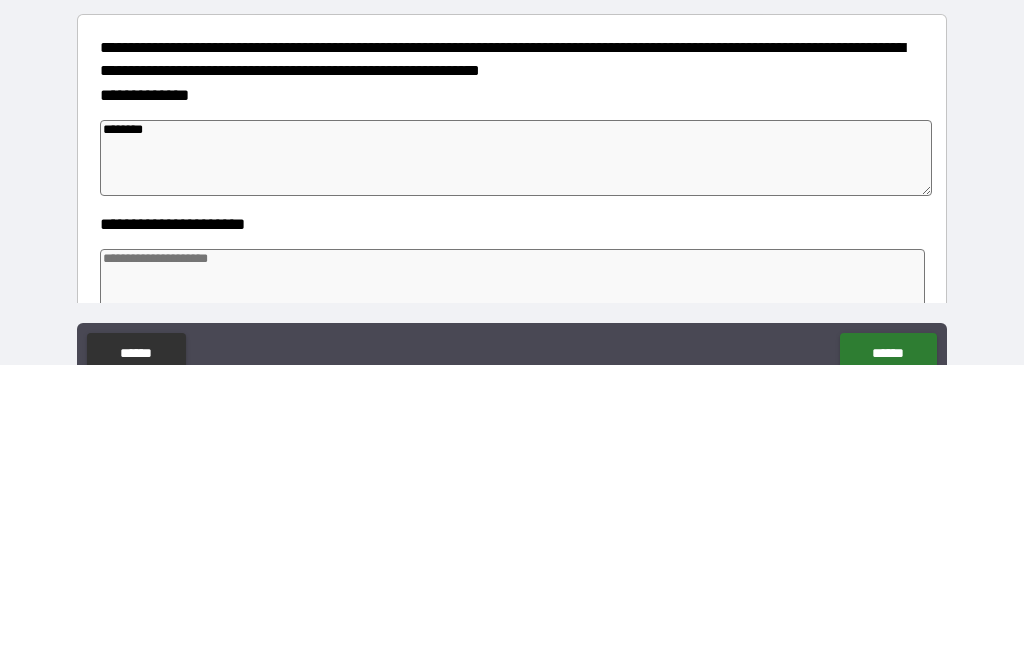 type on "*" 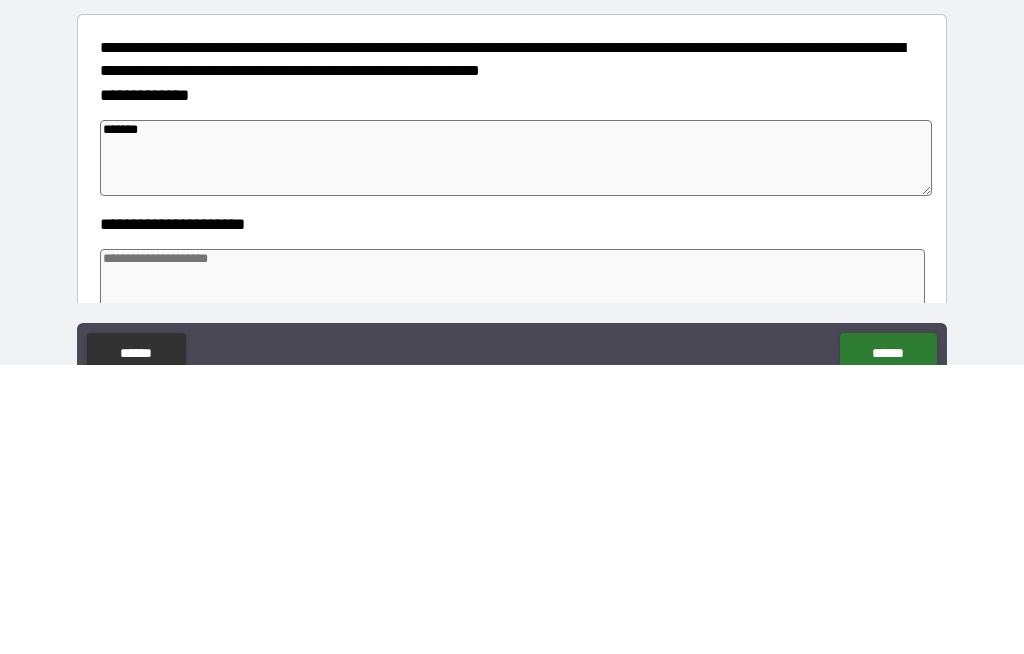 type on "*" 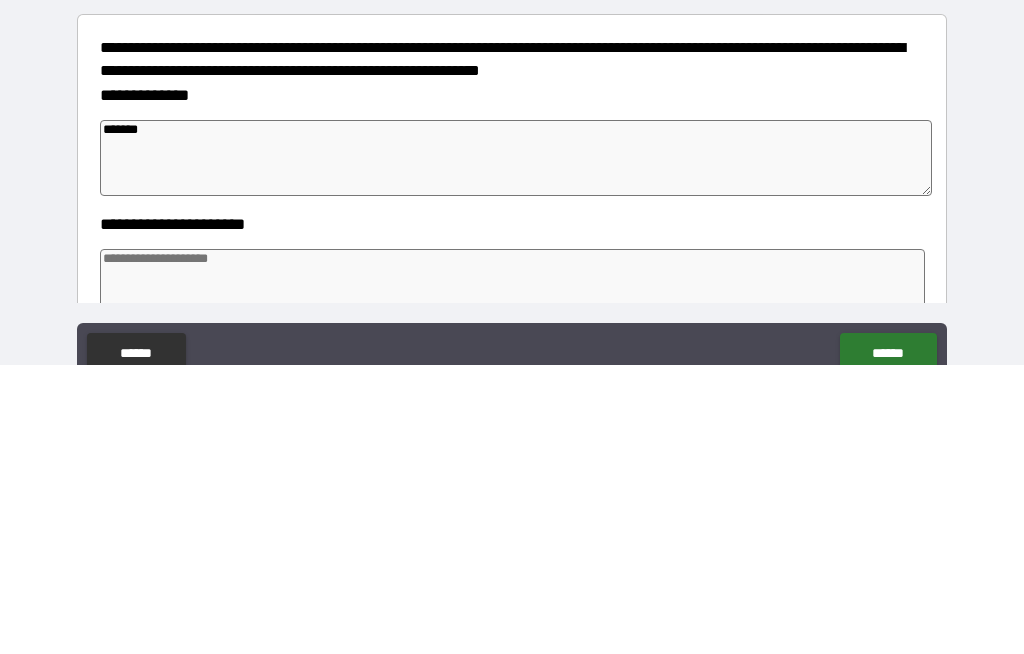 type on "*" 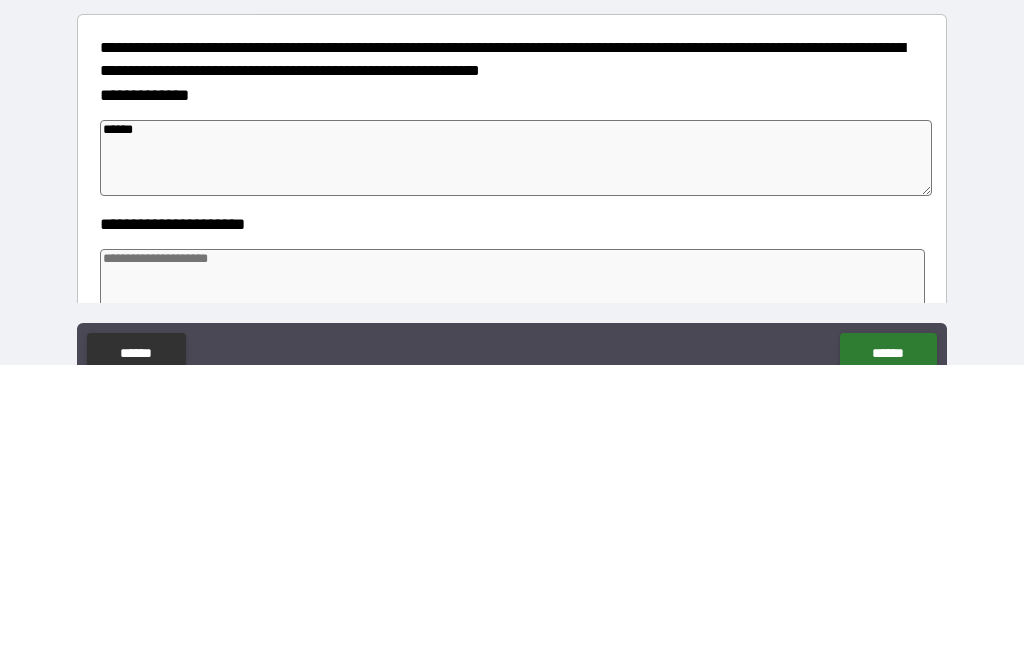 type on "*" 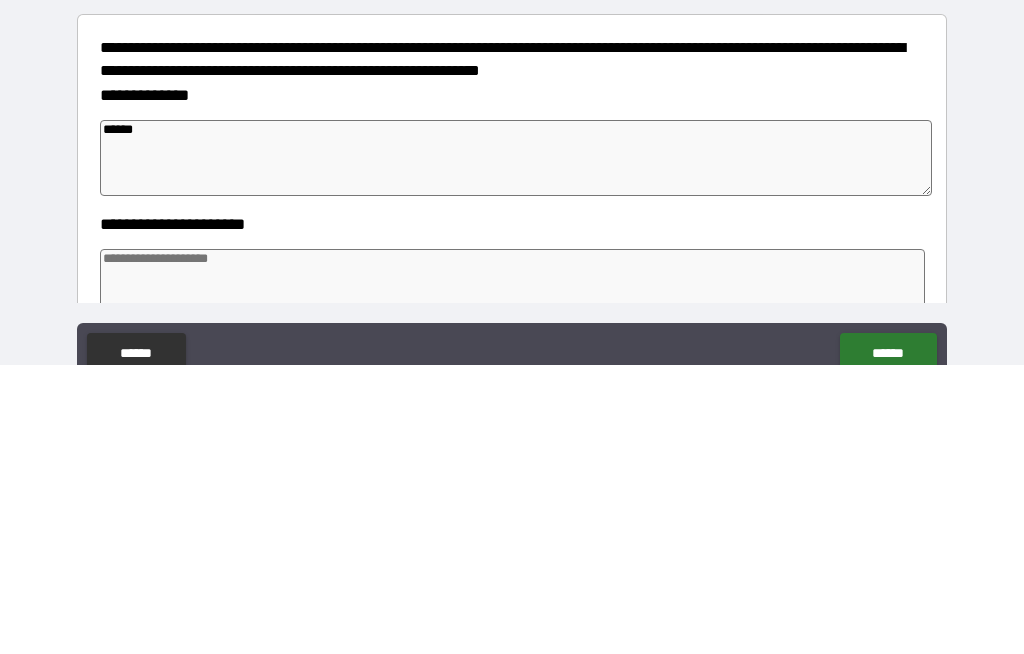type on "*" 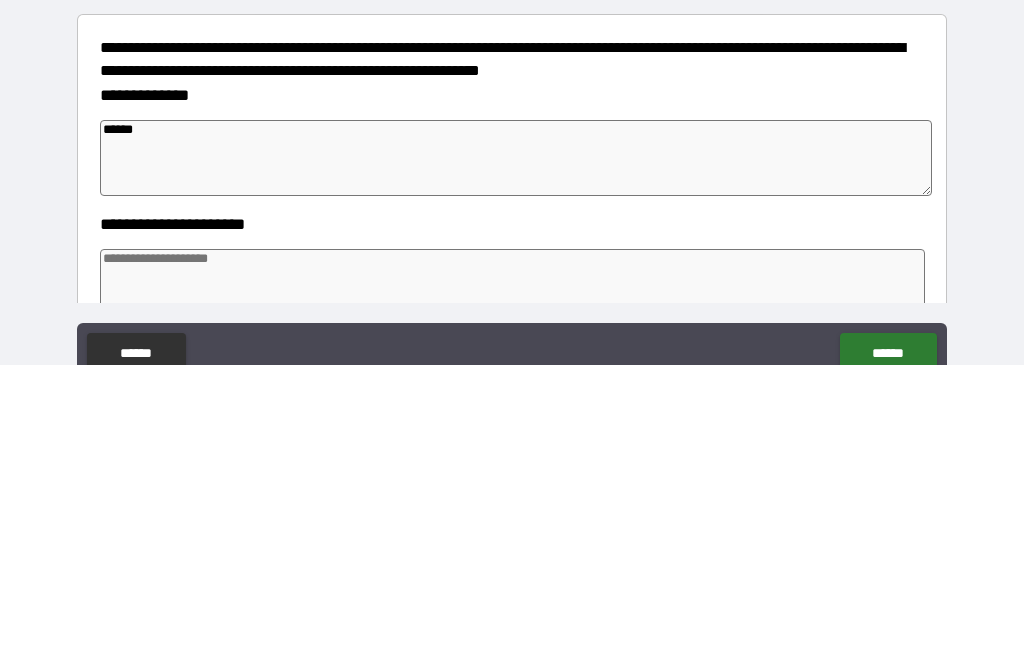type on "*" 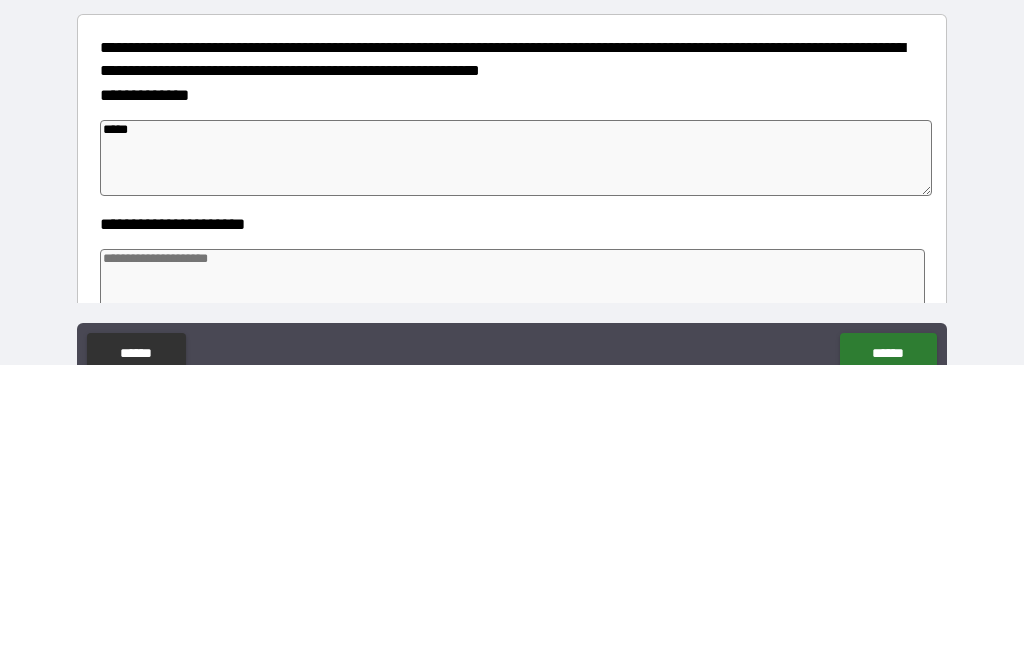 type on "*" 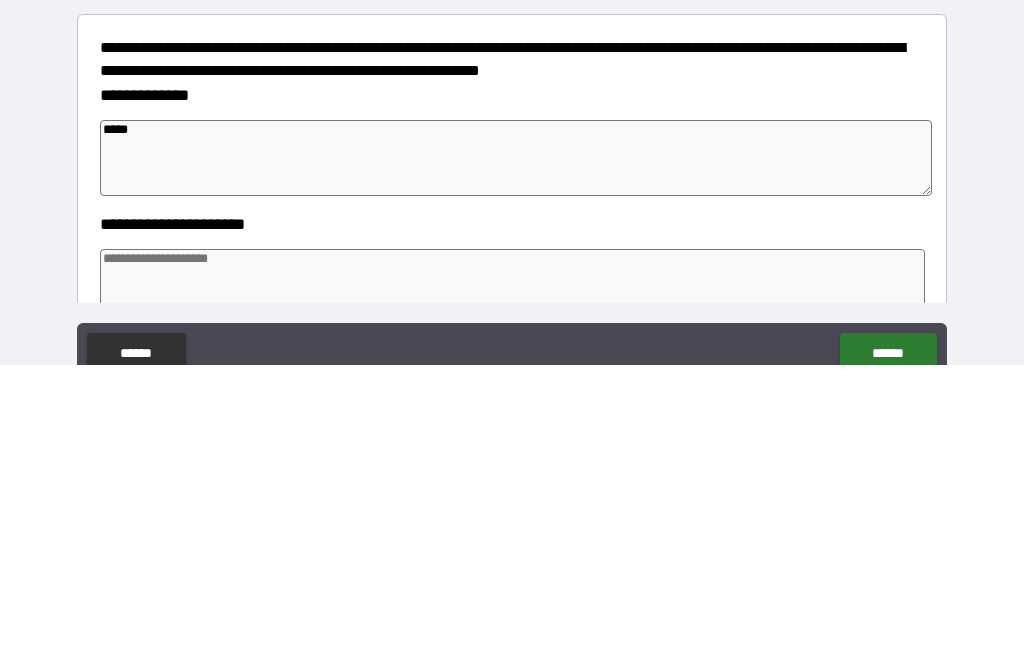 type on "*" 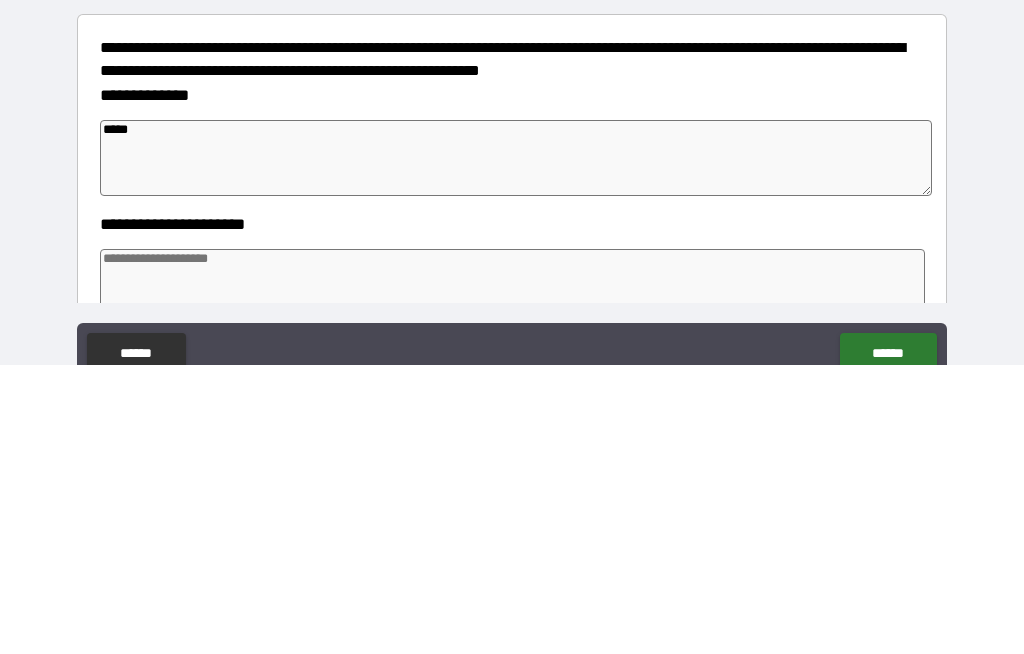 type on "*" 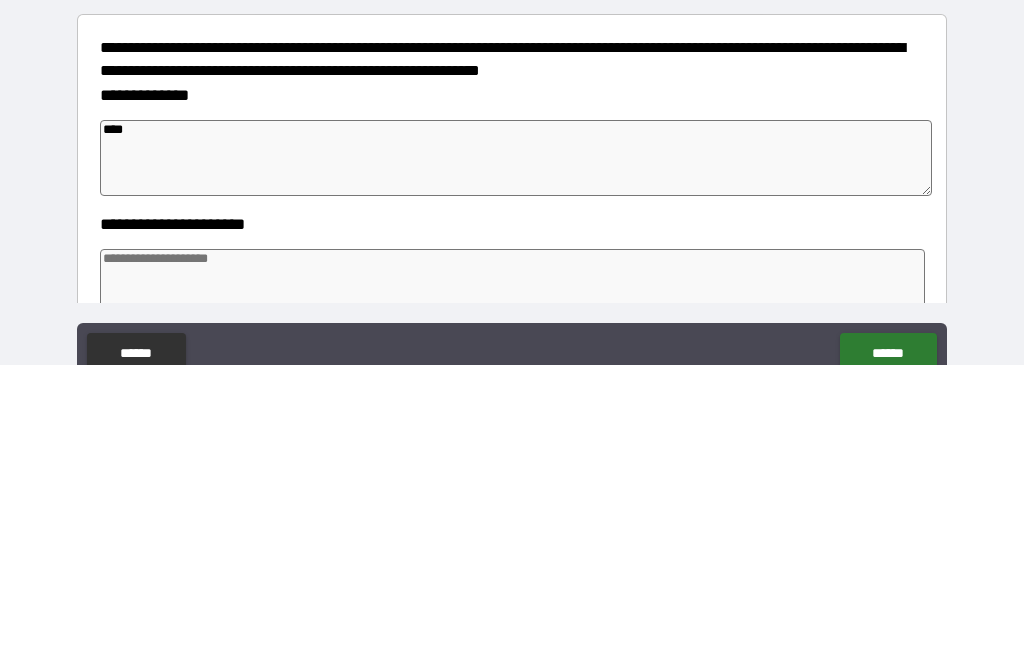 type on "*" 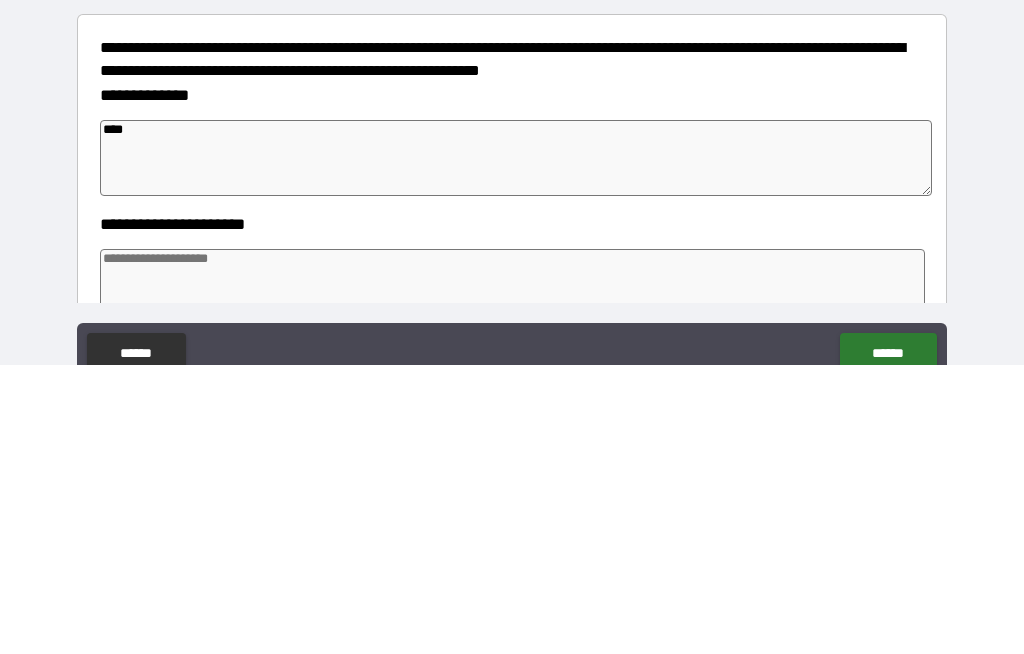 type on "*" 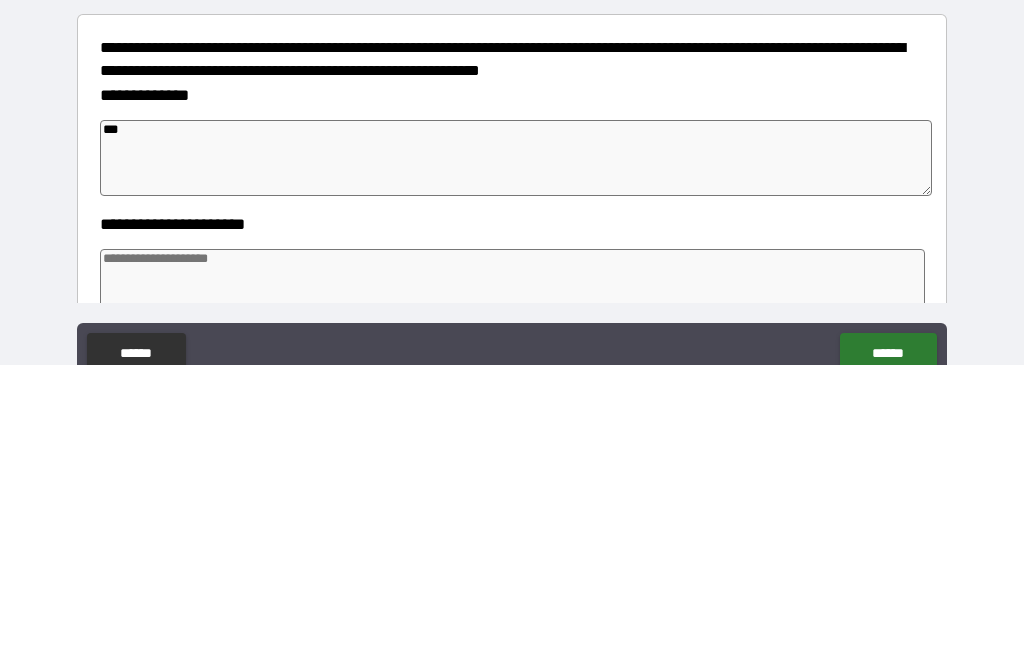 type on "*" 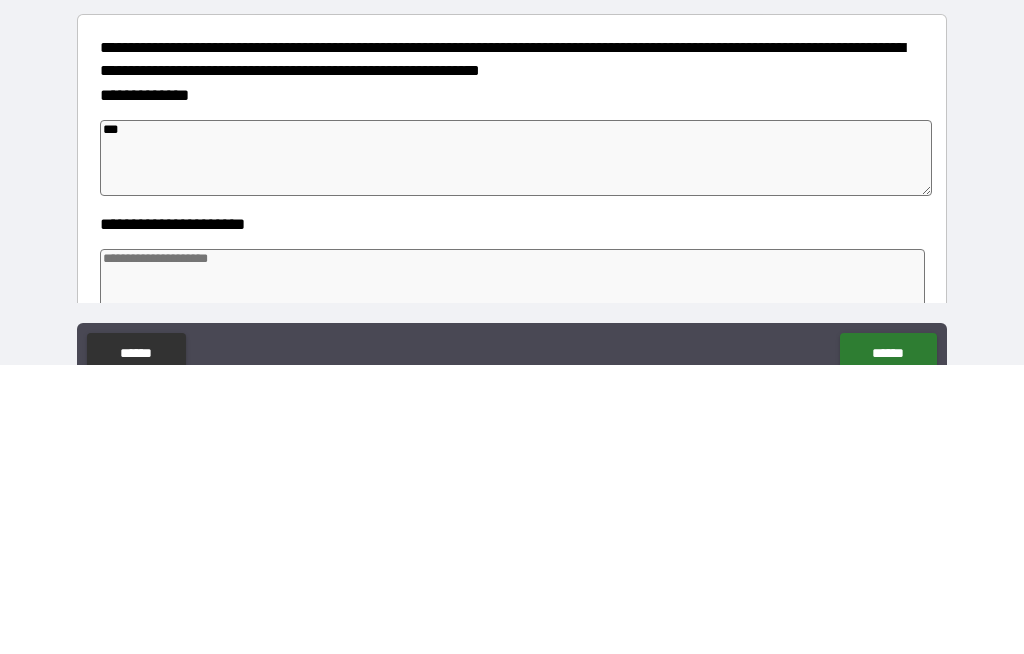 type on "*" 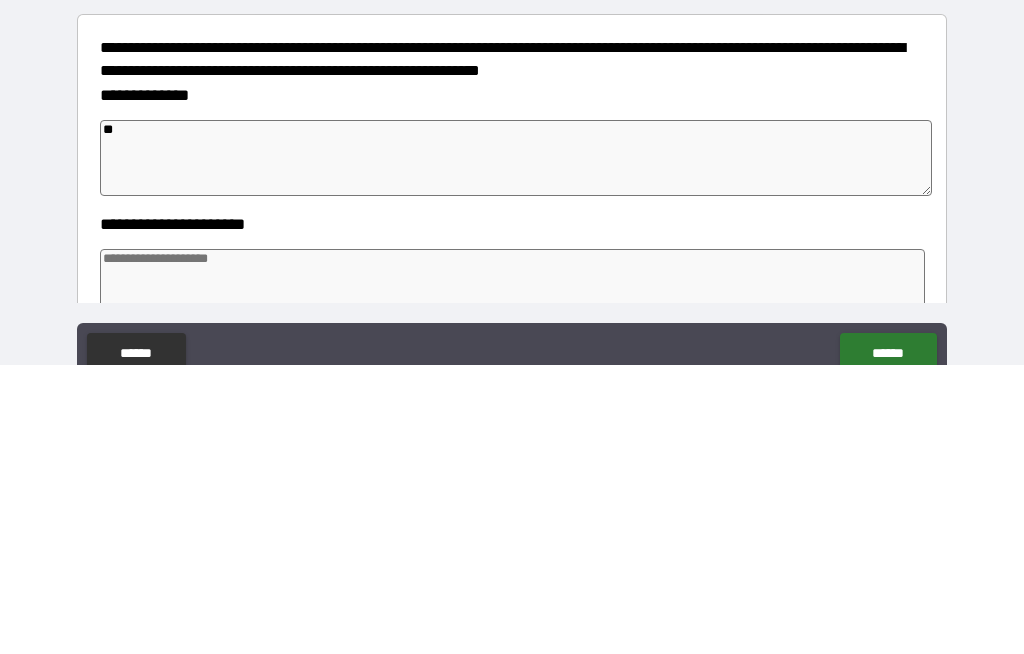 type on "*" 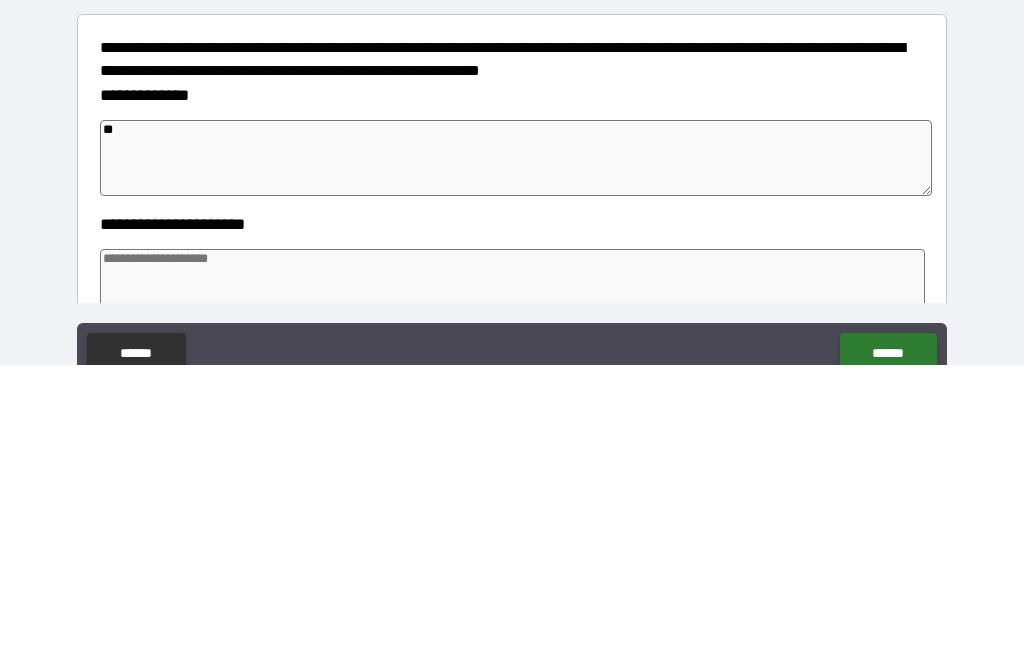 type on "*" 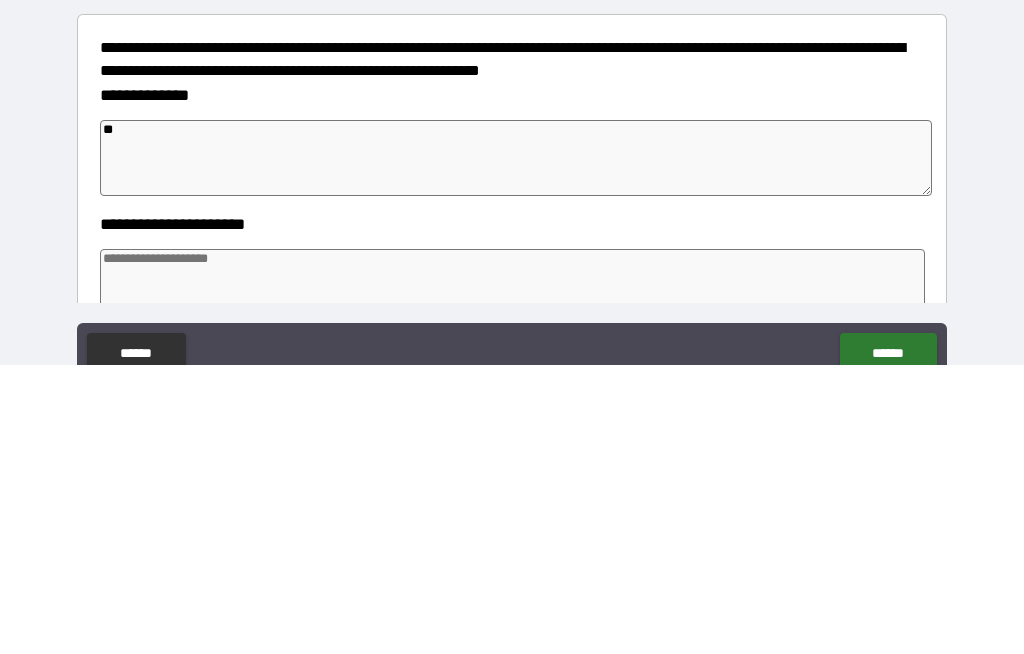 type on "*" 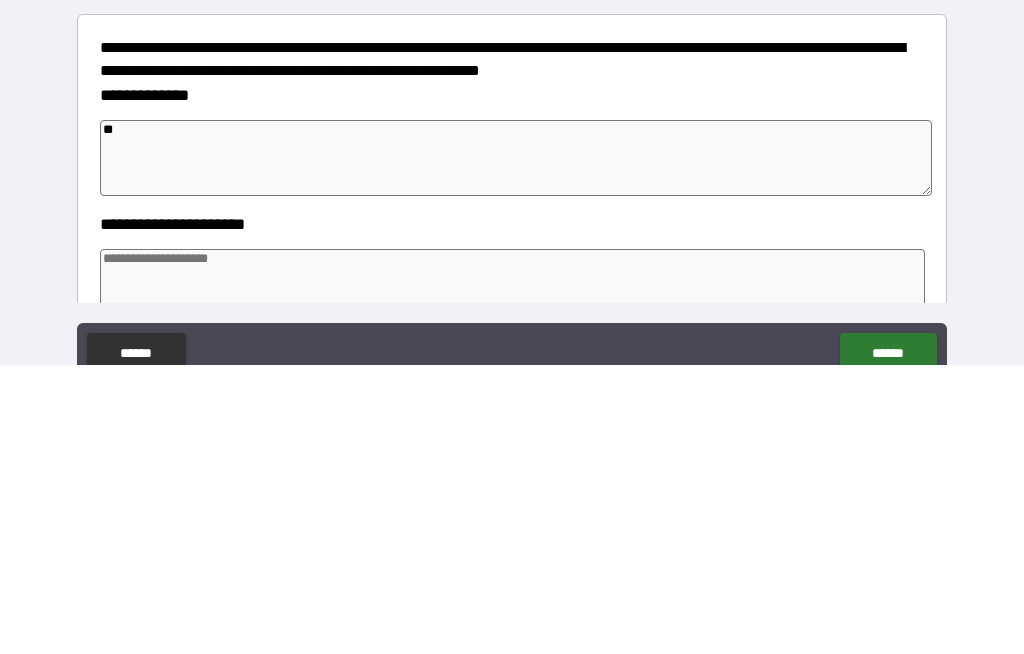 type on "***" 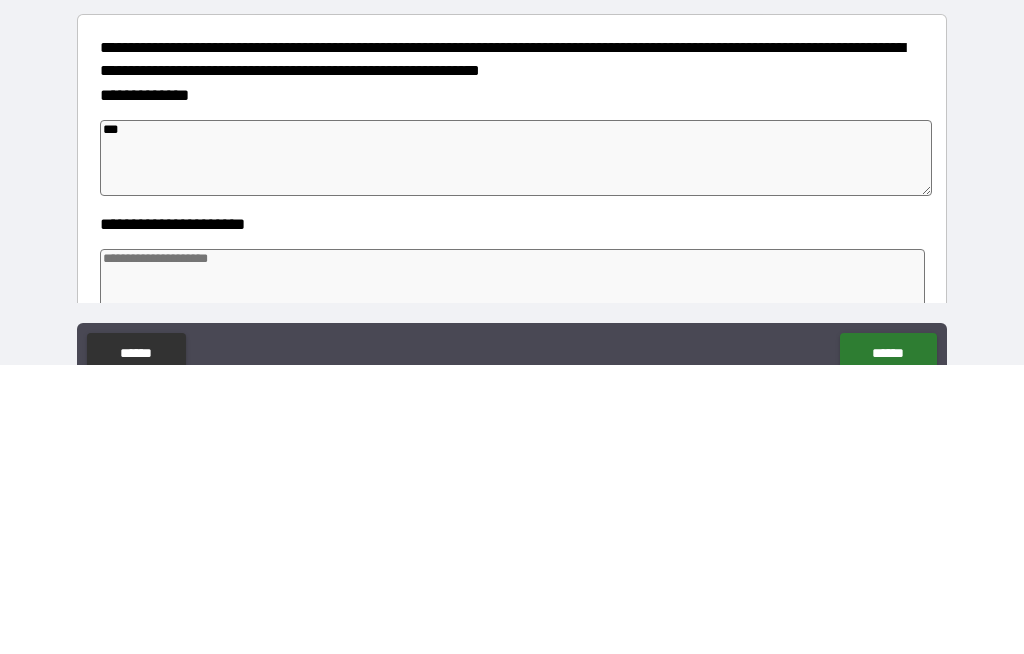 type on "*" 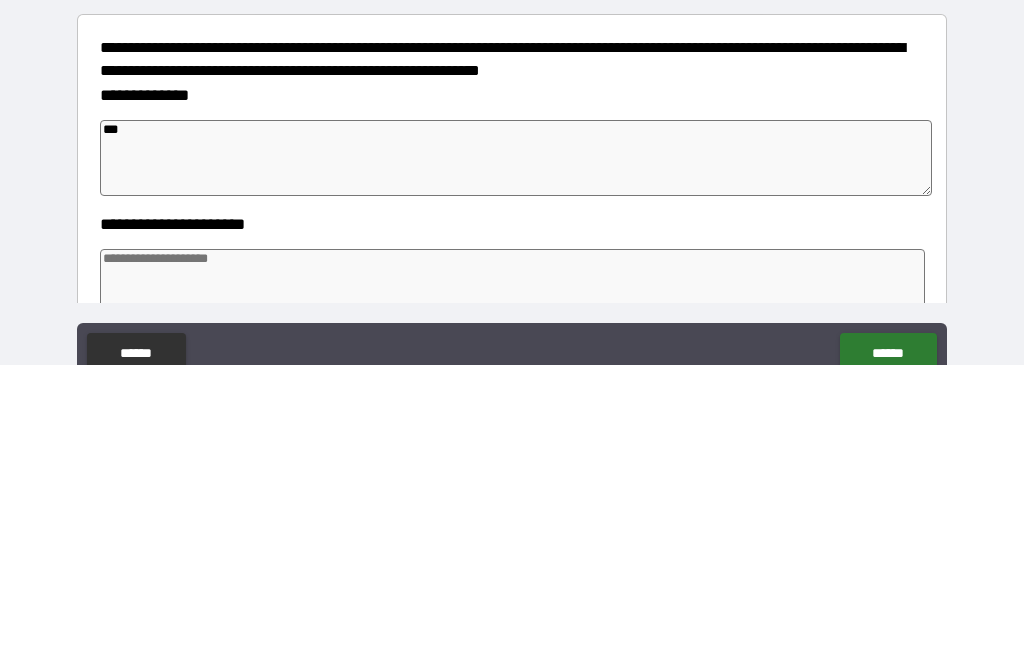 type on "*" 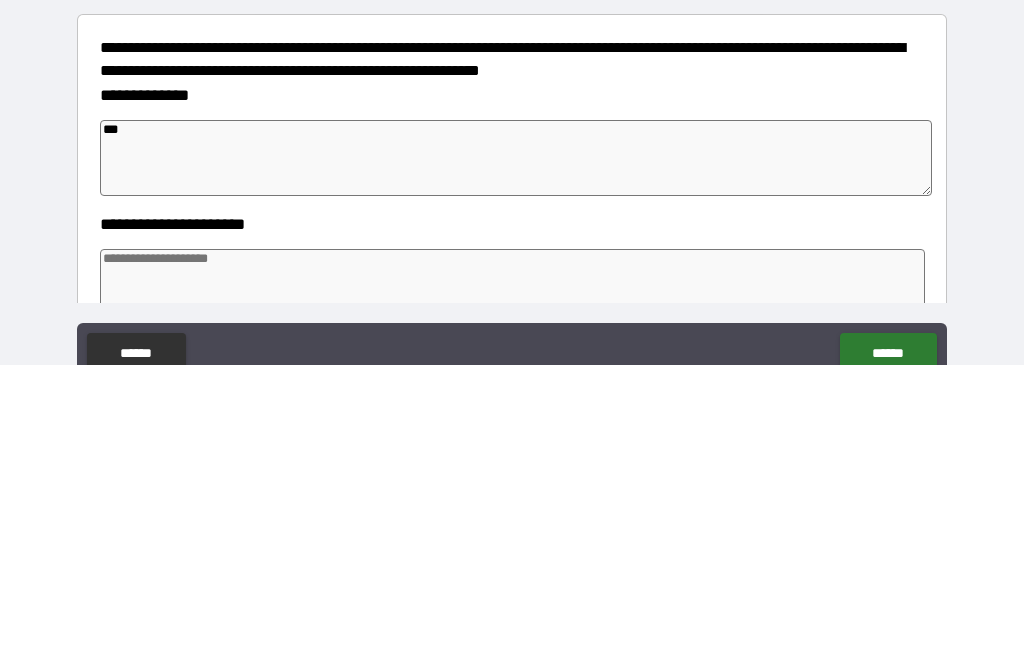 type on "*" 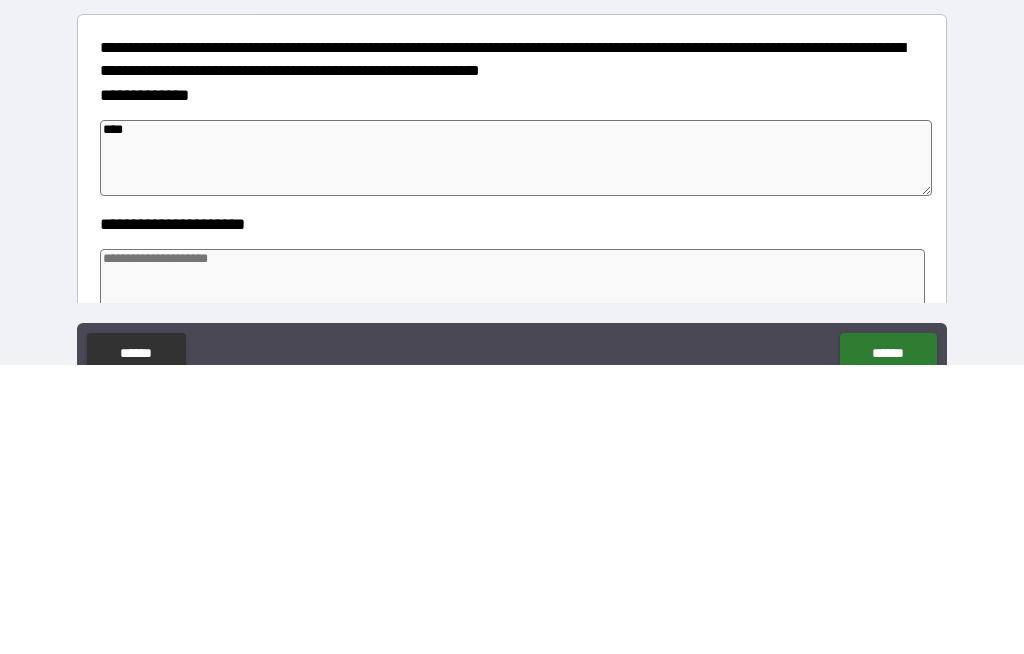 type on "*" 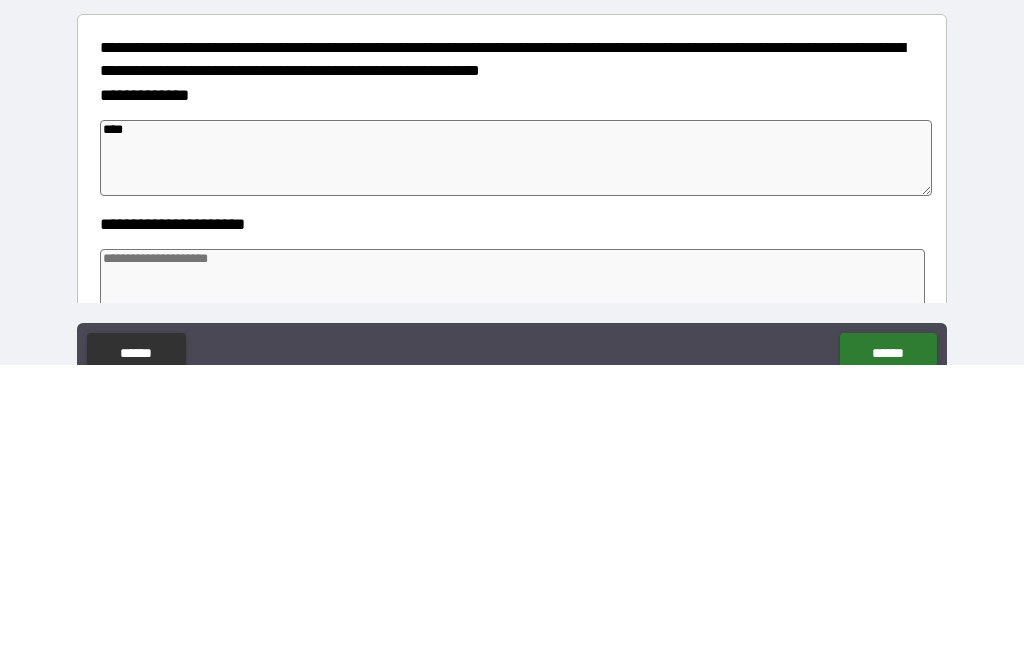 type on "*" 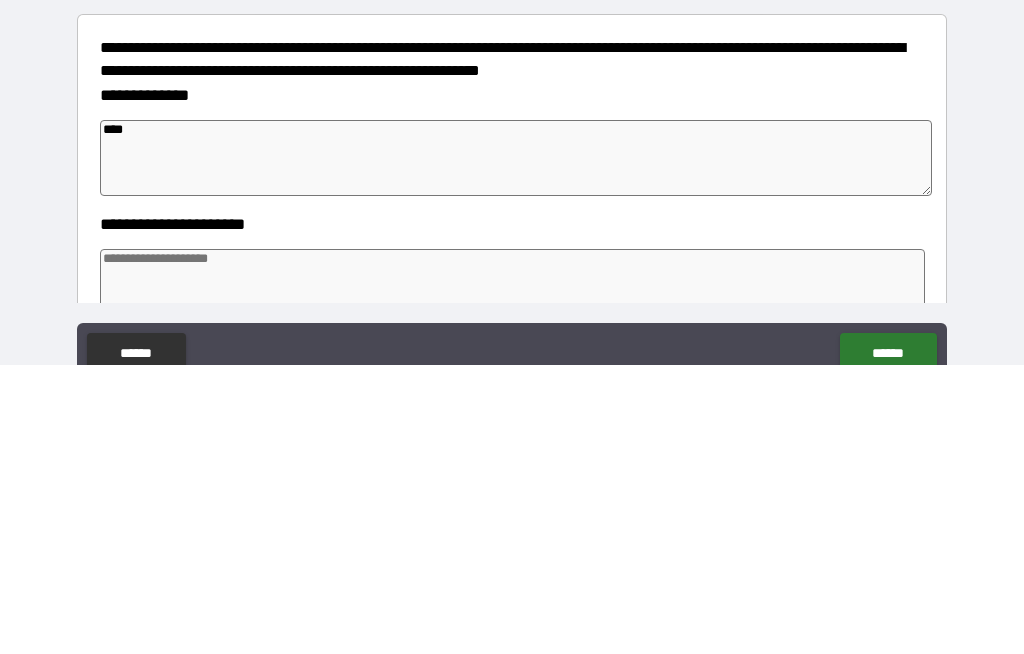 type on "*" 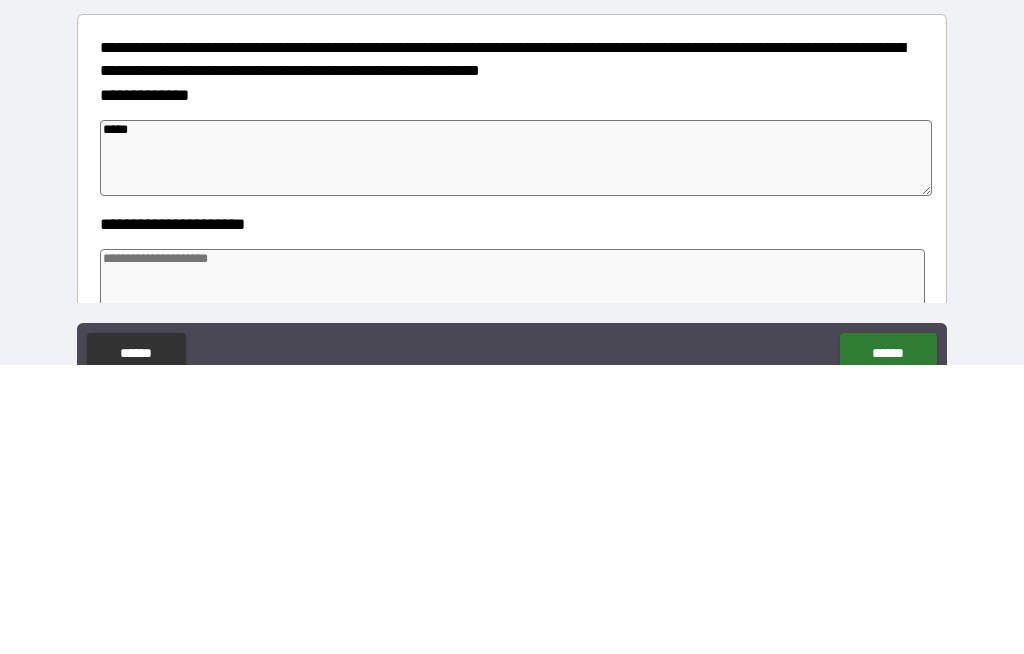type on "*" 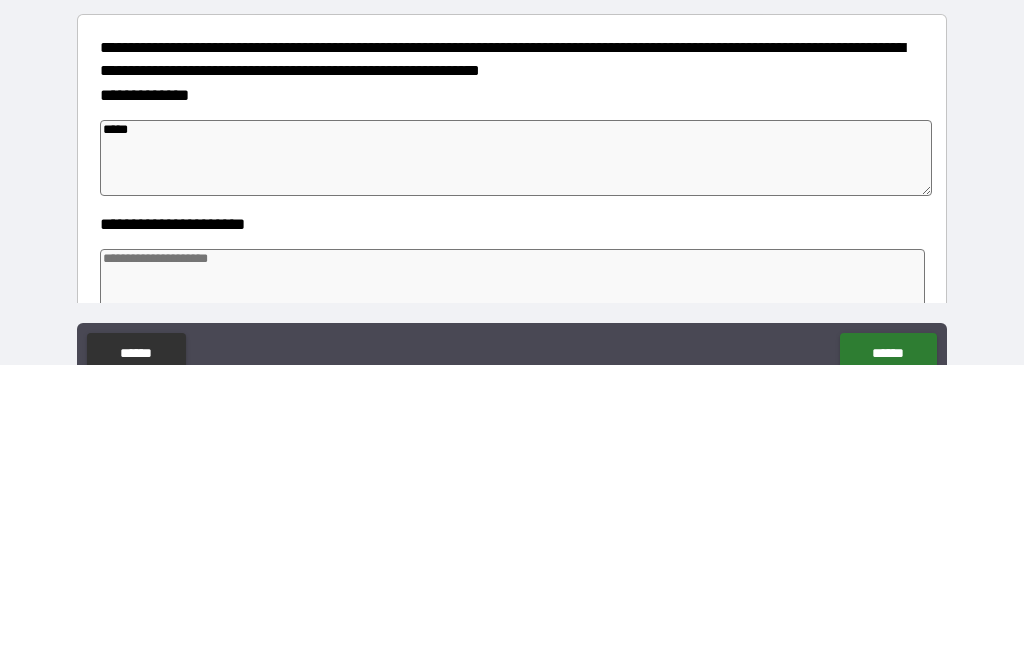 type on "*" 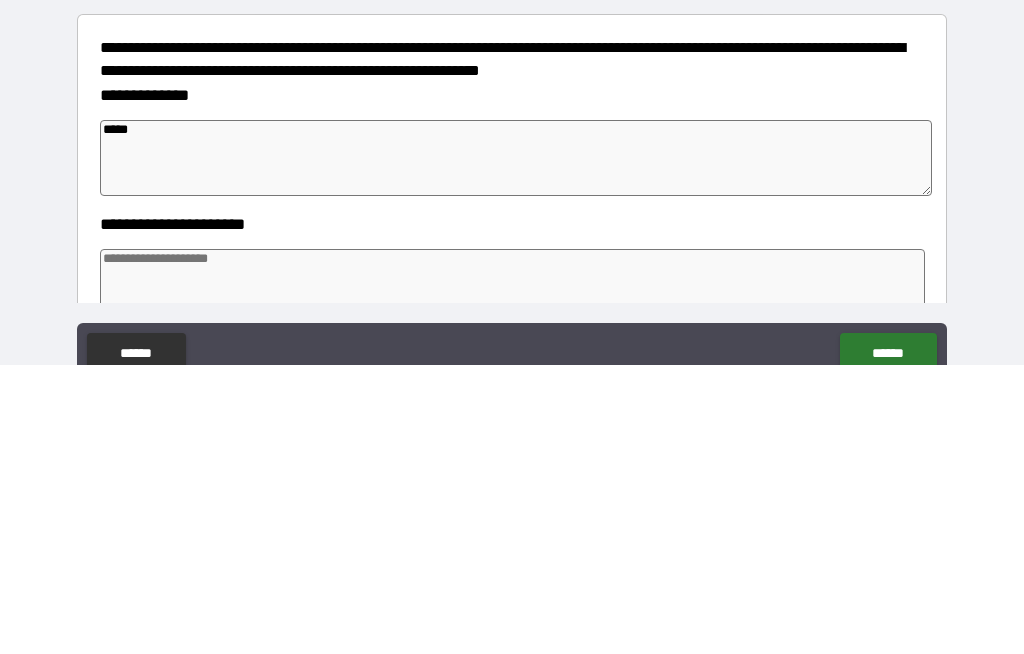 type on "*" 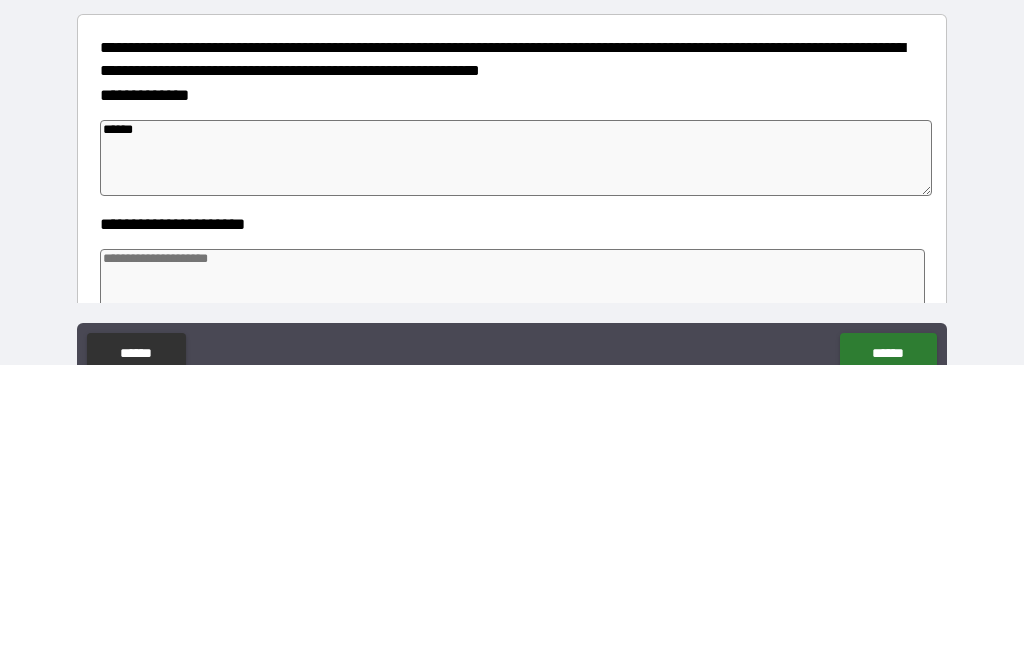 type on "*" 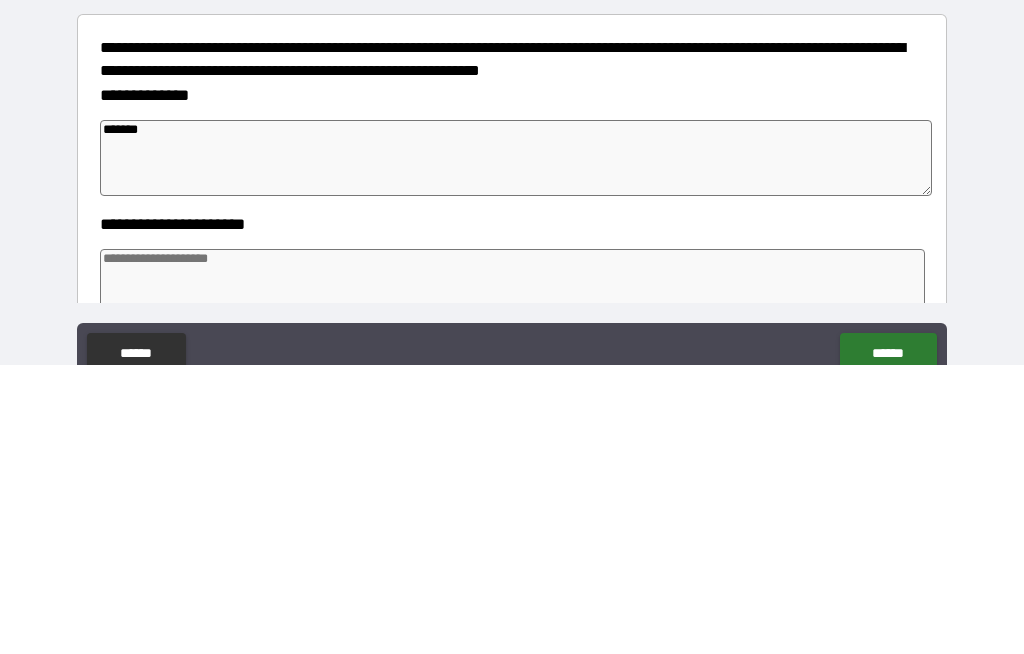 type on "*" 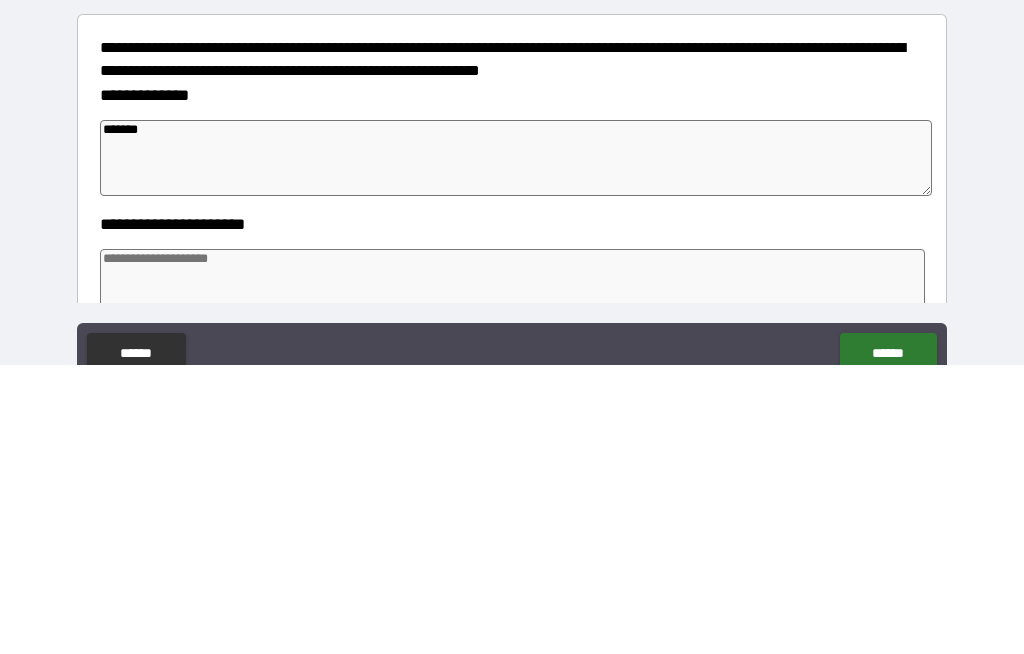 type on "*" 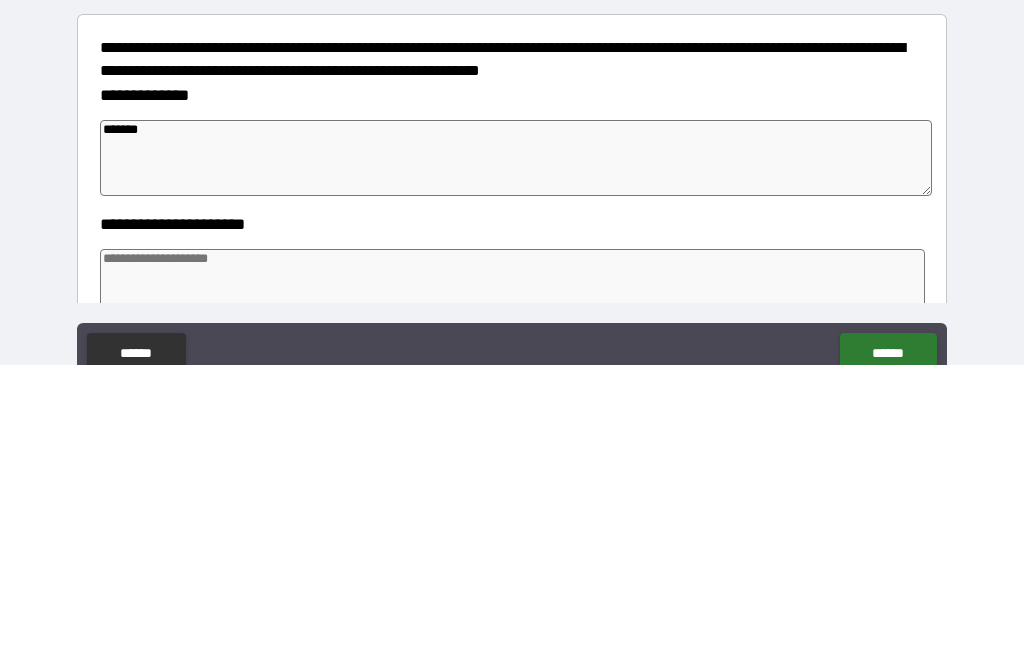 type on "*" 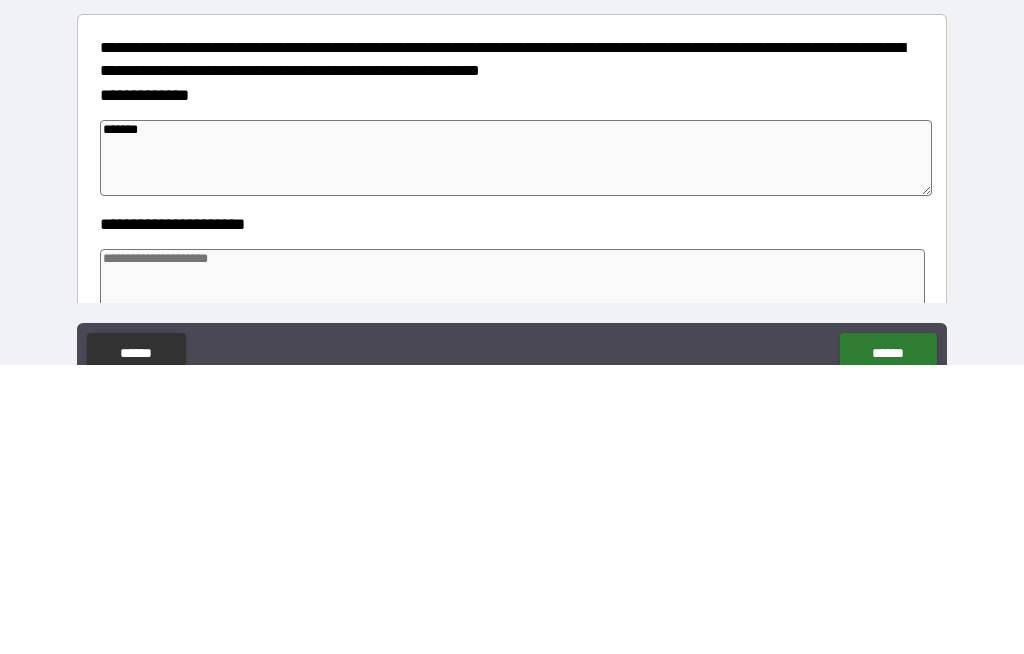 type on "*********" 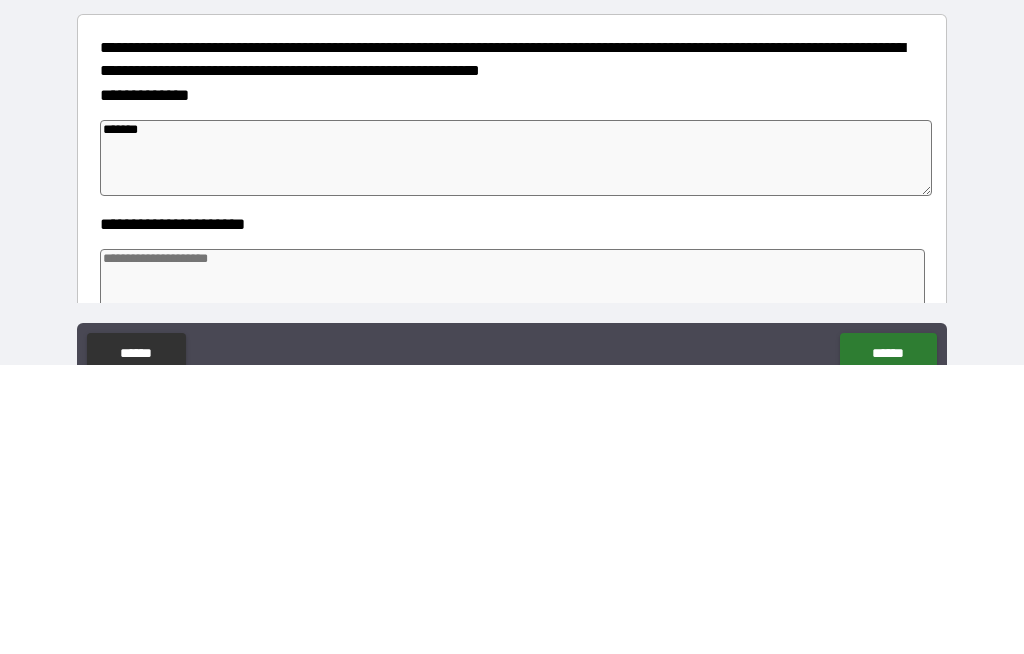 type on "*" 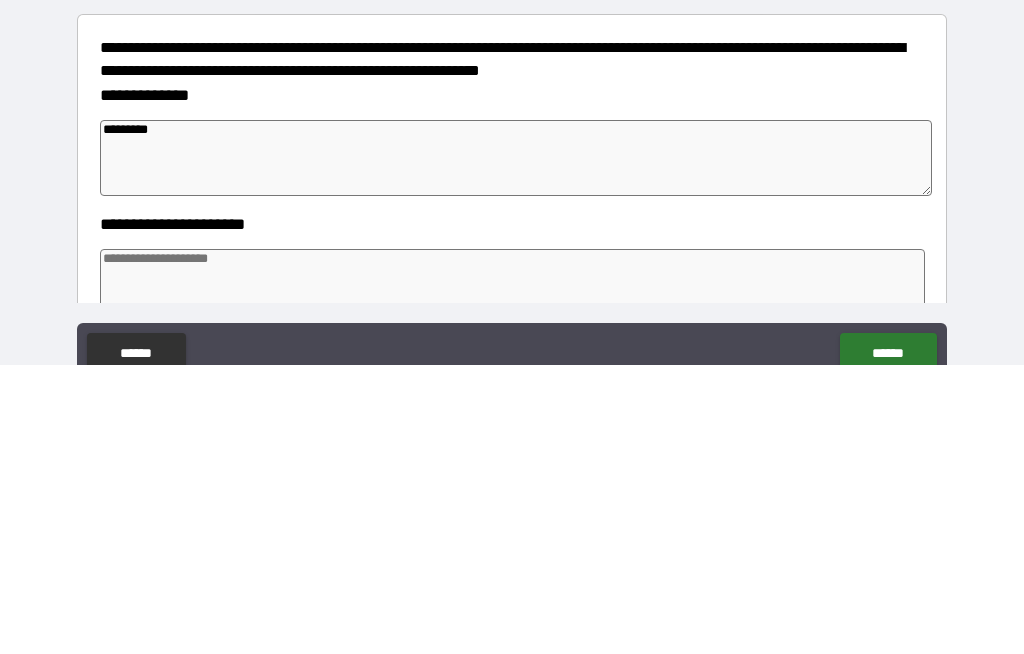 type on "*********" 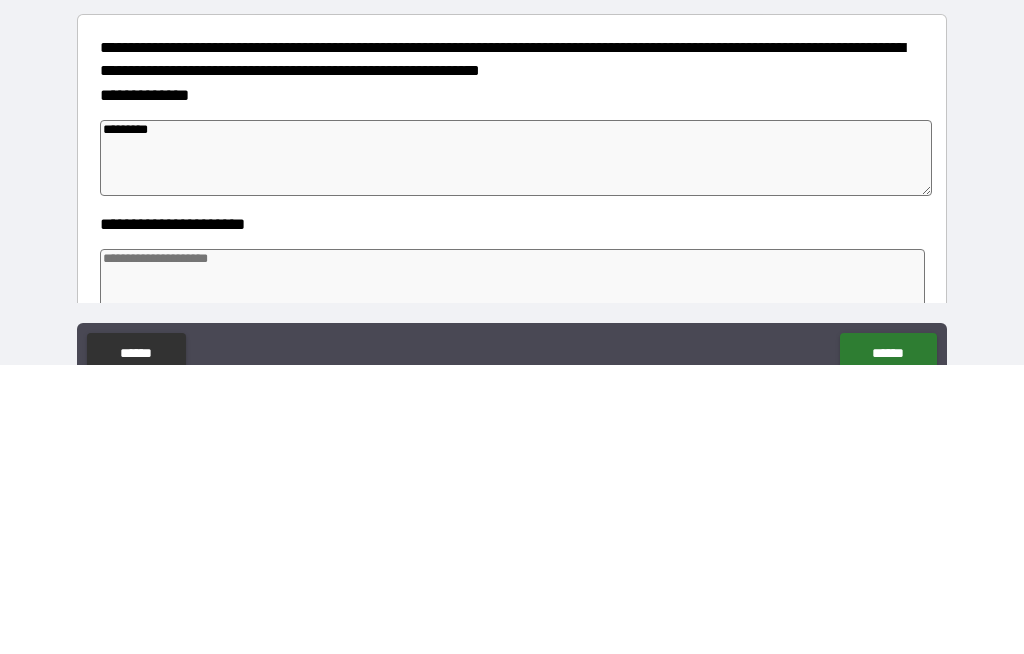 type on "*" 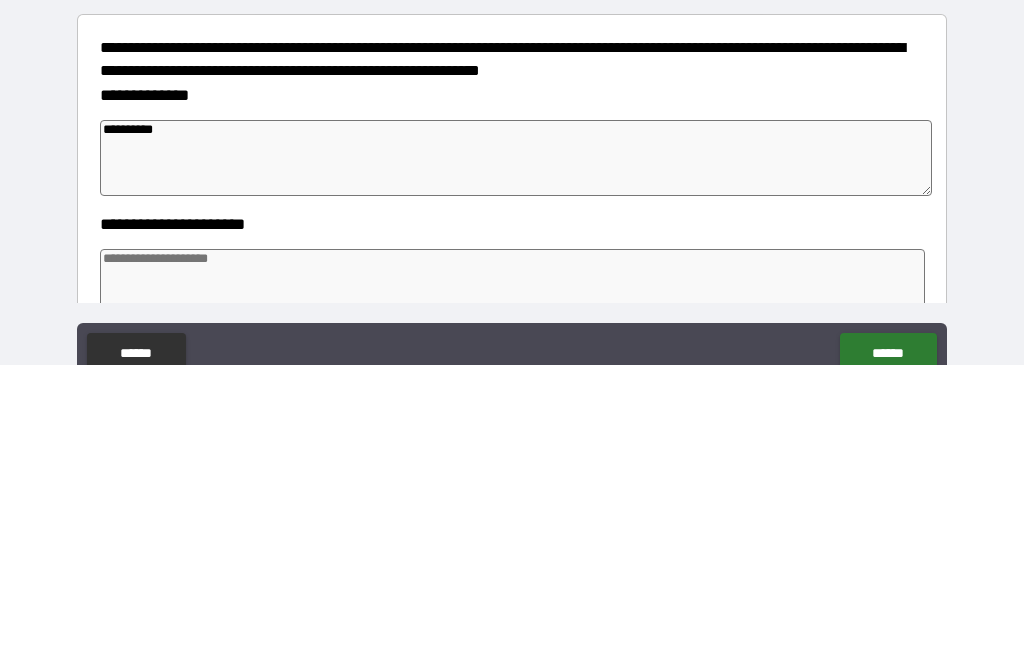 type on "*" 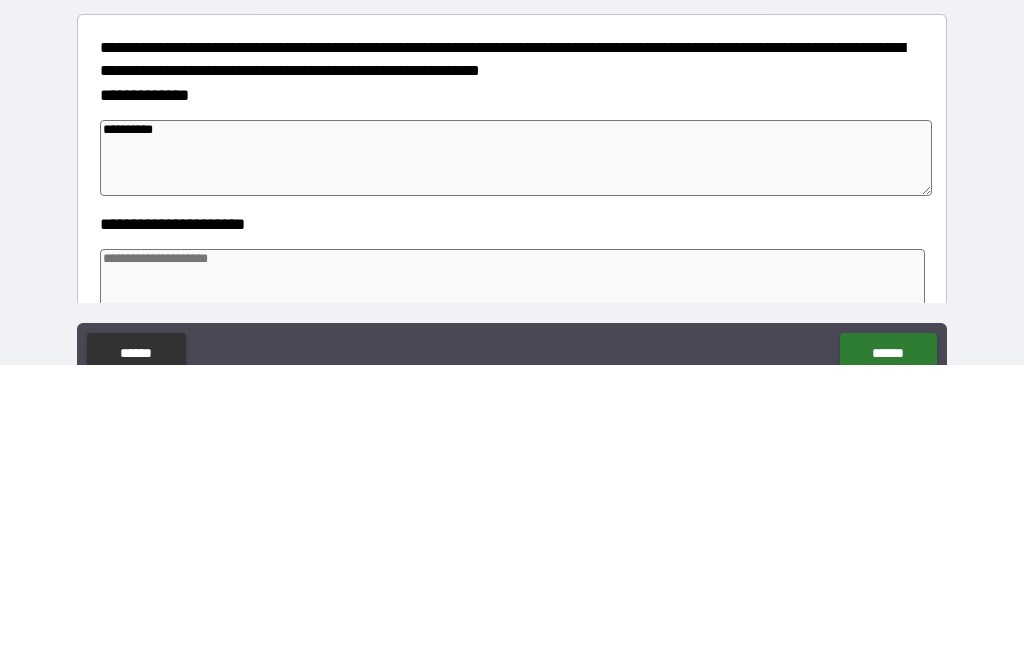 type on "*" 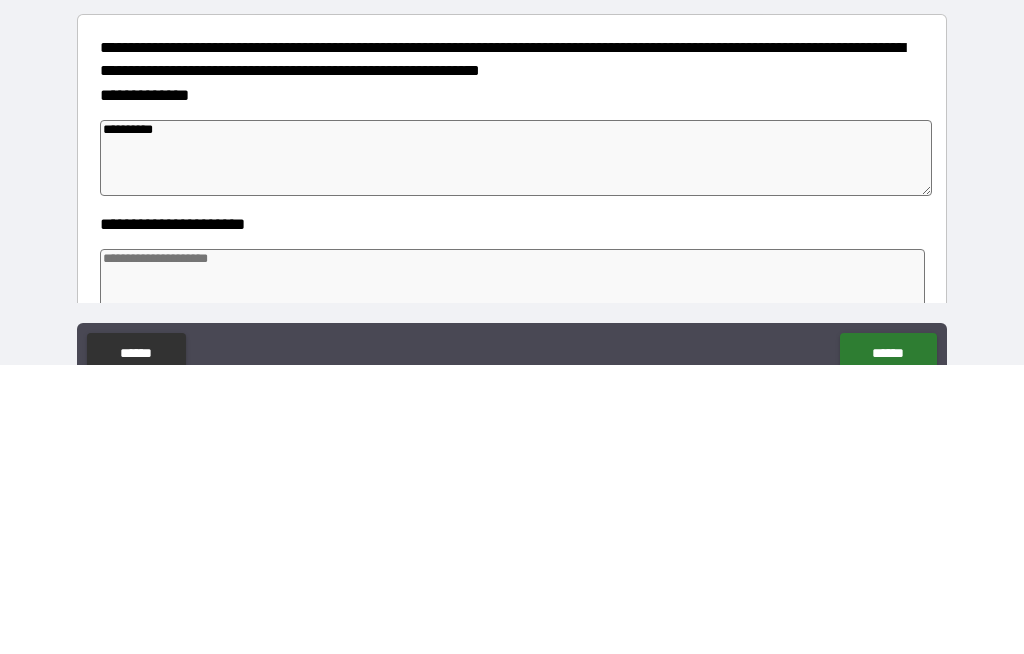 type on "*" 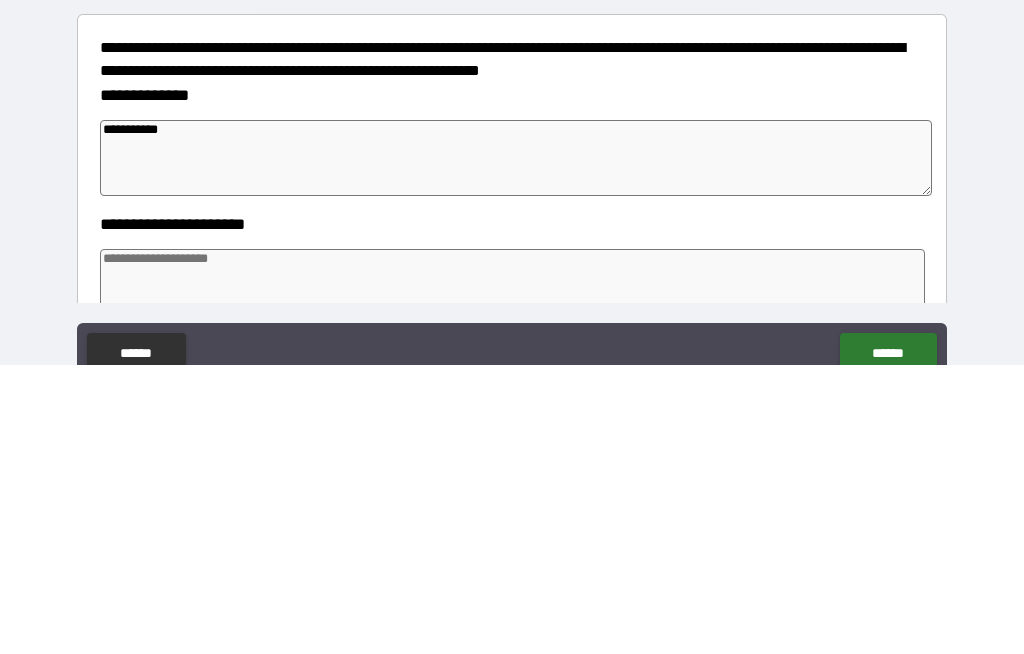 type on "*" 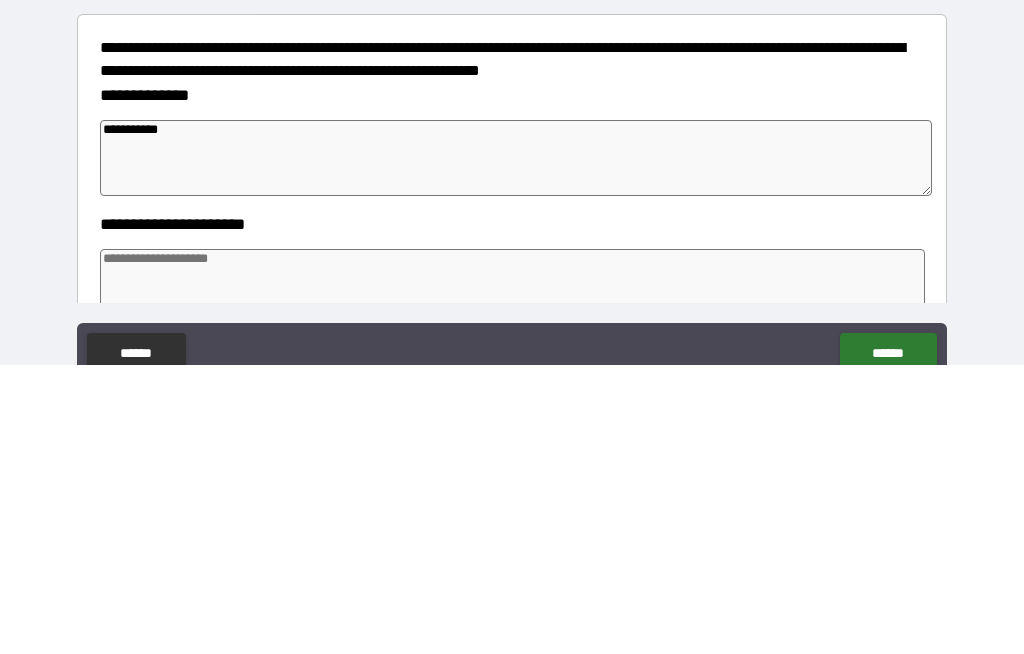 type on "*" 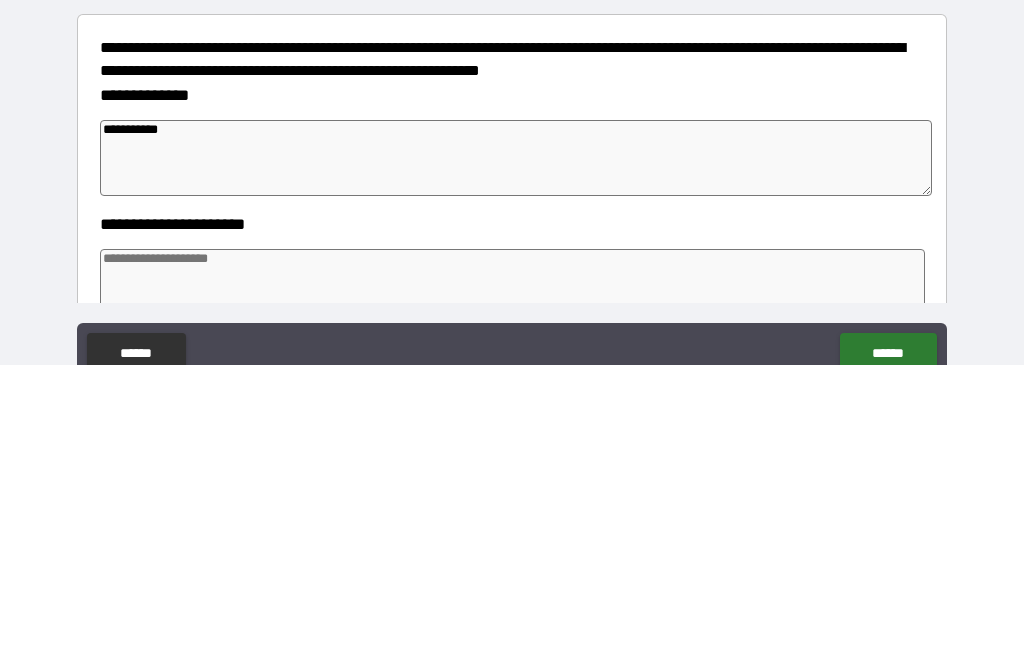 type on "*" 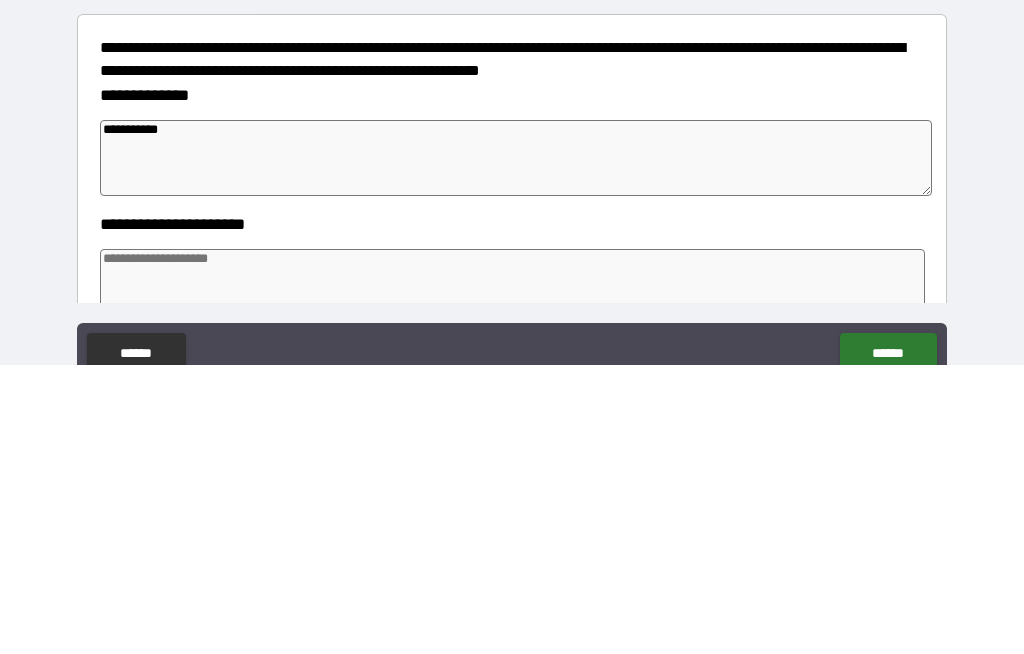 type on "**********" 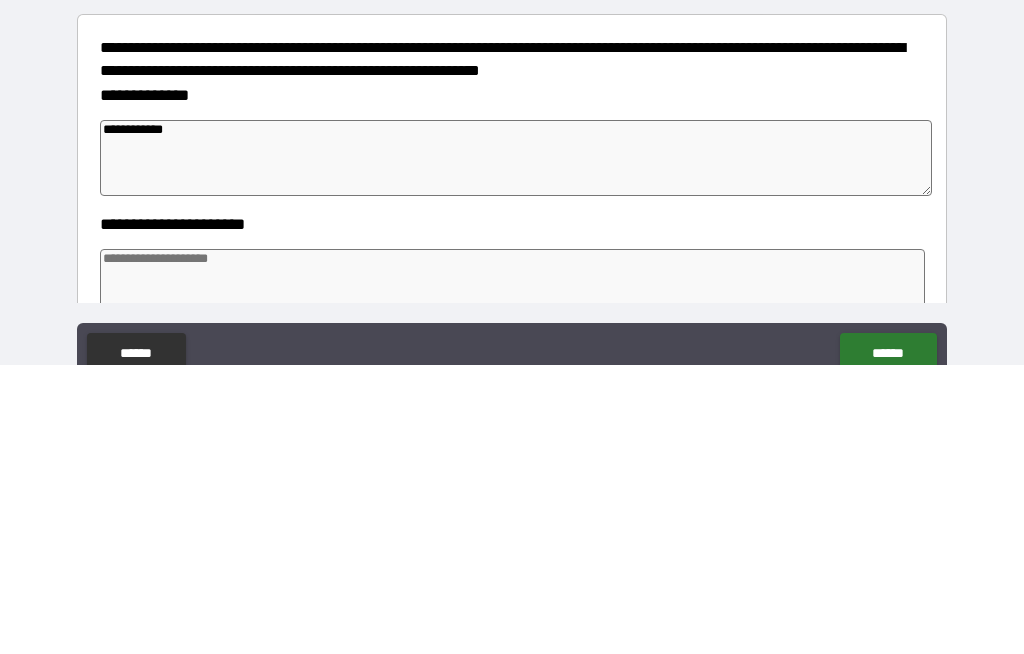 type on "*" 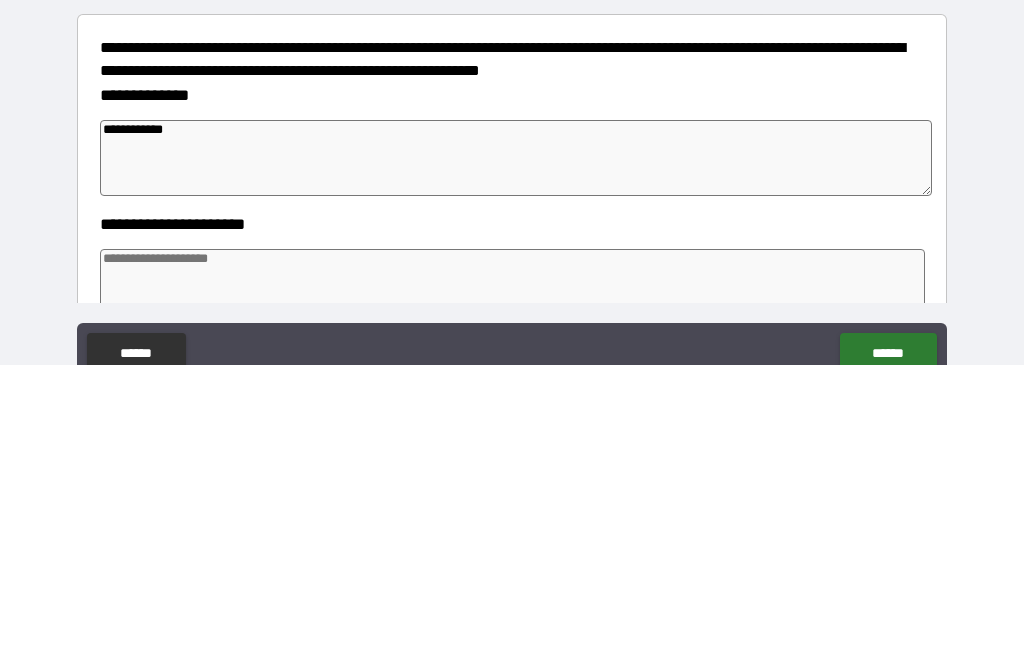 type on "*" 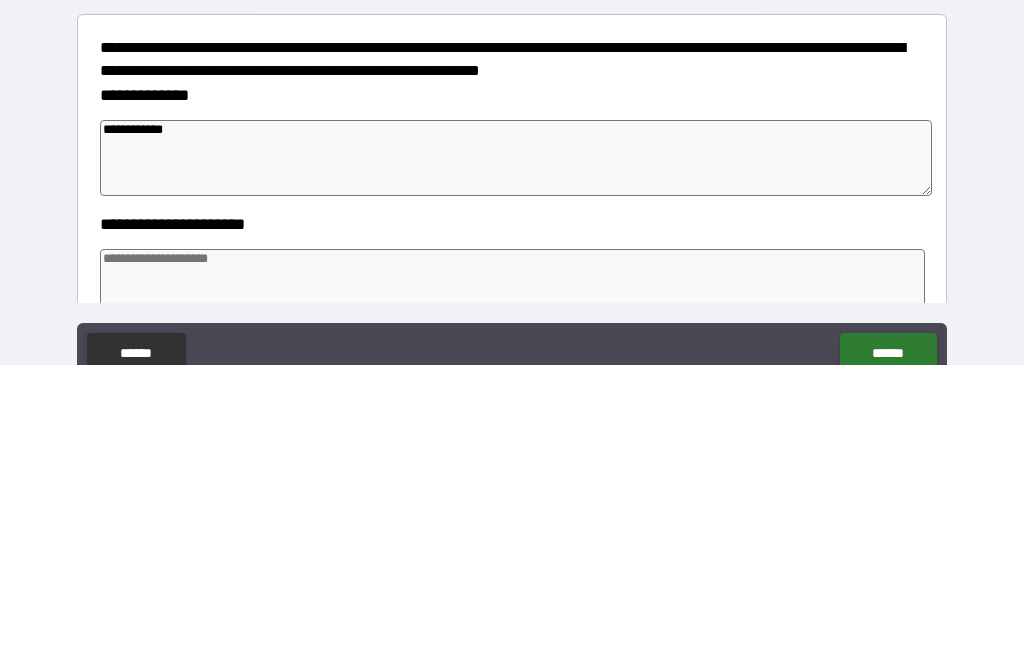 type on "*" 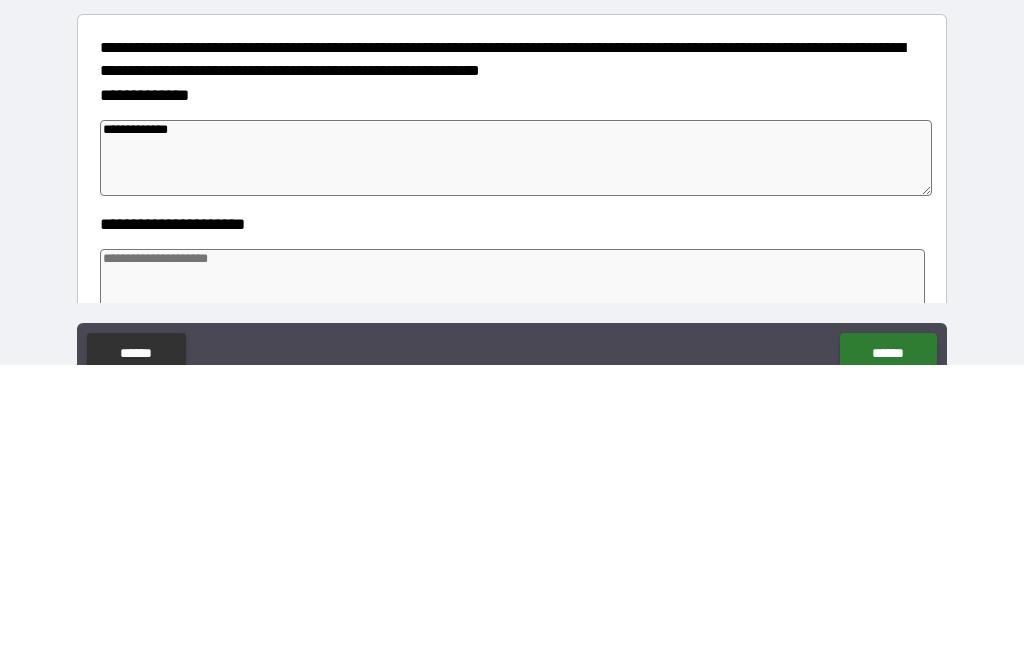 type on "*" 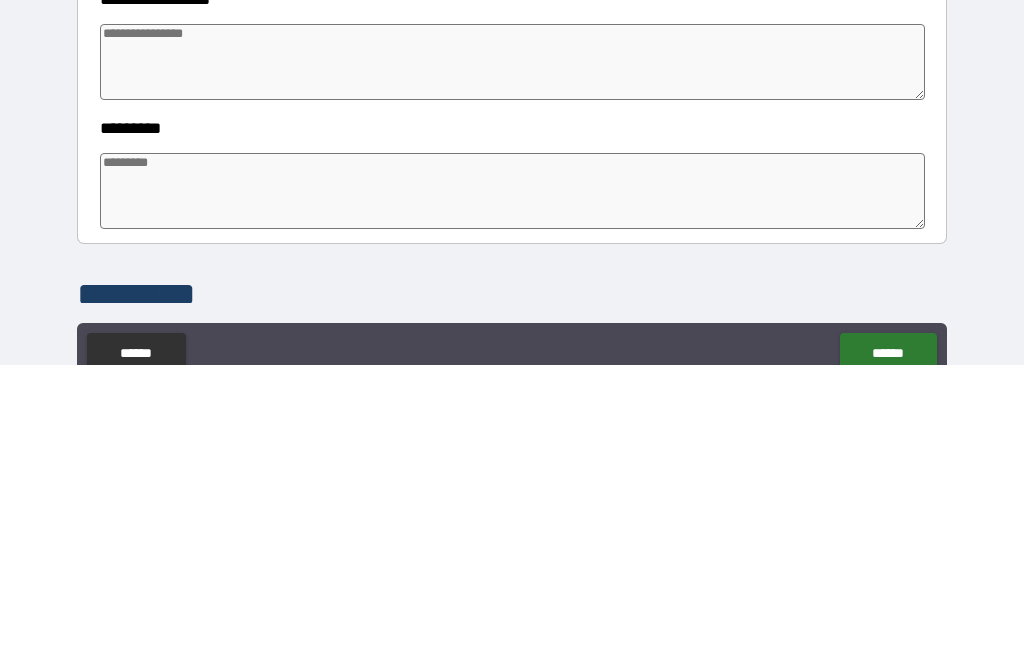 scroll, scrollTop: 326, scrollLeft: 0, axis: vertical 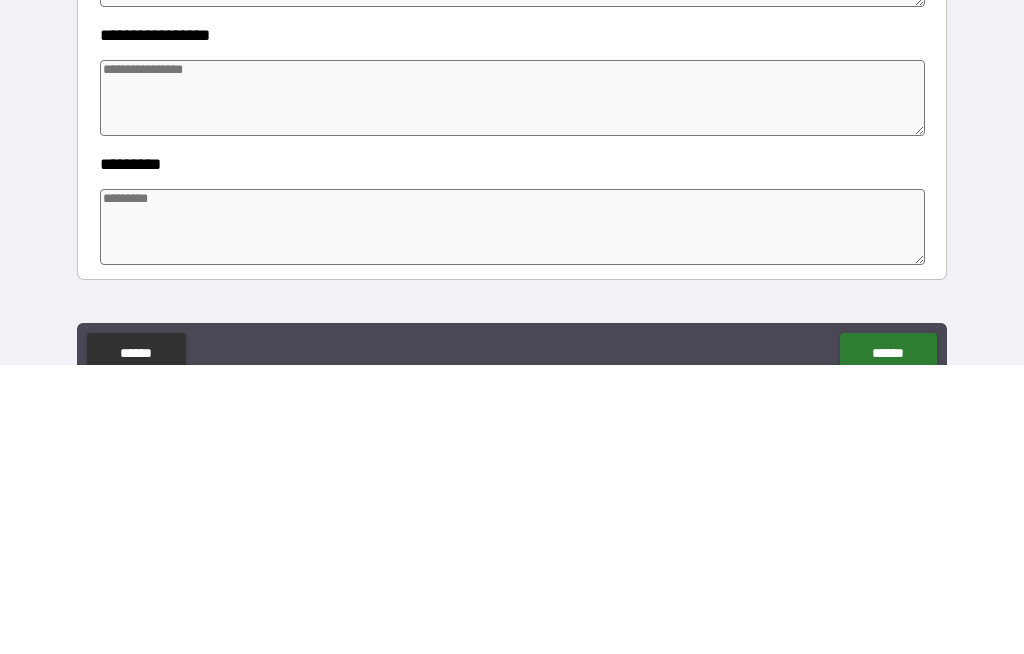 click at bounding box center [513, 516] 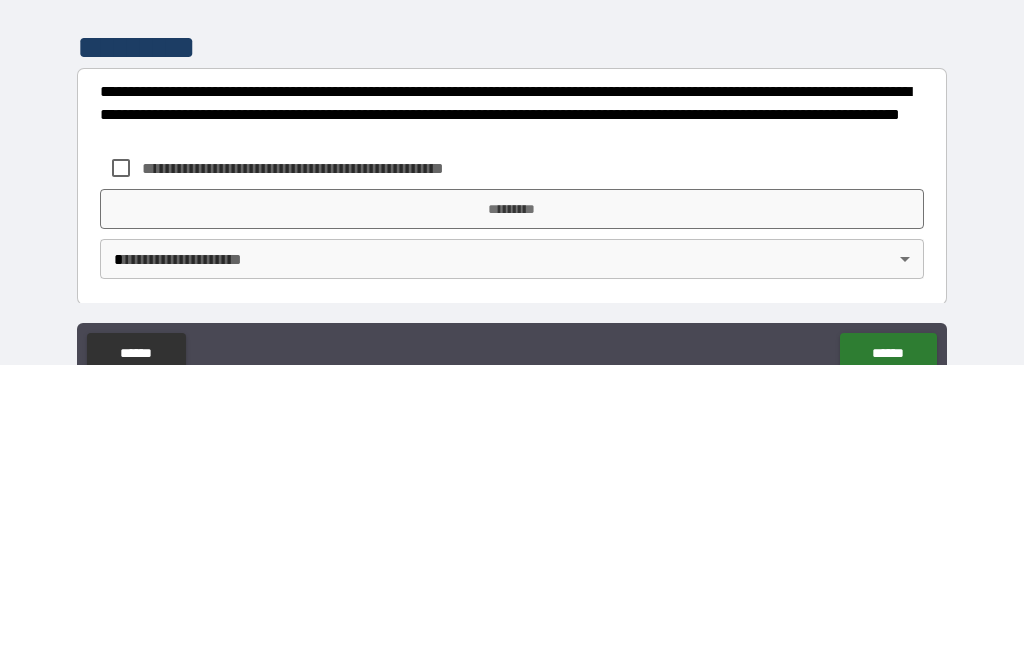 scroll, scrollTop: 609, scrollLeft: 0, axis: vertical 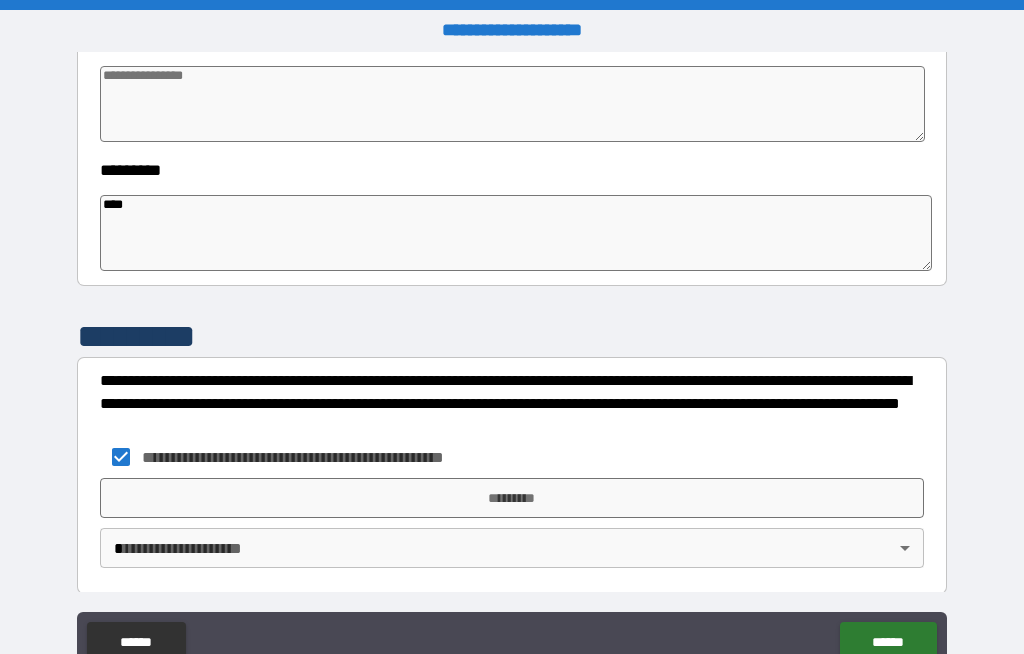 click on "*********" at bounding box center [512, 498] 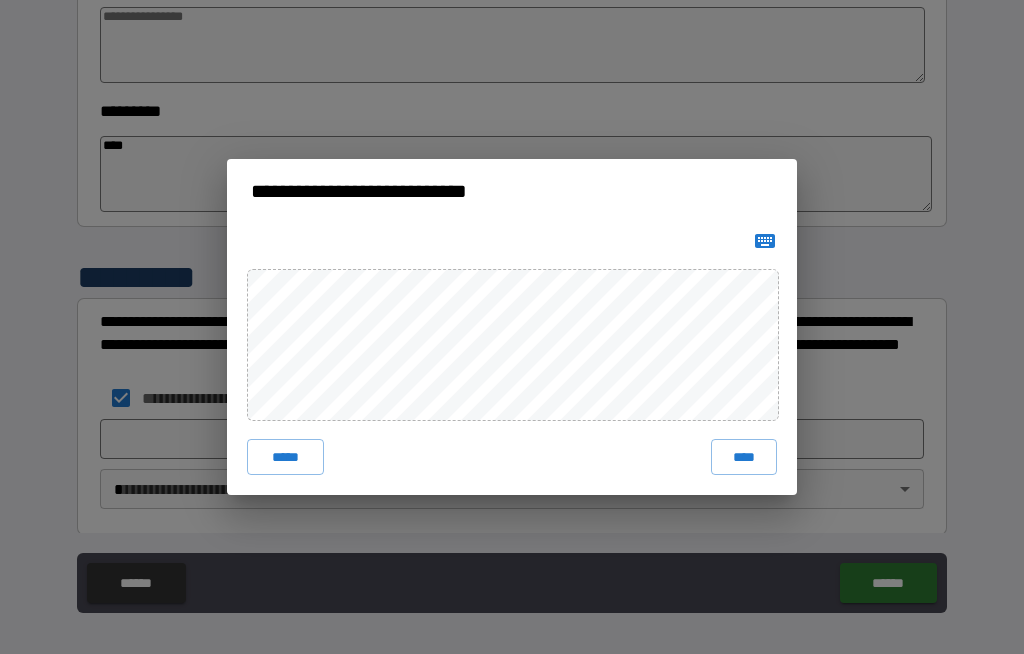 scroll, scrollTop: 69, scrollLeft: 0, axis: vertical 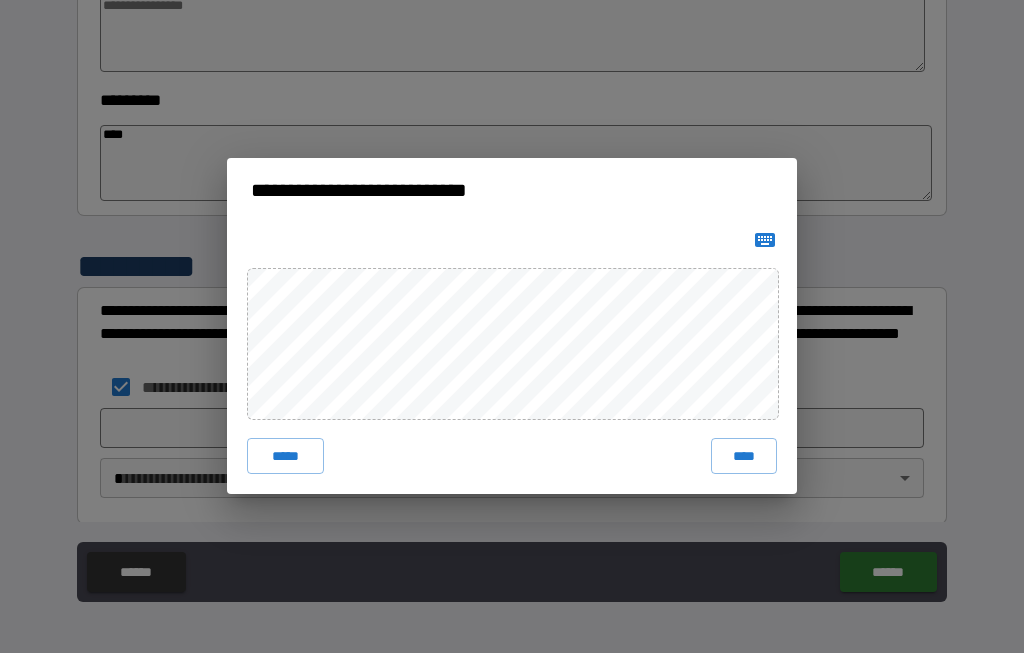 click on "****" at bounding box center [744, 457] 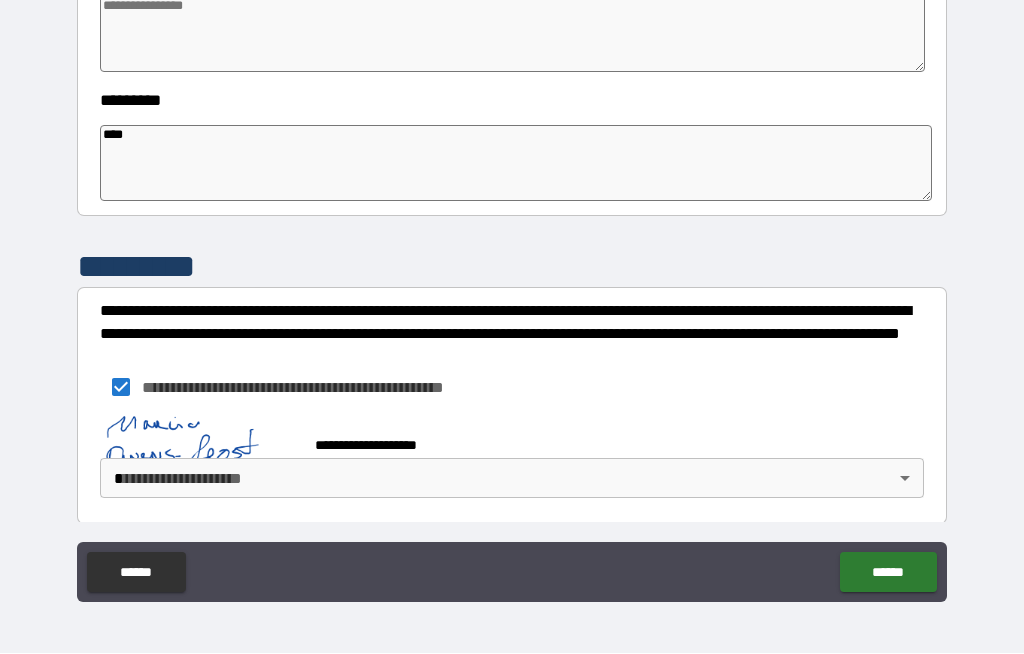 scroll, scrollTop: 606, scrollLeft: 0, axis: vertical 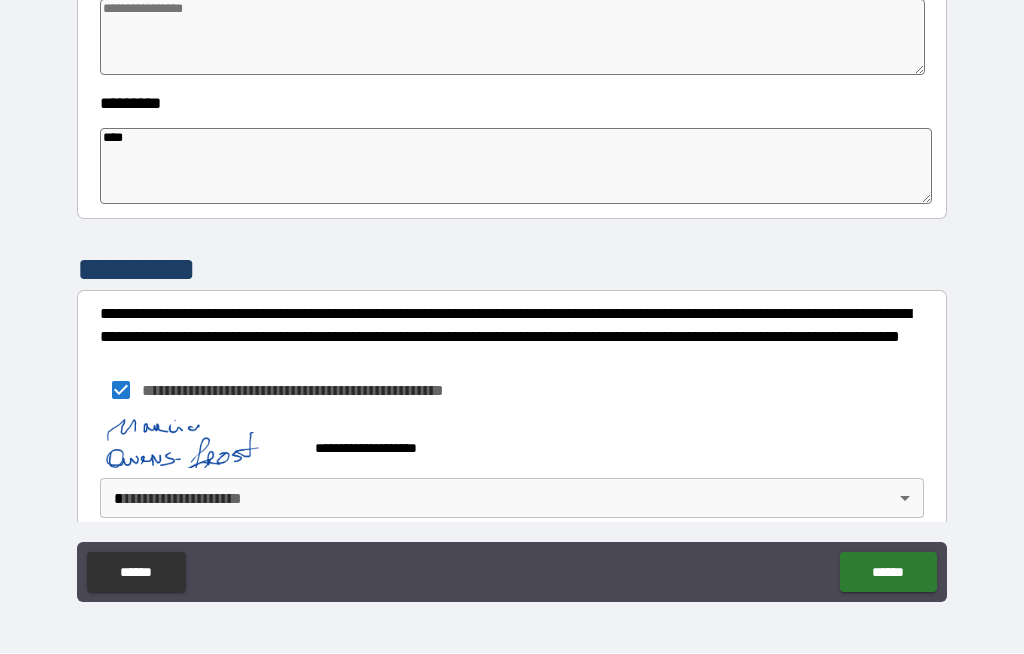 click on "[FIRST] [LAST] [POSTAL_CODE] [CITY] [STATE] [COUNTRY] [STREET] [NUMBER] [APT] [UNIT] [BUILDING] [FLOOR] [ADDRESS_LINE_1] [ADDRESS_LINE_2] [ADDRESS_LINE_3] [ADDRESS_LINE_4] [ADDRESS_LINE_5] [ADDRESS_LINE_6] [ADDRESS_LINE_7] [ADDRESS_LINE_8] [ADDRESS_LINE_9] [ADDRESS_LINE_10] [ADDRESS_LINE_11] [ADDRESS_LINE_12] [ADDRESS_LINE_13] [ADDRESS_LINE_14] [ADDRESS_LINE_15] [ADDRESS_LINE_16] [ADDRESS_LINE_17] [ADDRESS_LINE_18] [ADDRESS_LINE_19] [ADDRESS_LINE_20] [ADDRESS_LINE_21] [ADDRESS_LINE_22] [ADDRESS_LINE_23] [ADDRESS_LINE_24] [ADDRESS_LINE_25] [ADDRESS_LINE_26] [ADDRESS_LINE_27] [ADDRESS_LINE_28] [ADDRESS_LINE_29] [ADDRESS_LINE_30] [ADDRESS_LINE_31] [ADDRESS_LINE_32] [ADDRESS_LINE_33] [ADDRESS_LINE_34] [ADDRESS_LINE_35] [ADDRESS_LINE_36] [ADDRESS_LINE_37] [ADDRESS_LINE_38] [ADDRESS_LINE_39] [ADDRESS_LINE_40] [ADDRESS_LINE_41] [ADDRESS_LINE_42] [ADDRESS_LINE_43] [ADDRESS_LINE_44] [ADDRESS_LINE_45] [ADDRESS_LINE_46] [ADDRESS_LINE_47] [ADDRESS_LINE_48] [ADDRESS_LINE_49] [ADDRESS_LINE_50] [ADDRESS_LINE_51] [ADDRESS_LINE_52] [ADDRESS_LINE_53] [ADDRESS_LINE_54] [ADDRESS_LINE_55] [ADDRESS_LINE_56] [ADDRESS_LINE_57] [ADDRESS_LINE_58] [ADDRESS_LINE_59] [ADDRESS_LINE_60] [ADDRESS_LINE_61] [ADDRESS_LINE_62] [ADDRESS_LINE_63] [ADDRESS_LINE_64] [ADDRESS_LINE_65] [ADDRESS_LINE_66] [ADDRESS_LINE_67] [ADDRESS_LINE_68] [ADDRESS_LINE_69] [ADDRESS_LINE_70] [ADDRESS_LINE_71] [ADDRESS_LINE_72] [ADDRESS_LINE_73] [ADDRESS_LINE_74] [ADDRESS_LINE_75] [ADDRESS_LINE_76] [ADDRESS_LINE_77] [ADDRESS_LINE_78] [ADDRESS_LINE_79] [ADDRESS_LINE_80] [ADDRESS_LINE_81] [ADDRESS_LINE_82] [ADDRESS_LINE_83] [ADDRESS_LINE_84] [ADDRESS_LINE_85] [ADDRESS_LINE_86] [ADDRESS_LINE_87] [ADDRESS_LINE_88] [ADDRESS_LINE_89] [ADDRESS_LINE_90] [ADDRESS_LINE_91] [ADDRESS_LINE_92] [ADDRESS_LINE_93] [ADDRESS_LINE_94] [ADDRESS_LINE_95] [ADDRESS_LINE_96] [ADDRESS_LINE_97] [ADDRESS_LINE_98] [ADDRESS_LINE_99] [ADDRESS_LINE_100]" at bounding box center (512, 292) 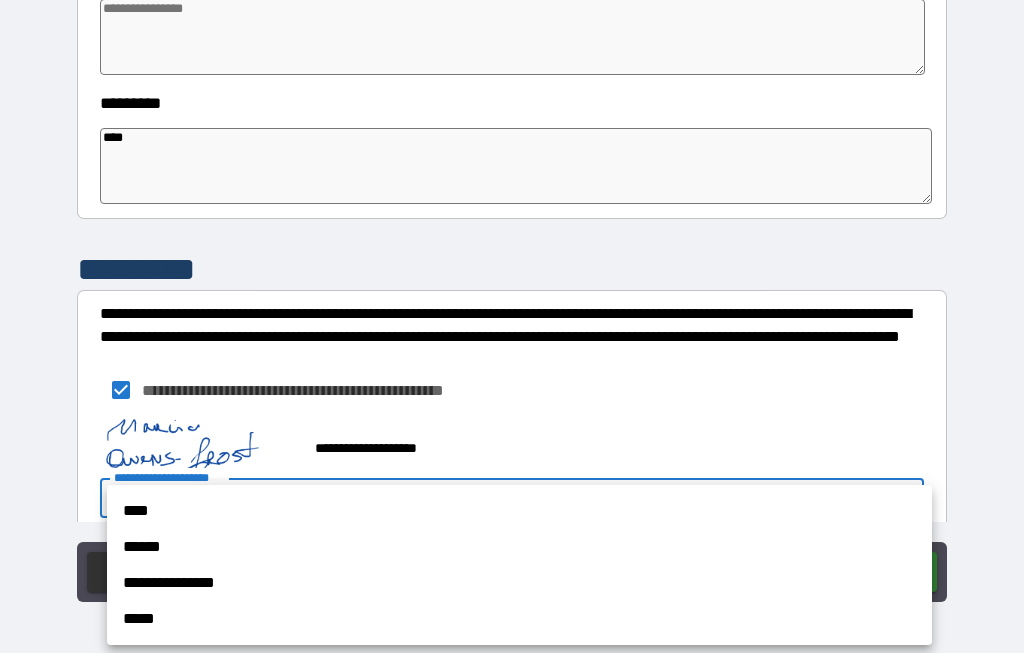 click on "*****" at bounding box center [519, 620] 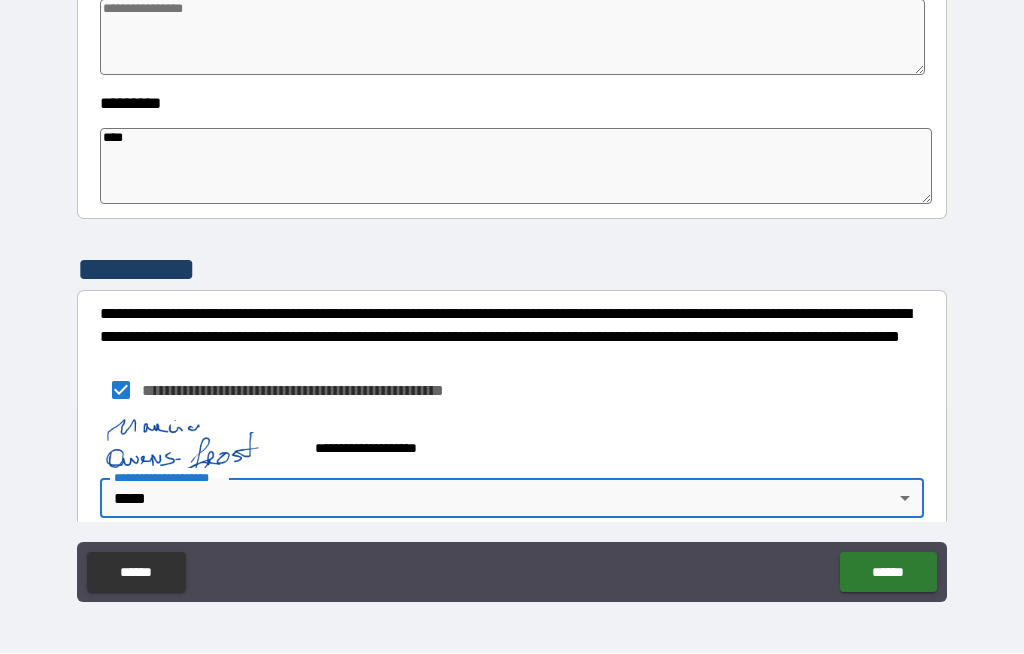 click on "******" at bounding box center [888, 573] 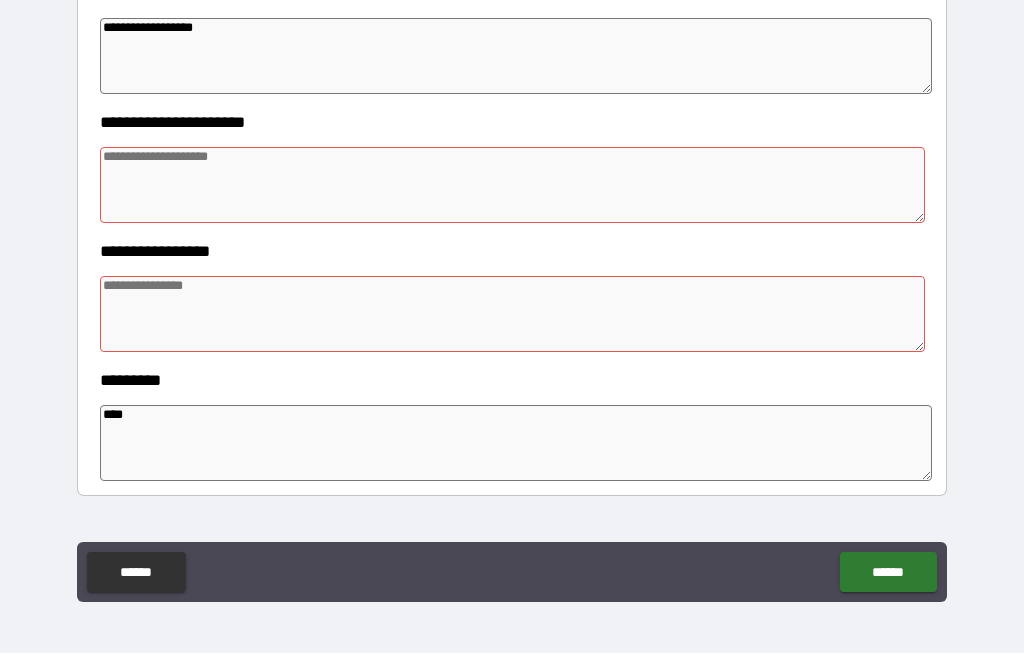 scroll, scrollTop: 330, scrollLeft: 0, axis: vertical 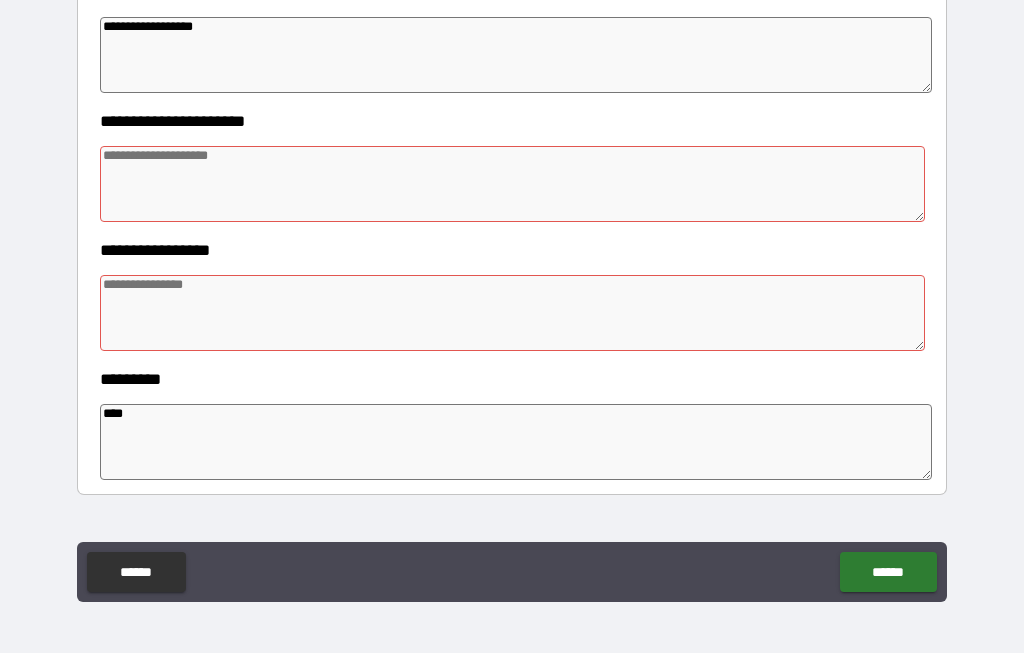 click on "**********" at bounding box center [516, 56] 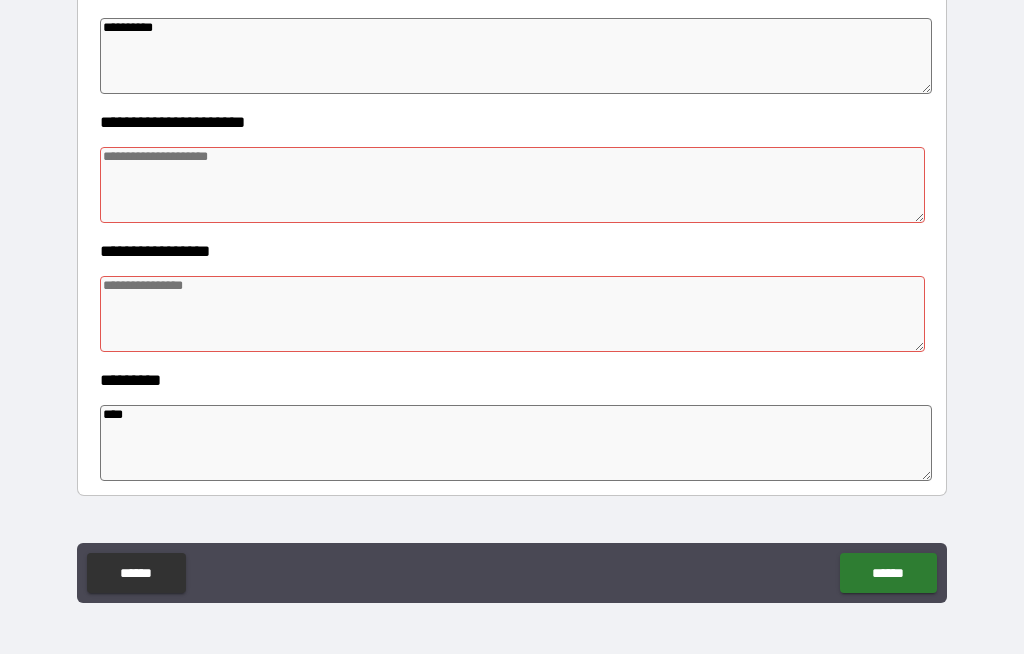 click at bounding box center (513, 185) 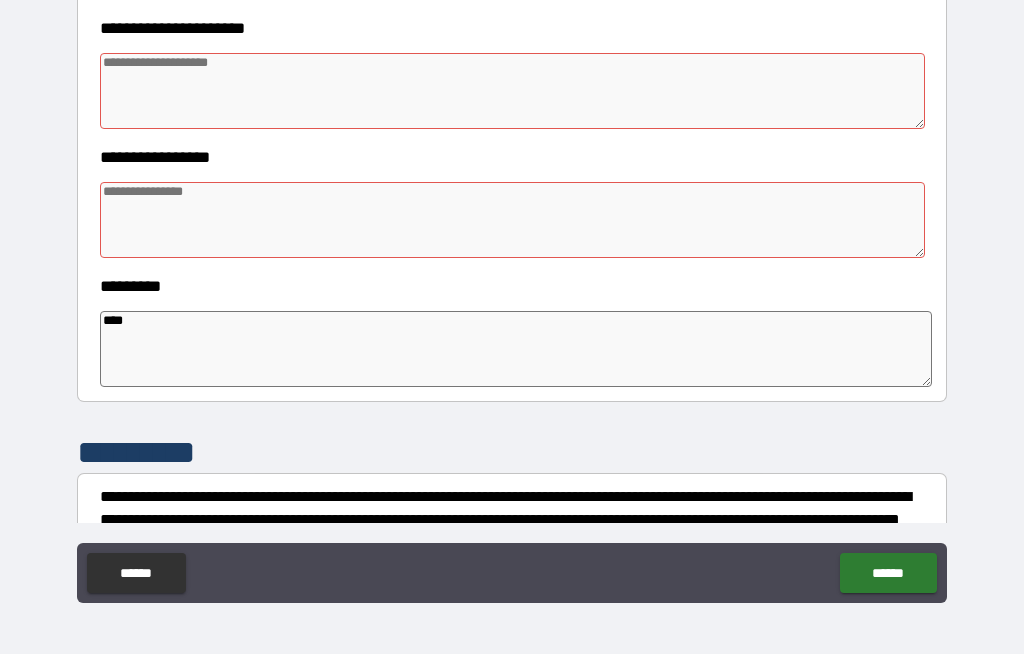 scroll, scrollTop: 441, scrollLeft: 0, axis: vertical 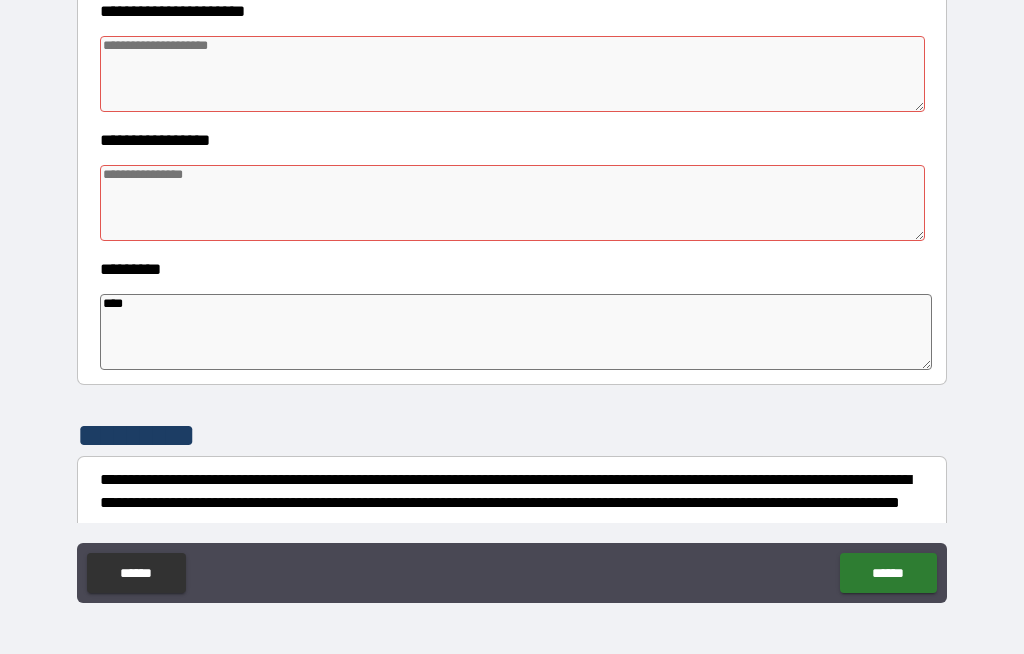 click at bounding box center (513, 203) 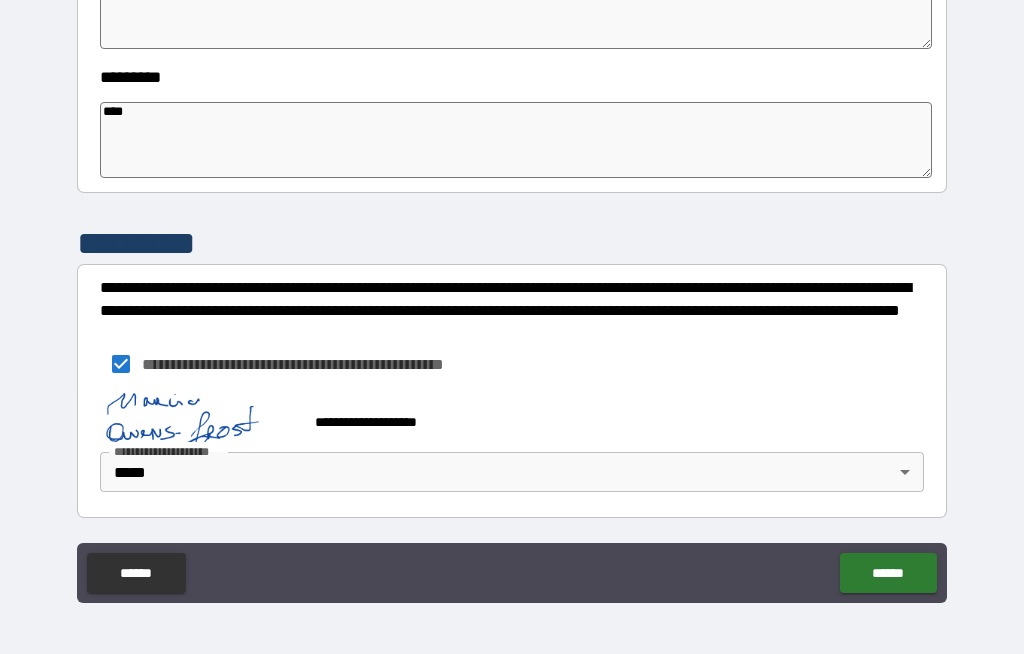scroll, scrollTop: 633, scrollLeft: 0, axis: vertical 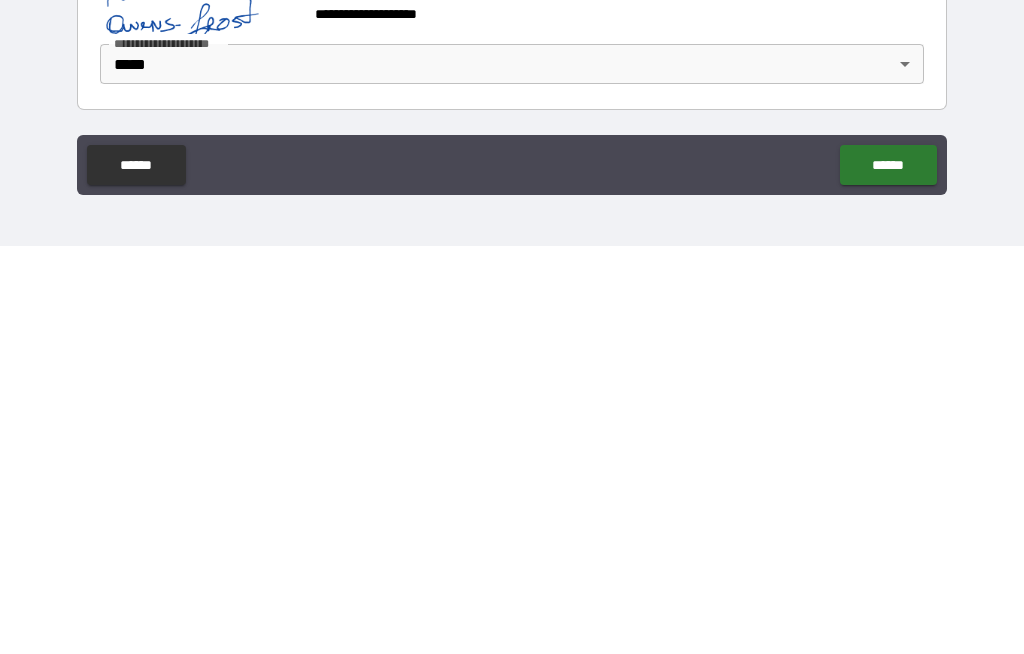 click on "******" at bounding box center [888, 573] 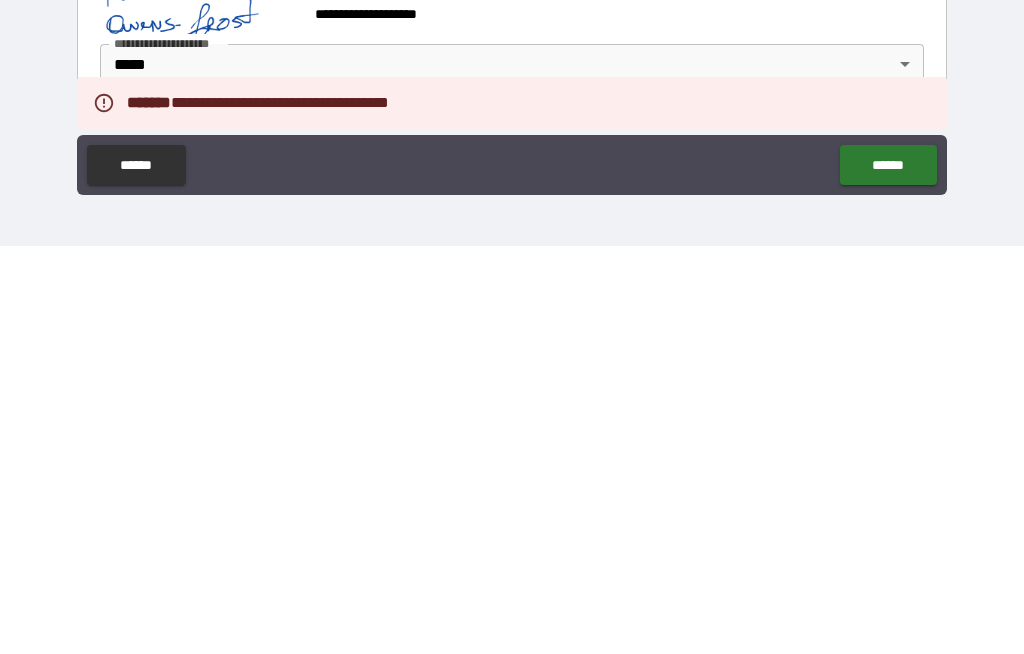 scroll, scrollTop: 69, scrollLeft: 0, axis: vertical 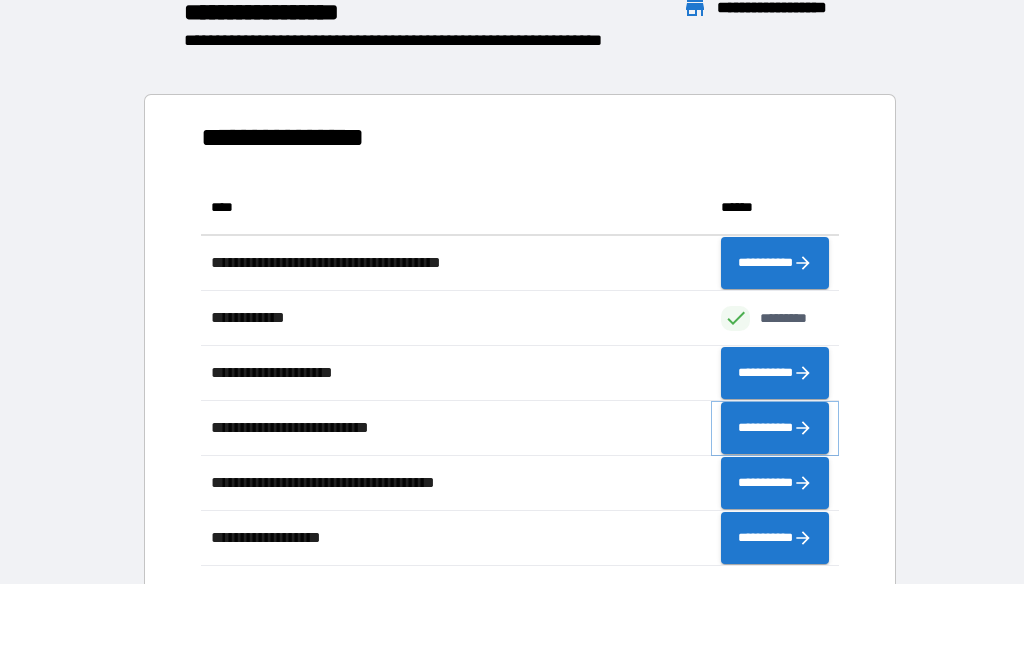 click on "**********" at bounding box center [775, 429] 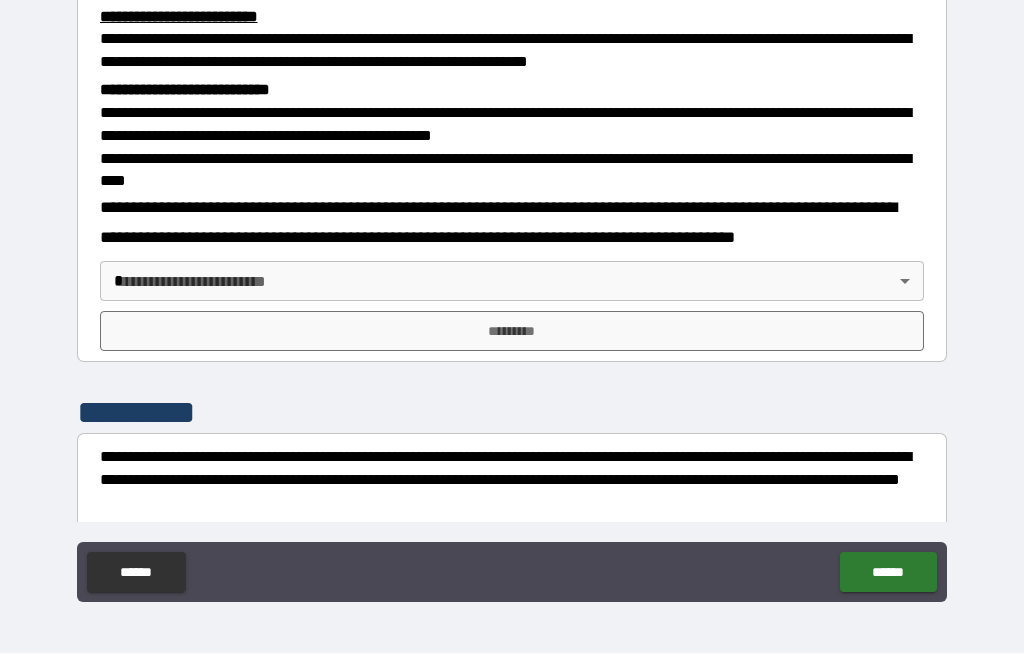 scroll, scrollTop: 584, scrollLeft: 0, axis: vertical 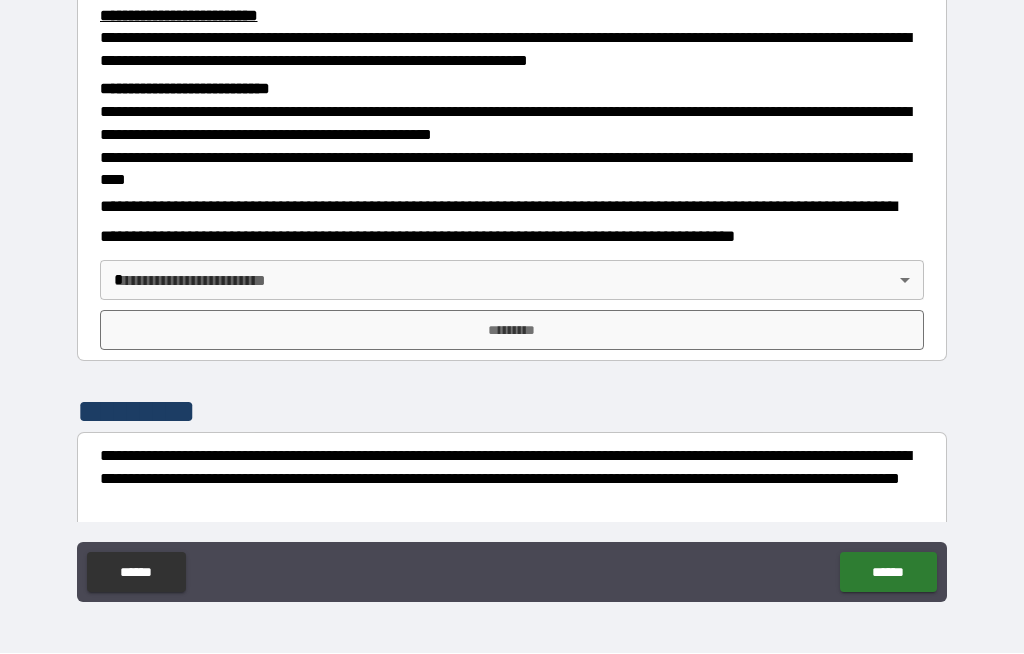 click on "[FIRST] [LAST] [POSTAL_CODE] [CITY] [STATE] [COUNTRY] [STREET] [NUMBER] [APT] [UNIT] [BUILDING] [FLOOR] [ADDRESS_LINE_1] [ADDRESS_LINE_2] [ADDRESS_LINE_3] [ADDRESS_LINE_4] [ADDRESS_LINE_5] [ADDRESS_LINE_6] [ADDRESS_LINE_7] [ADDRESS_LINE_8] [ADDRESS_LINE_9] [ADDRESS_LINE_10] [ADDRESS_LINE_11] [ADDRESS_LINE_12] [ADDRESS_LINE_13] [ADDRESS_LINE_14] [ADDRESS_LINE_15] [ADDRESS_LINE_16] [ADDRESS_LINE_17] [ADDRESS_LINE_18] [ADDRESS_LINE_19] [ADDRESS_LINE_20] [ADDRESS_LINE_21] [ADDRESS_LINE_22] [ADDRESS_LINE_23] [ADDRESS_LINE_24] [ADDRESS_LINE_25] [ADDRESS_LINE_26] [ADDRESS_LINE_27] [ADDRESS_LINE_28] [ADDRESS_LINE_29] [ADDRESS_LINE_30] [ADDRESS_LINE_31] [ADDRESS_LINE_32] [ADDRESS_LINE_33] [ADDRESS_LINE_34] [ADDRESS_LINE_35] [ADDRESS_LINE_36] [ADDRESS_LINE_37] [ADDRESS_LINE_38] [ADDRESS_LINE_39] [ADDRESS_LINE_40] [ADDRESS_LINE_41] [ADDRESS_LINE_42] [ADDRESS_LINE_43] [ADDRESS_LINE_44] [ADDRESS_LINE_45] [ADDRESS_LINE_46] [ADDRESS_LINE_47] [ADDRESS_LINE_48] [ADDRESS_LINE_49] [ADDRESS_LINE_50] [ADDRESS_LINE_51] [ADDRESS_LINE_52] [ADDRESS_LINE_53] [ADDRESS_LINE_54] [ADDRESS_LINE_55] [ADDRESS_LINE_56] [ADDRESS_LINE_57] [ADDRESS_LINE_58] [ADDRESS_LINE_59] [ADDRESS_LINE_60] [ADDRESS_LINE_61] [ADDRESS_LINE_62] [ADDRESS_LINE_63] [ADDRESS_LINE_64] [ADDRESS_LINE_65] [ADDRESS_LINE_66] [ADDRESS_LINE_67] [ADDRESS_LINE_68] [ADDRESS_LINE_69] [ADDRESS_LINE_70] [ADDRESS_LINE_71] [ADDRESS_LINE_72] [ADDRESS_LINE_73] [ADDRESS_LINE_74] [ADDRESS_LINE_75] [ADDRESS_LINE_76] [ADDRESS_LINE_77] [ADDRESS_LINE_78] [ADDRESS_LINE_79] [ADDRESS_LINE_80] [ADDRESS_LINE_81] [ADDRESS_LINE_82] [ADDRESS_LINE_83] [ADDRESS_LINE_84] [ADDRESS_LINE_85] [ADDRESS_LINE_86] [ADDRESS_LINE_87] [ADDRESS_LINE_88] [ADDRESS_LINE_89] [ADDRESS_LINE_90] [ADDRESS_LINE_91] [ADDRESS_LINE_92] [ADDRESS_LINE_93] [ADDRESS_LINE_94] [ADDRESS_LINE_95] [ADDRESS_LINE_96] [ADDRESS_LINE_97] [ADDRESS_LINE_98] [ADDRESS_LINE_99] [ADDRESS_LINE_100]" at bounding box center (512, 292) 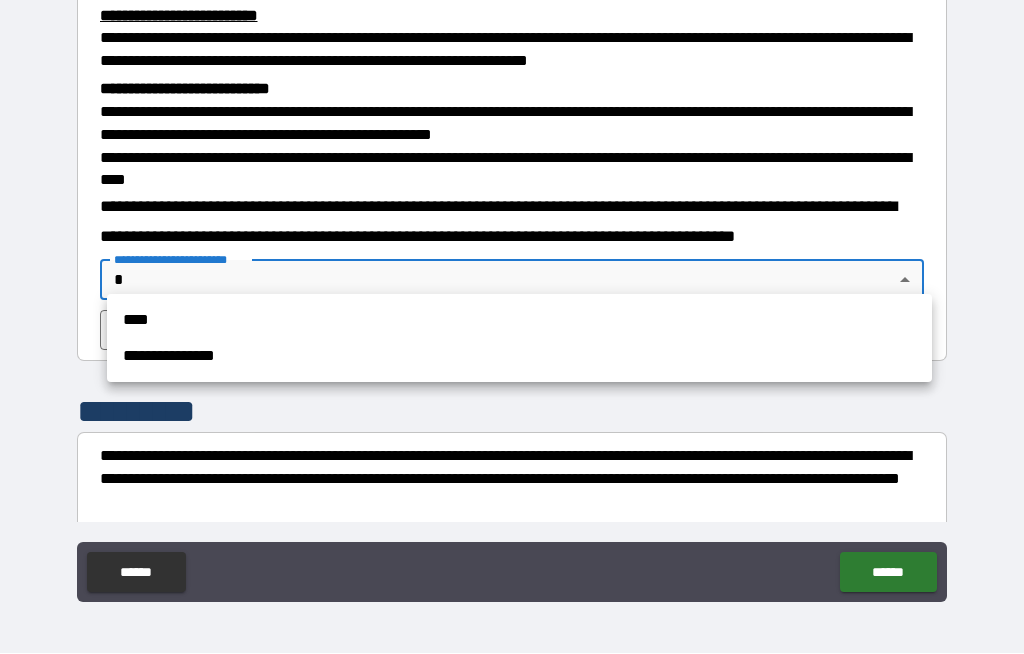 click on "**********" at bounding box center [519, 357] 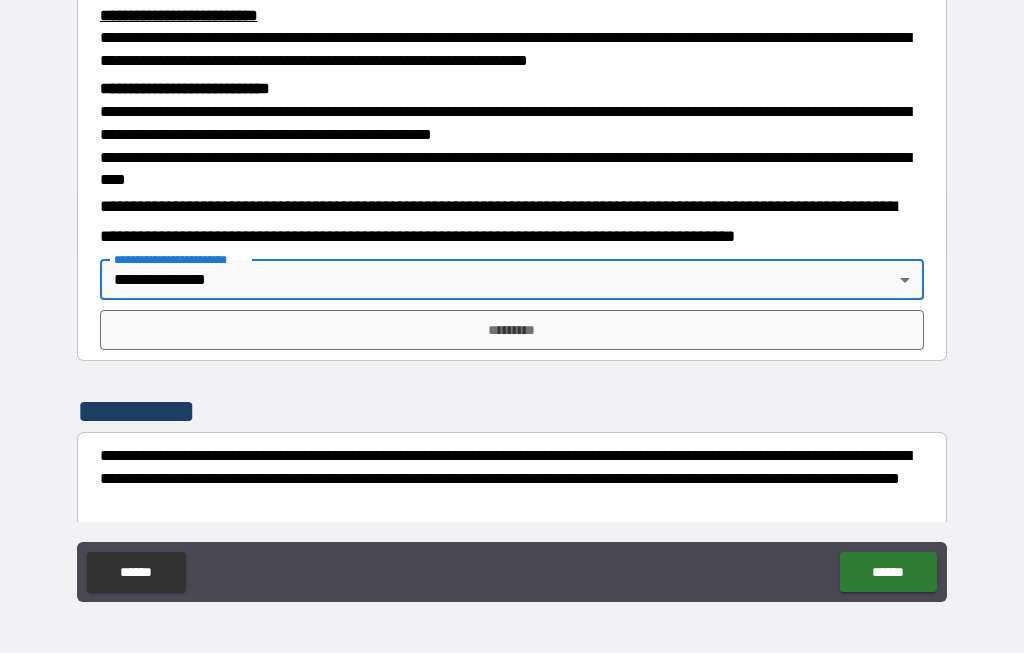 click on "*********" at bounding box center [512, 331] 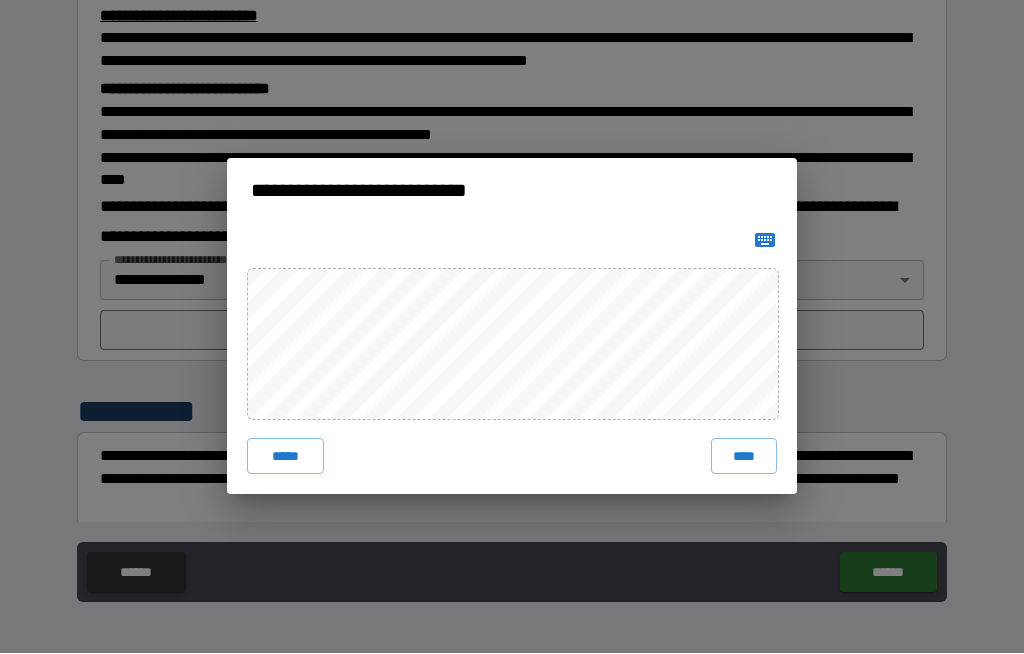 click on "****" at bounding box center (744, 457) 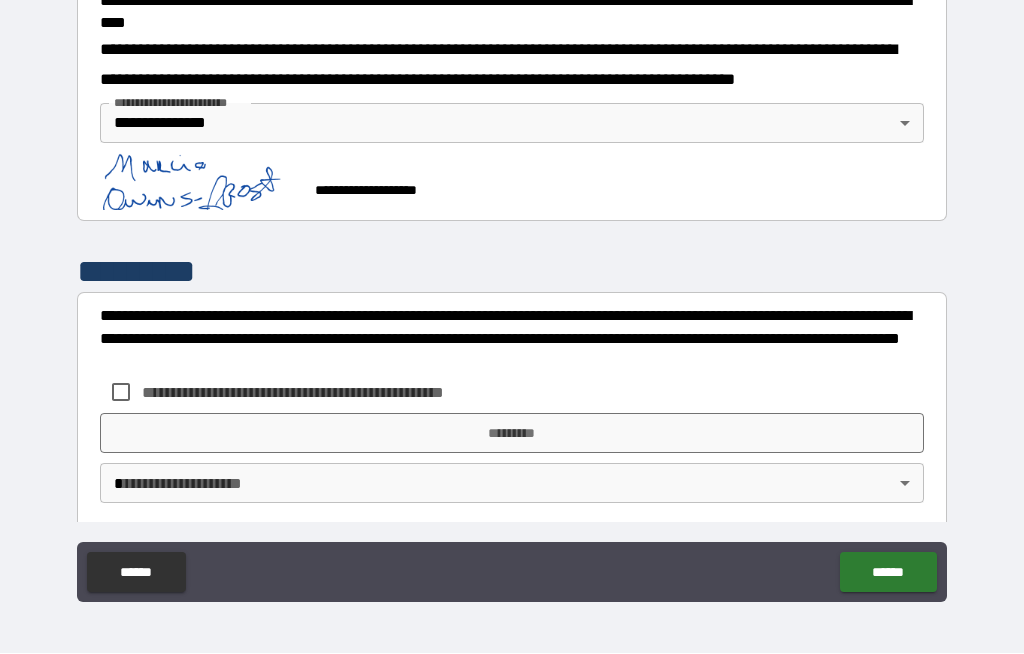 scroll, scrollTop: 740, scrollLeft: 0, axis: vertical 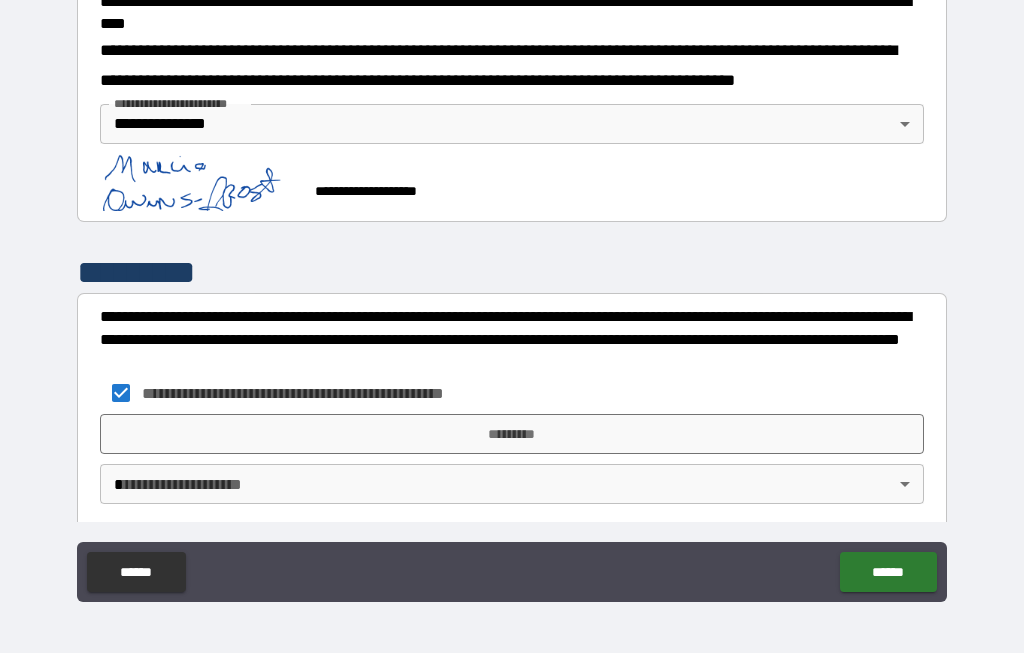click on "*********" at bounding box center (512, 435) 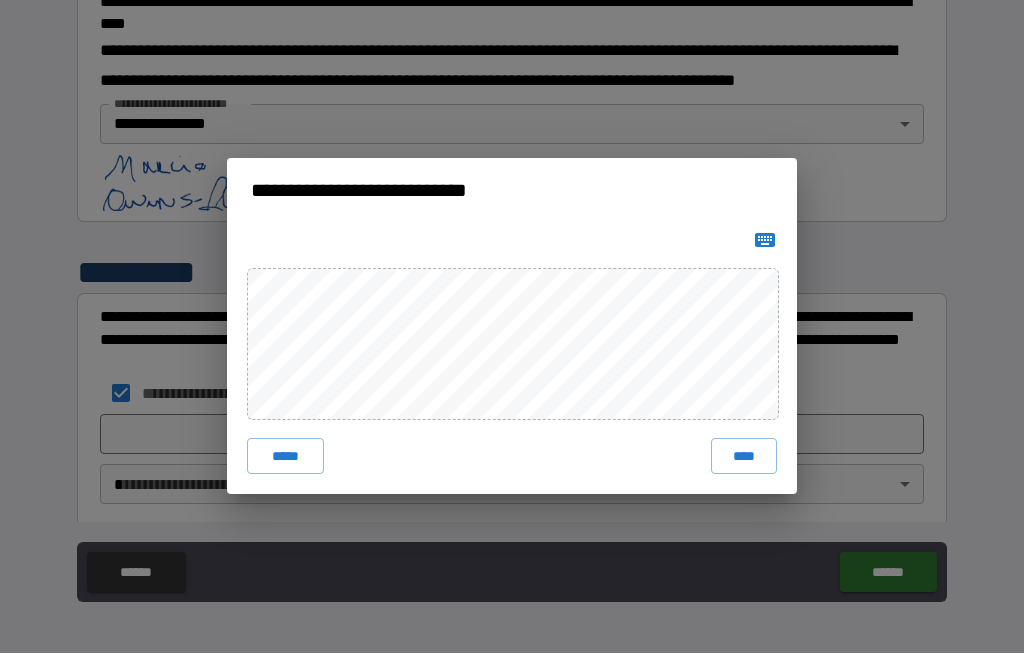 click on "****" at bounding box center (744, 457) 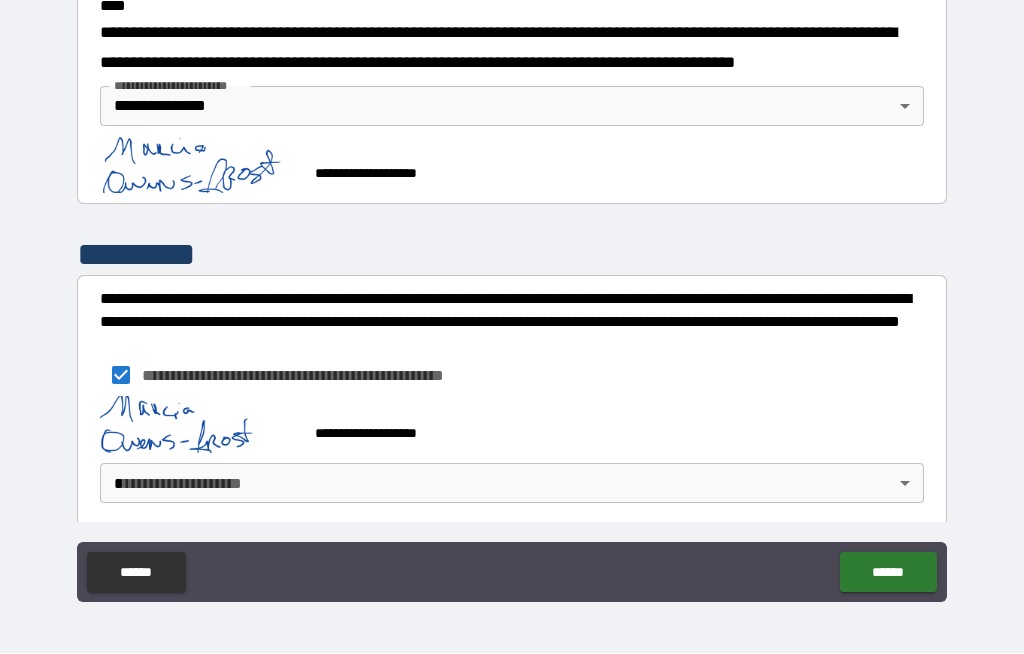 scroll, scrollTop: 757, scrollLeft: 0, axis: vertical 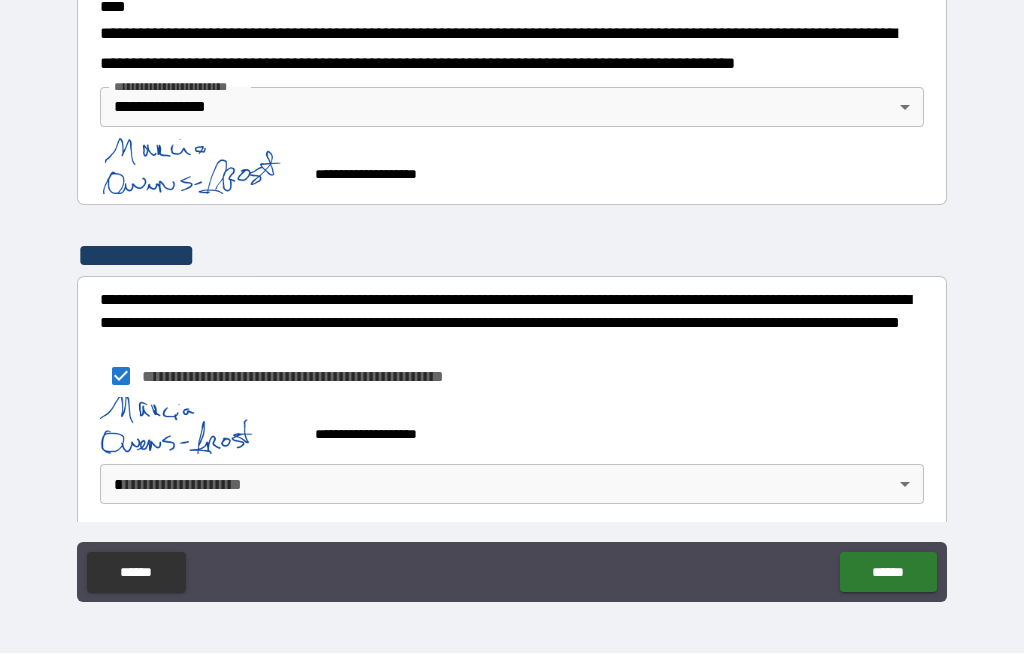 click on "[FIRST] [LAST] [POSTAL_CODE] [CITY] [STATE] [COUNTRY] [STREET] [NUMBER] [APT] [UNIT] [BUILDING] [FLOOR] [ADDRESS_LINE_1] [ADDRESS_LINE_2] [ADDRESS_LINE_3] [ADDRESS_LINE_4] [ADDRESS_LINE_5] [ADDRESS_LINE_6] [ADDRESS_LINE_7] [ADDRESS_LINE_8] [ADDRESS_LINE_9] [ADDRESS_LINE_10] [ADDRESS_LINE_11] [ADDRESS_LINE_12] [ADDRESS_LINE_13] [ADDRESS_LINE_14] [ADDRESS_LINE_15] [ADDRESS_LINE_16] [ADDRESS_LINE_17] [ADDRESS_LINE_18] [ADDRESS_LINE_19] [ADDRESS_LINE_20] [ADDRESS_LINE_21] [ADDRESS_LINE_22] [ADDRESS_LINE_23] [ADDRESS_LINE_24] [ADDRESS_LINE_25] [ADDRESS_LINE_26] [ADDRESS_LINE_27] [ADDRESS_LINE_28] [ADDRESS_LINE_29] [ADDRESS_LINE_30] [ADDRESS_LINE_31] [ADDRESS_LINE_32] [ADDRESS_LINE_33] [ADDRESS_LINE_34] [ADDRESS_LINE_35] [ADDRESS_LINE_36] [ADDRESS_LINE_37] [ADDRESS_LINE_38] [ADDRESS_LINE_39] [ADDRESS_LINE_40] [ADDRESS_LINE_41] [ADDRESS_LINE_42] [ADDRESS_LINE_43] [ADDRESS_LINE_44] [ADDRESS_LINE_45] [ADDRESS_LINE_46] [ADDRESS_LINE_47] [ADDRESS_LINE_48] [ADDRESS_LINE_49] [ADDRESS_LINE_50] [ADDRESS_LINE_51] [ADDRESS_LINE_52] [ADDRESS_LINE_53] [ADDRESS_LINE_54] [ADDRESS_LINE_55] [ADDRESS_LINE_56] [ADDRESS_LINE_57] [ADDRESS_LINE_58] [ADDRESS_LINE_59] [ADDRESS_LINE_60] [ADDRESS_LINE_61] [ADDRESS_LINE_62] [ADDRESS_LINE_63] [ADDRESS_LINE_64] [ADDRESS_LINE_65] [ADDRESS_LINE_66] [ADDRESS_LINE_67] [ADDRESS_LINE_68] [ADDRESS_LINE_69] [ADDRESS_LINE_70] [ADDRESS_LINE_71] [ADDRESS_LINE_72] [ADDRESS_LINE_73] [ADDRESS_LINE_74] [ADDRESS_LINE_75] [ADDRESS_LINE_76] [ADDRESS_LINE_77] [ADDRESS_LINE_78] [ADDRESS_LINE_79] [ADDRESS_LINE_80] [ADDRESS_LINE_81] [ADDRESS_LINE_82] [ADDRESS_LINE_83] [ADDRESS_LINE_84] [ADDRESS_LINE_85] [ADDRESS_LINE_86] [ADDRESS_LINE_87] [ADDRESS_LINE_88] [ADDRESS_LINE_89] [ADDRESS_LINE_90] [ADDRESS_LINE_91] [ADDRESS_LINE_92] [ADDRESS_LINE_93] [ADDRESS_LINE_94] [ADDRESS_LINE_95] [ADDRESS_LINE_96] [ADDRESS_LINE_97] [ADDRESS_LINE_98] [ADDRESS_LINE_99] [ADDRESS_LINE_100]" at bounding box center [512, 292] 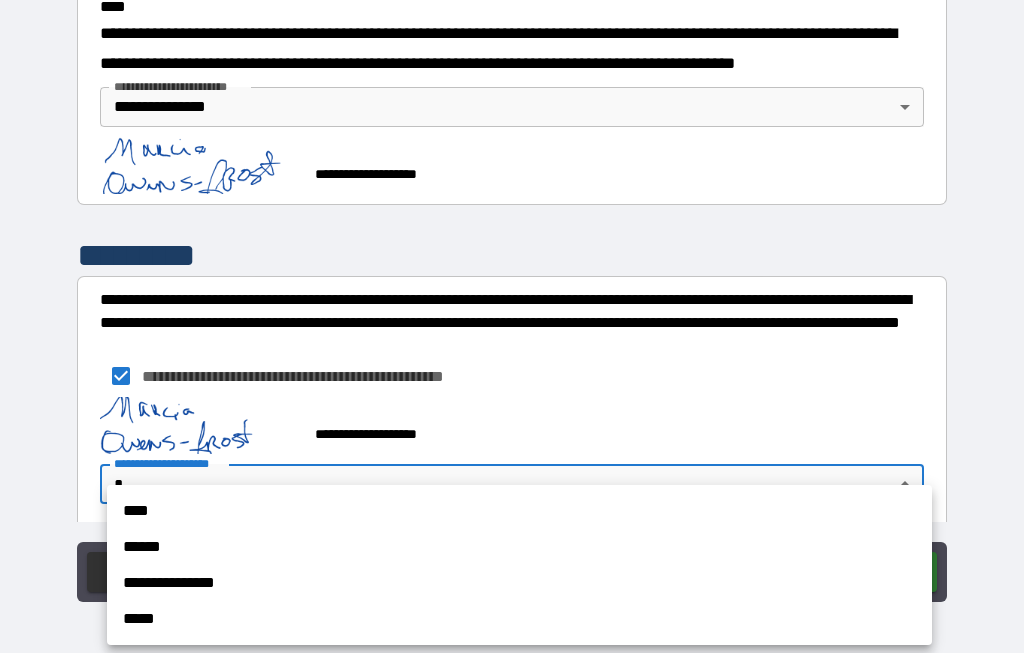 click on "*****" at bounding box center [519, 620] 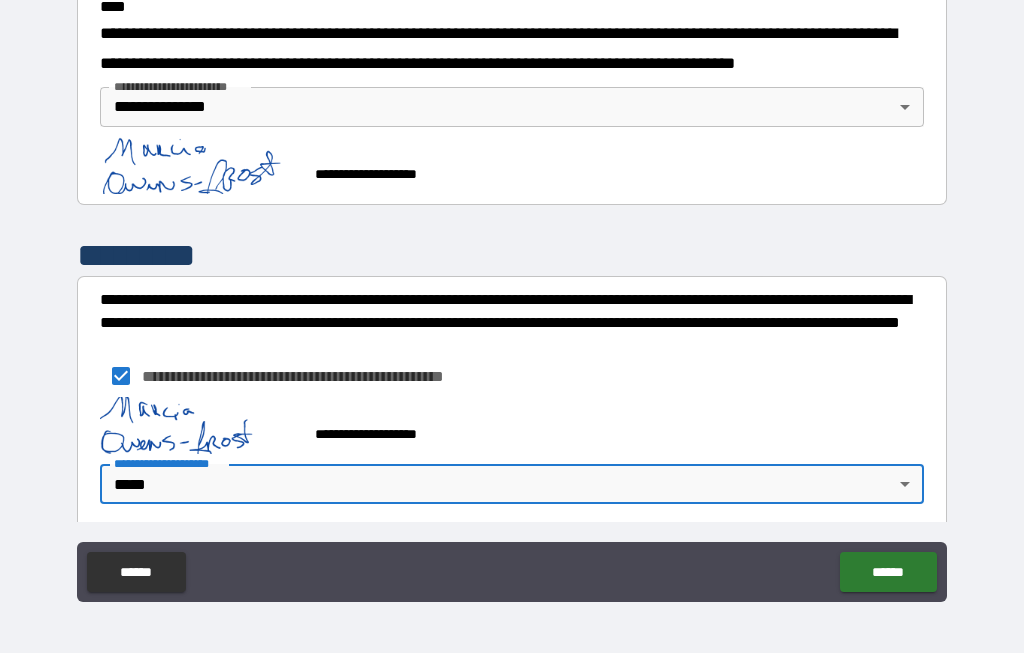 click on "******" at bounding box center [888, 573] 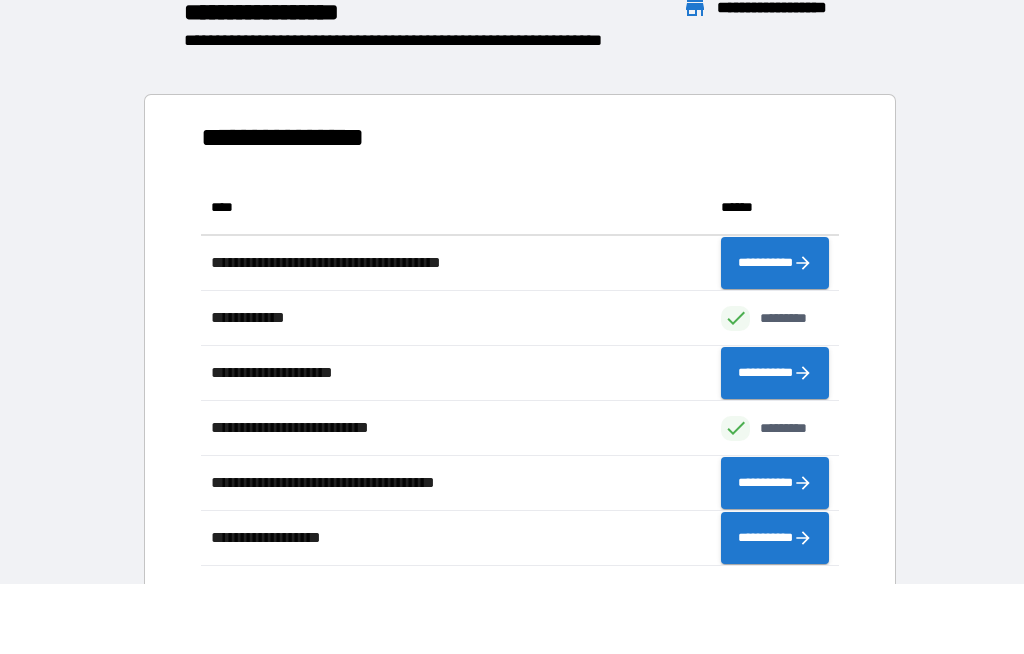 scroll, scrollTop: 1, scrollLeft: 1, axis: both 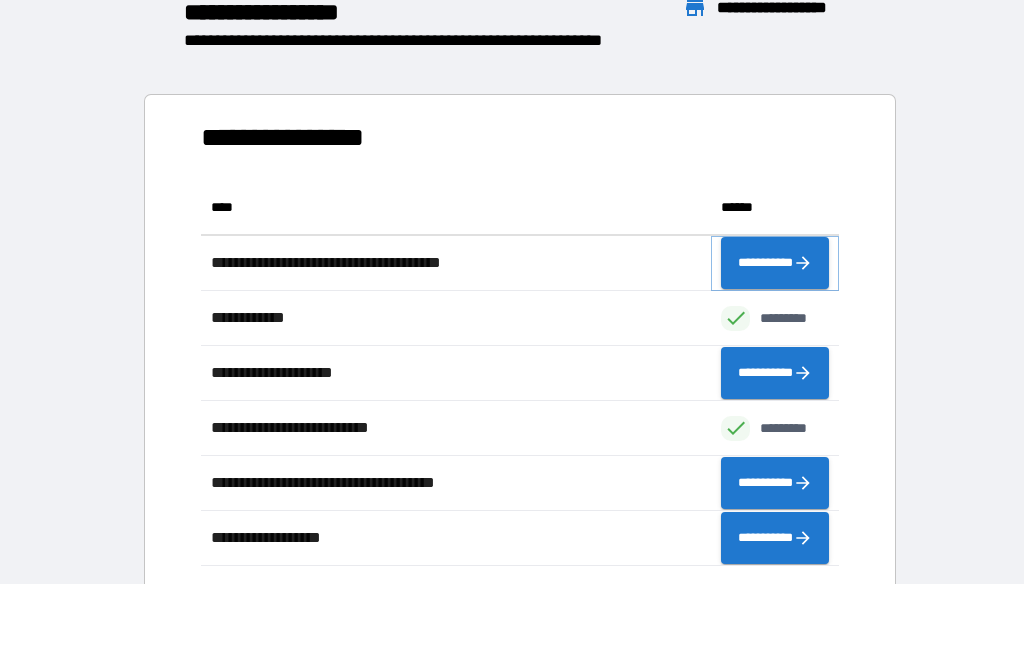 click on "**********" at bounding box center (775, 264) 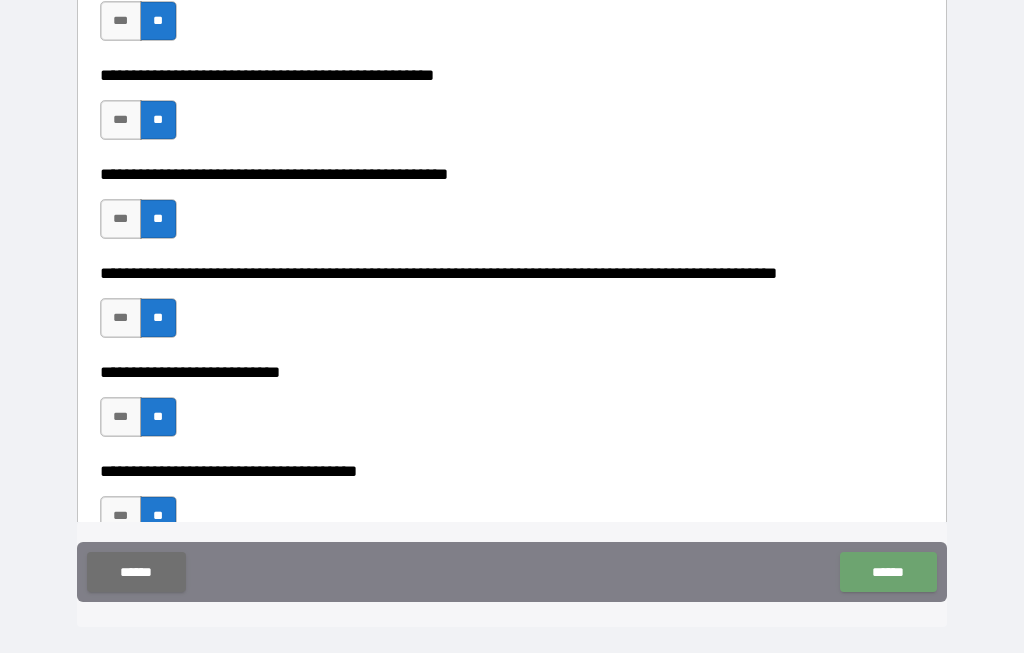 scroll, scrollTop: 0, scrollLeft: 0, axis: both 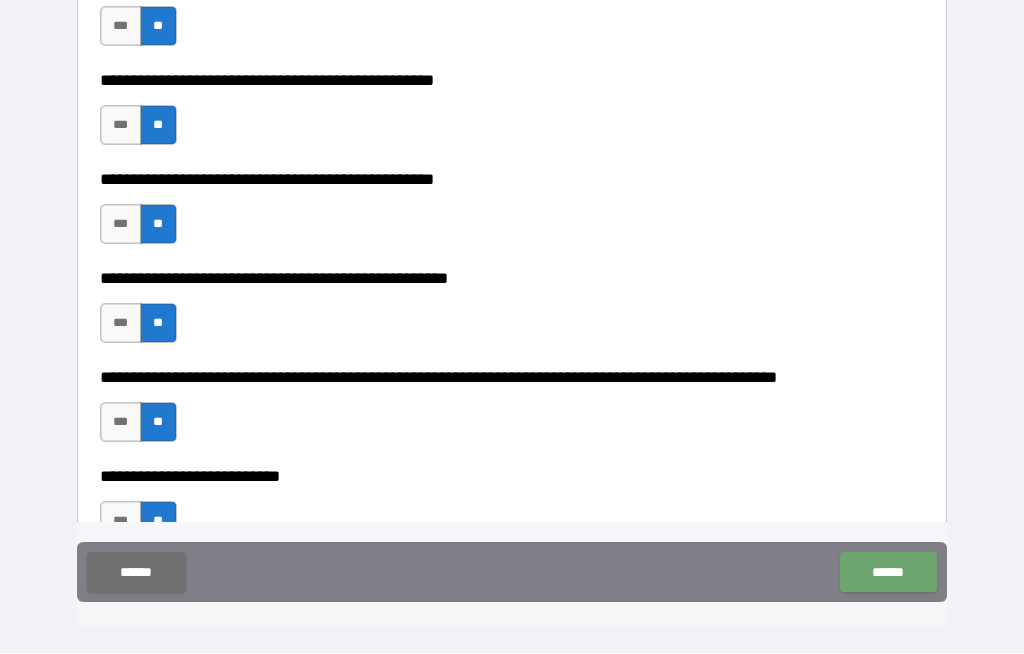 click on "******" at bounding box center (888, 573) 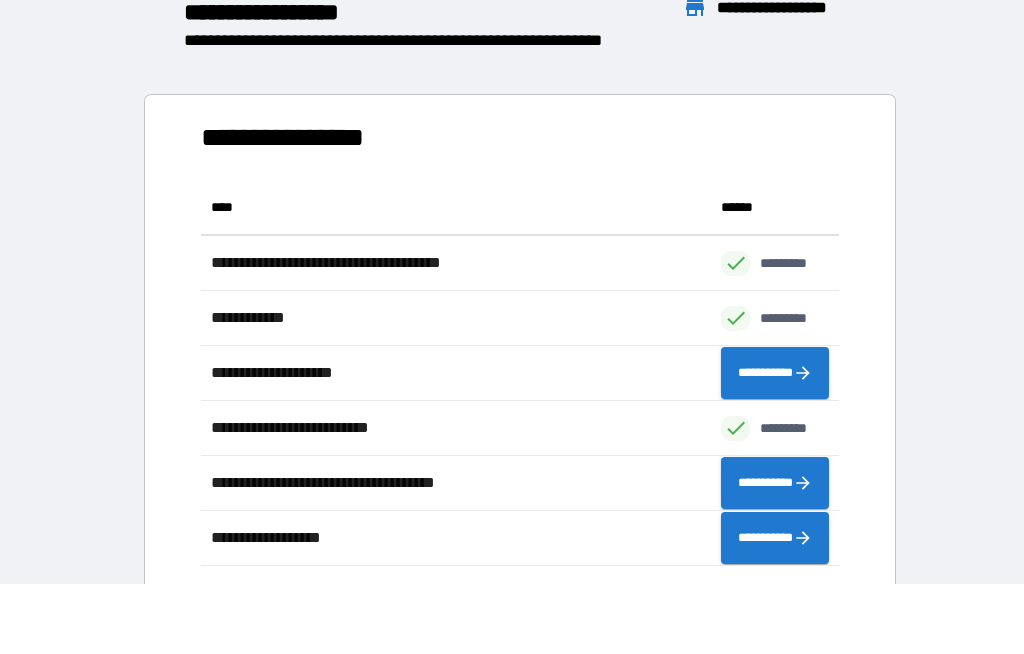 scroll, scrollTop: 1, scrollLeft: 1, axis: both 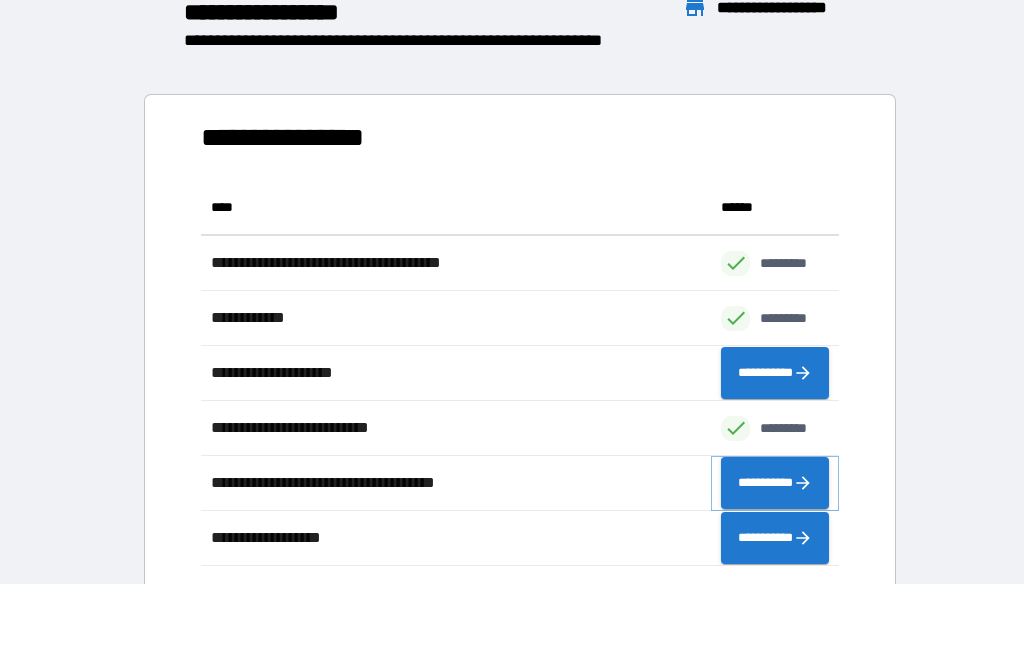 click on "**********" at bounding box center (775, 484) 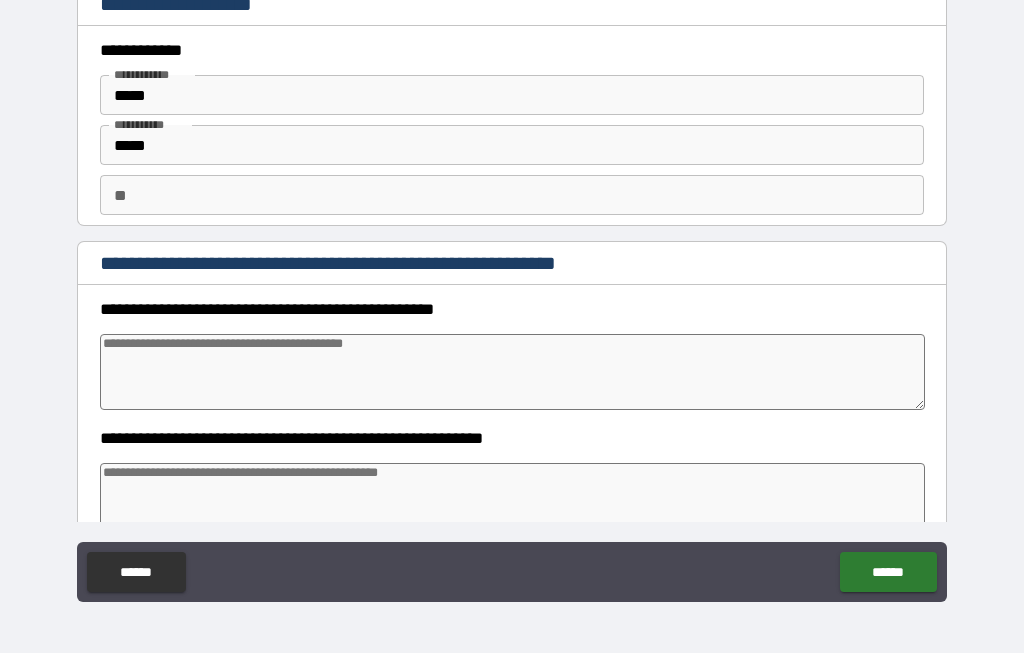 click at bounding box center [513, 373] 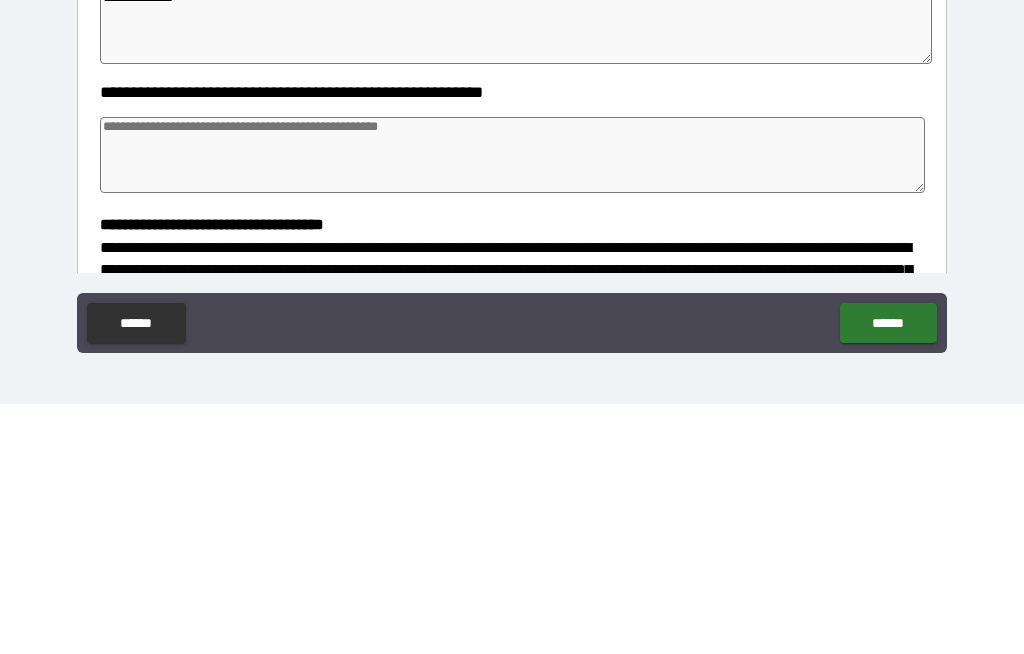scroll, scrollTop: 112, scrollLeft: 0, axis: vertical 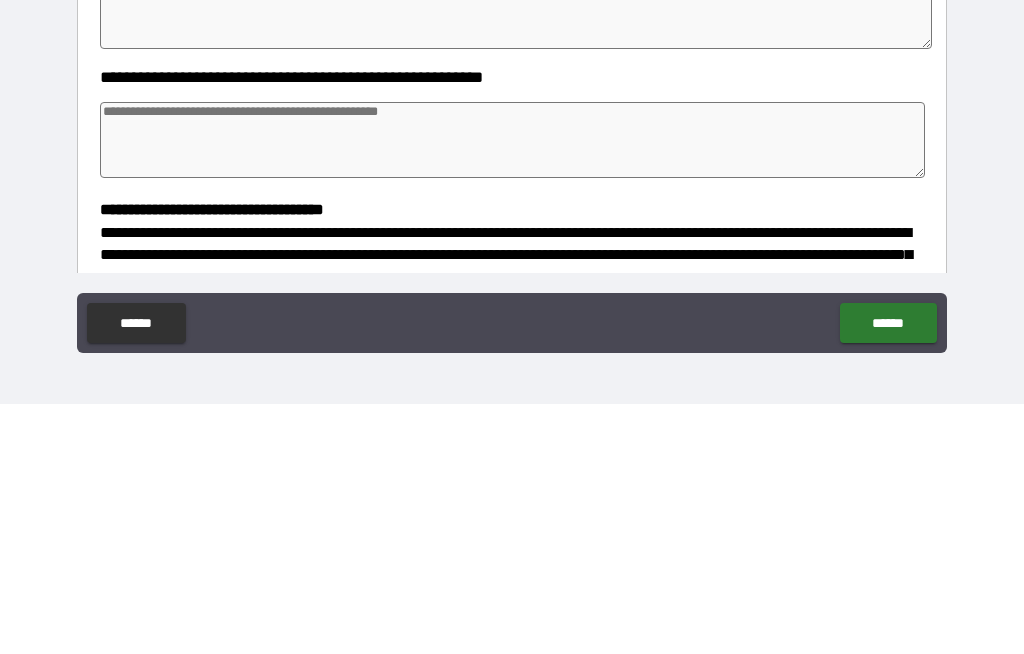 click at bounding box center [513, 390] 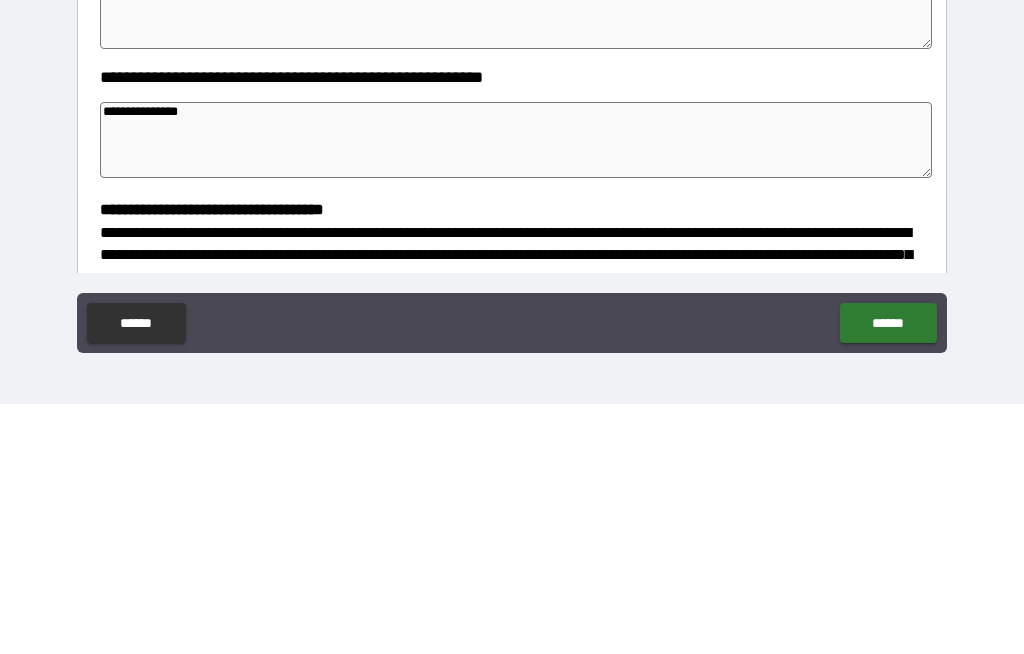 click on "**********" at bounding box center (516, 390) 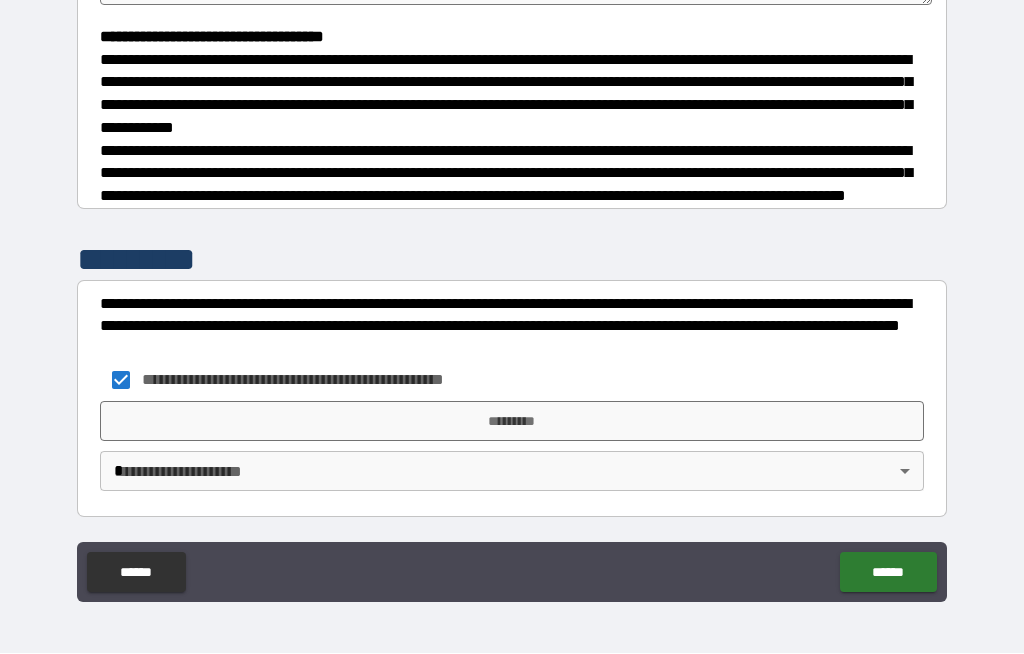 scroll, scrollTop: 550, scrollLeft: 0, axis: vertical 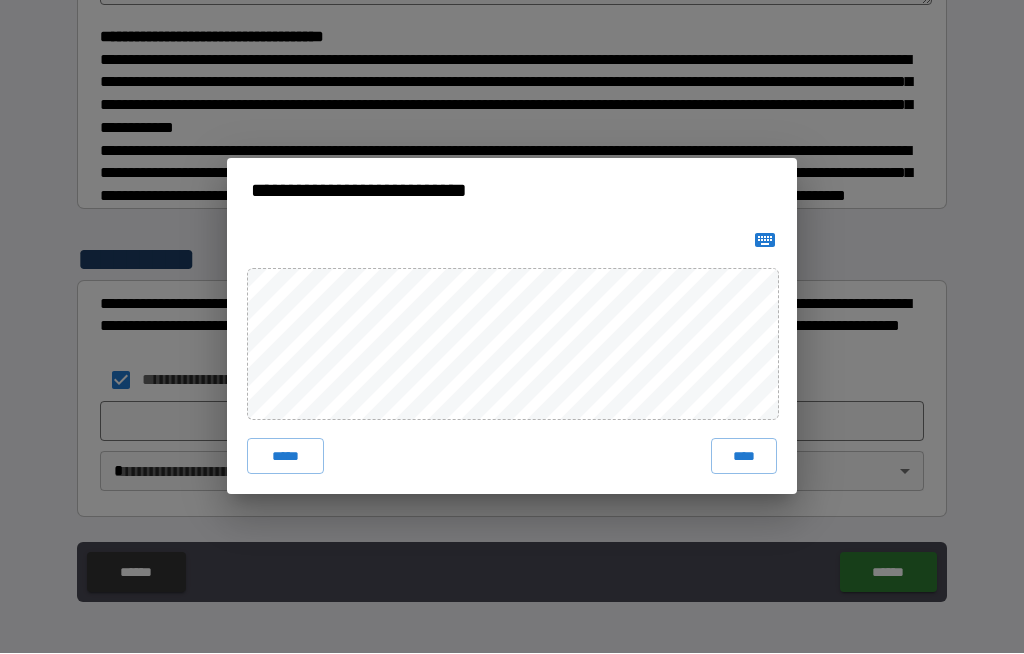 click on "****" at bounding box center [744, 457] 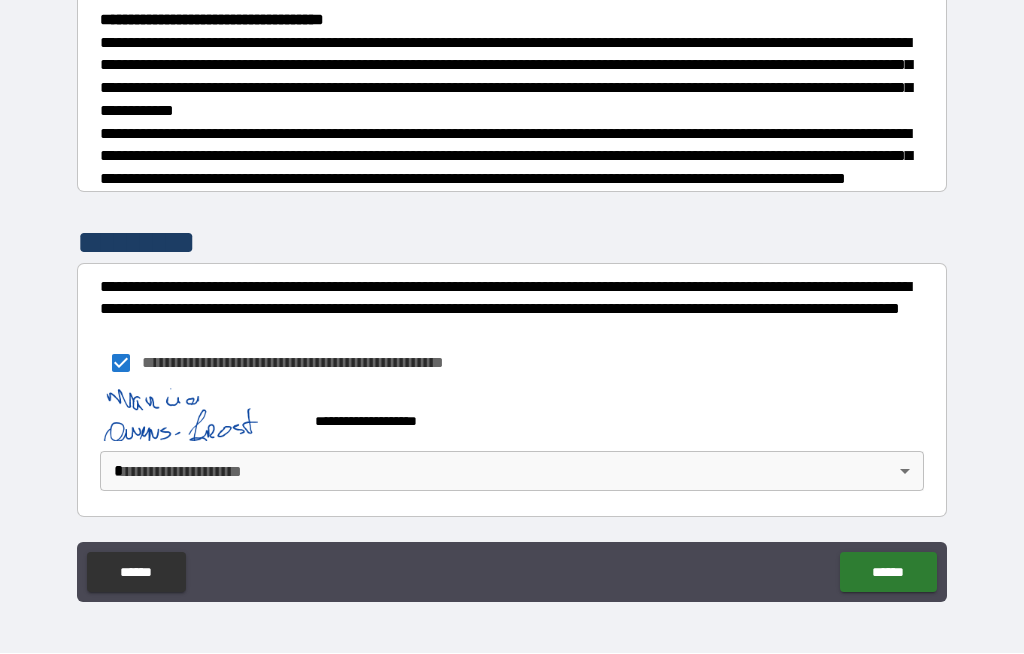 scroll, scrollTop: 567, scrollLeft: 0, axis: vertical 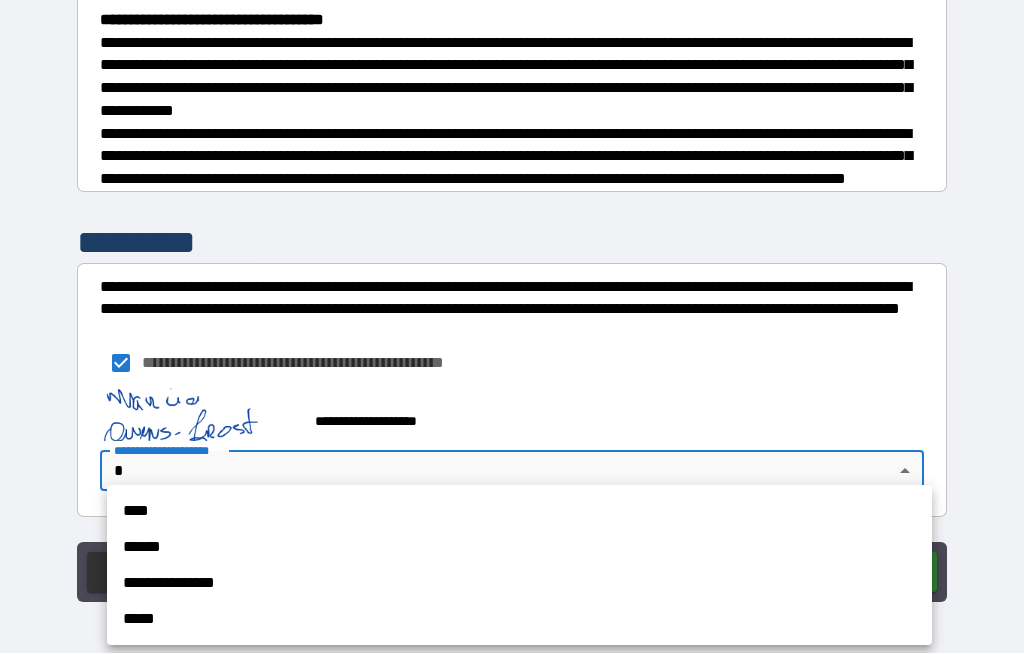 click on "*****" at bounding box center (519, 620) 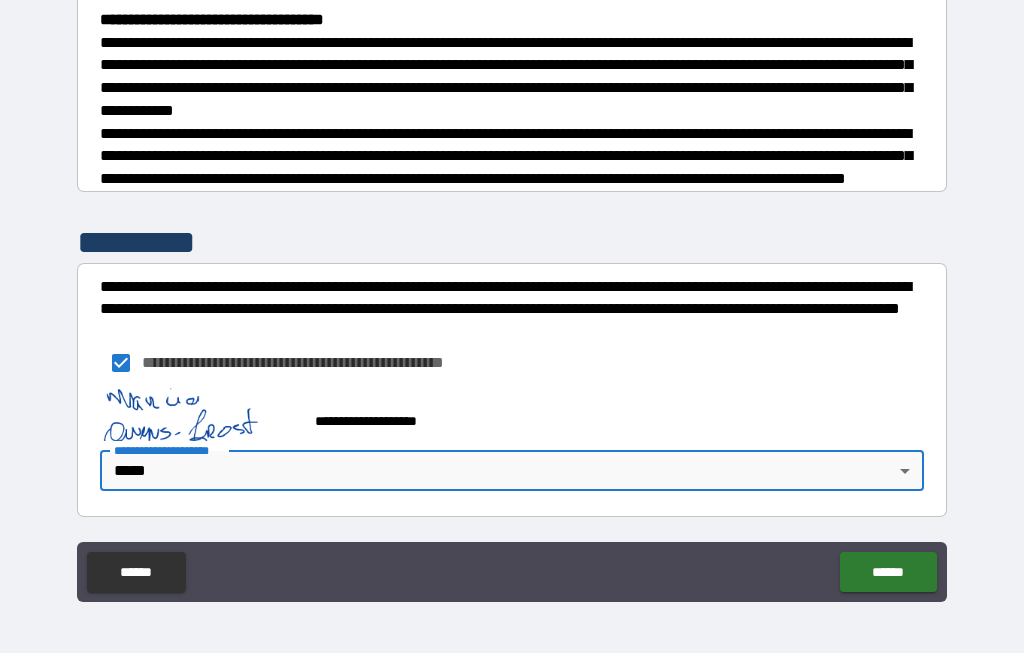 click on "******" at bounding box center [888, 573] 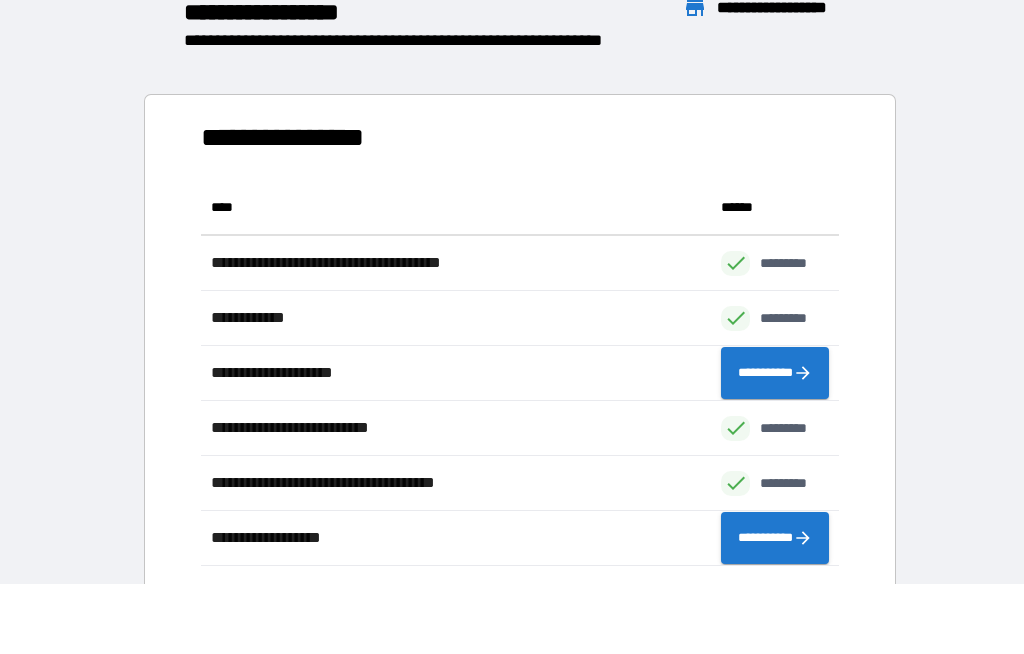 scroll, scrollTop: 1, scrollLeft: 1, axis: both 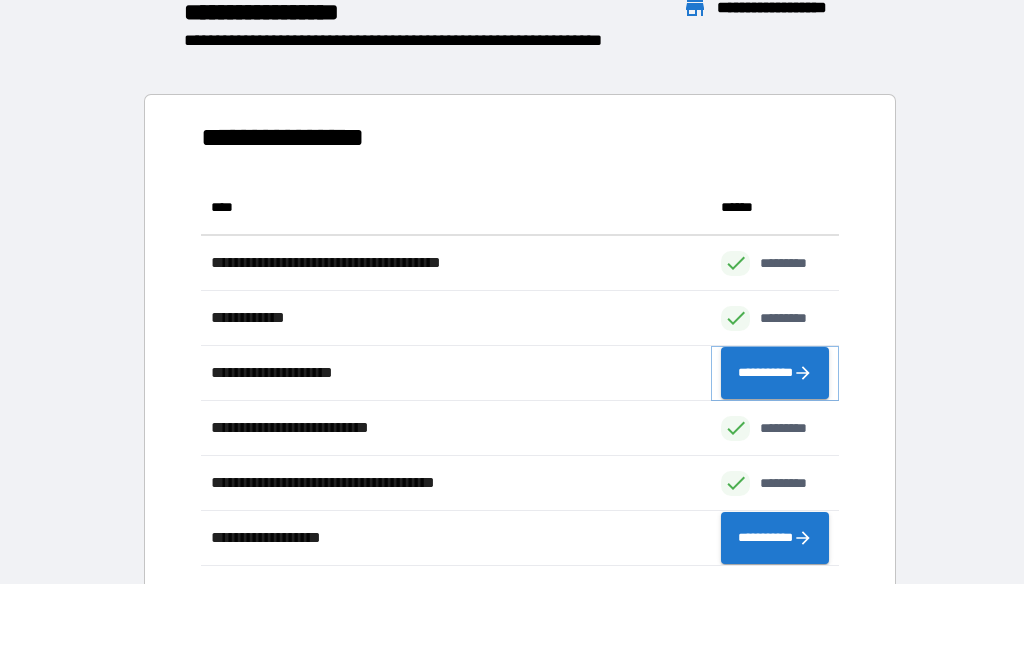 click on "**********" at bounding box center [775, 374] 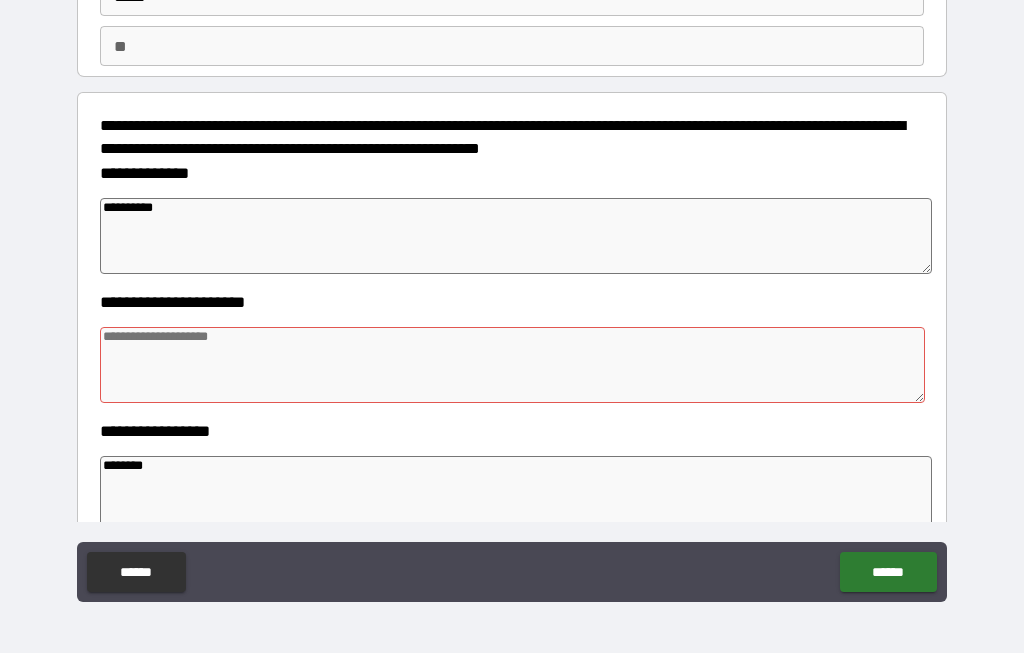 scroll, scrollTop: 151, scrollLeft: 0, axis: vertical 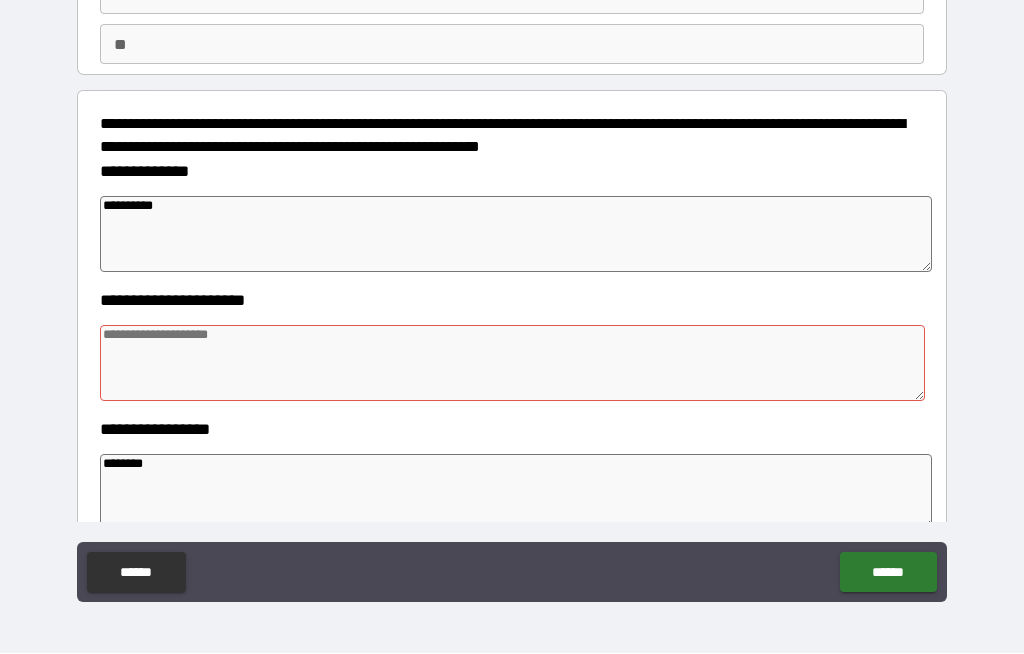 click at bounding box center (513, 364) 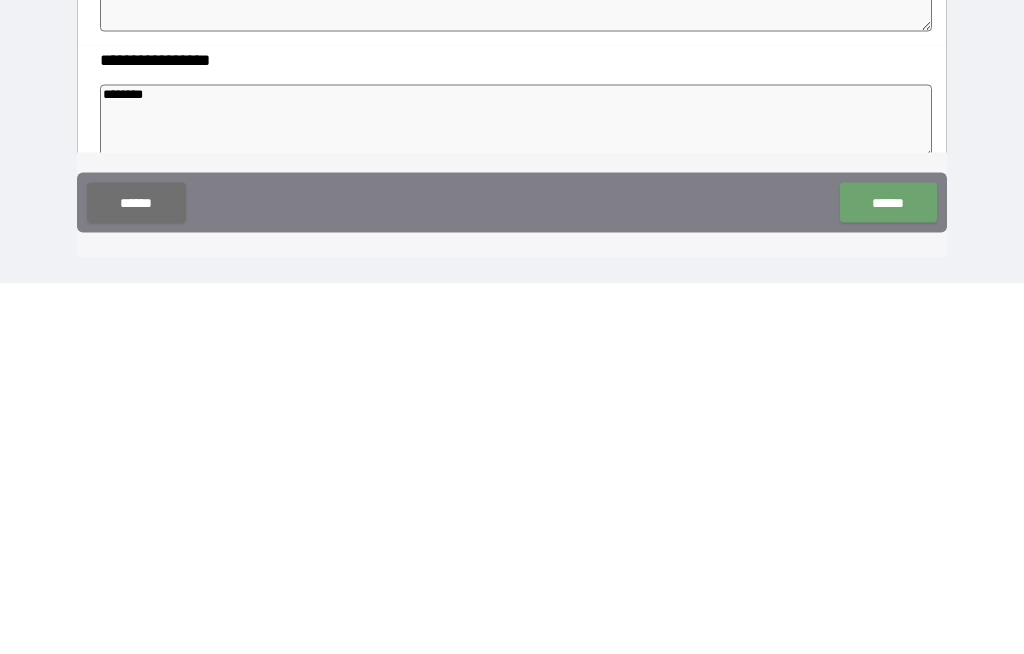 click on "******" at bounding box center [888, 573] 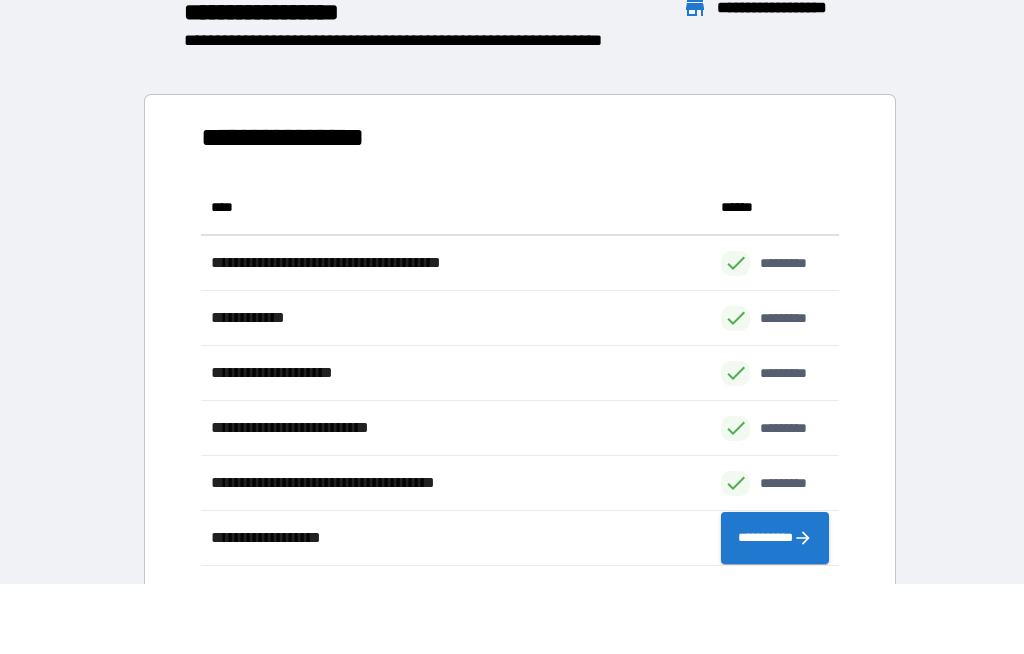scroll, scrollTop: 386, scrollLeft: 638, axis: both 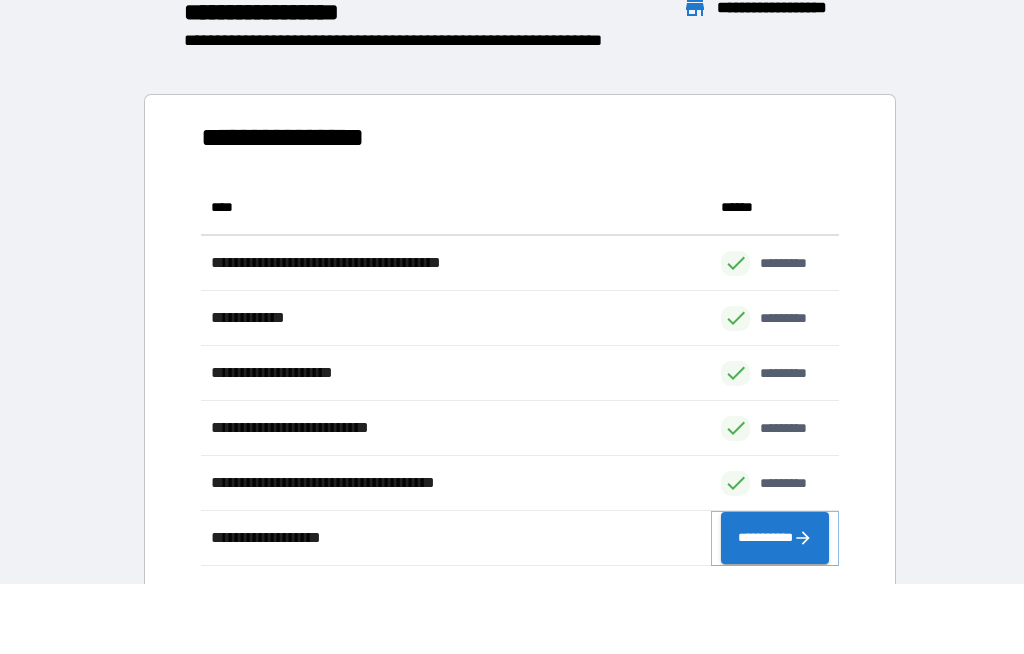 click on "**********" at bounding box center [775, 539] 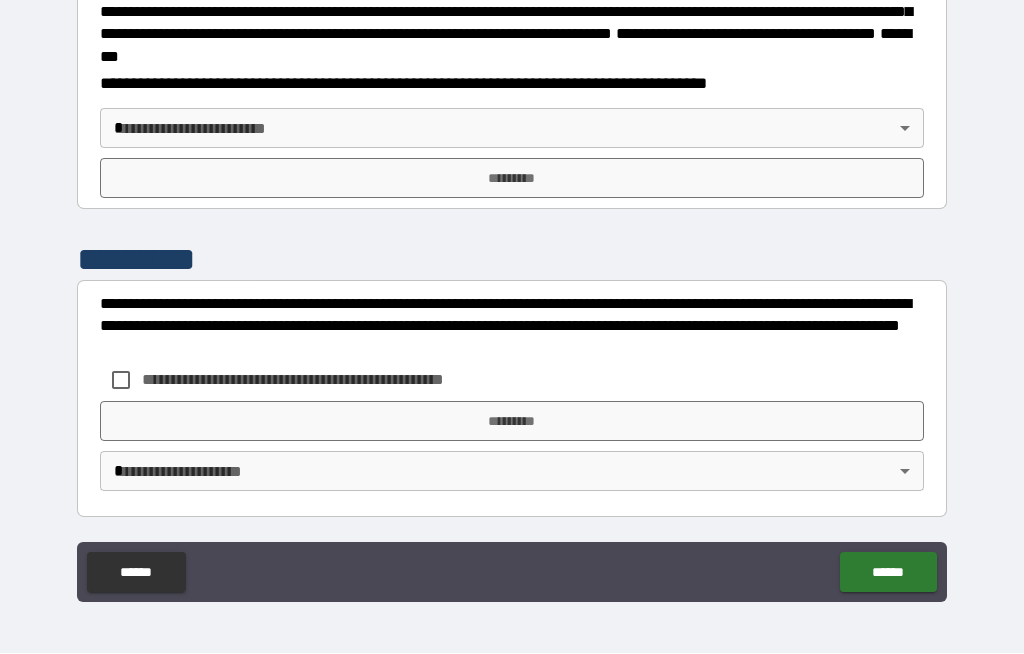 scroll, scrollTop: 2305, scrollLeft: 0, axis: vertical 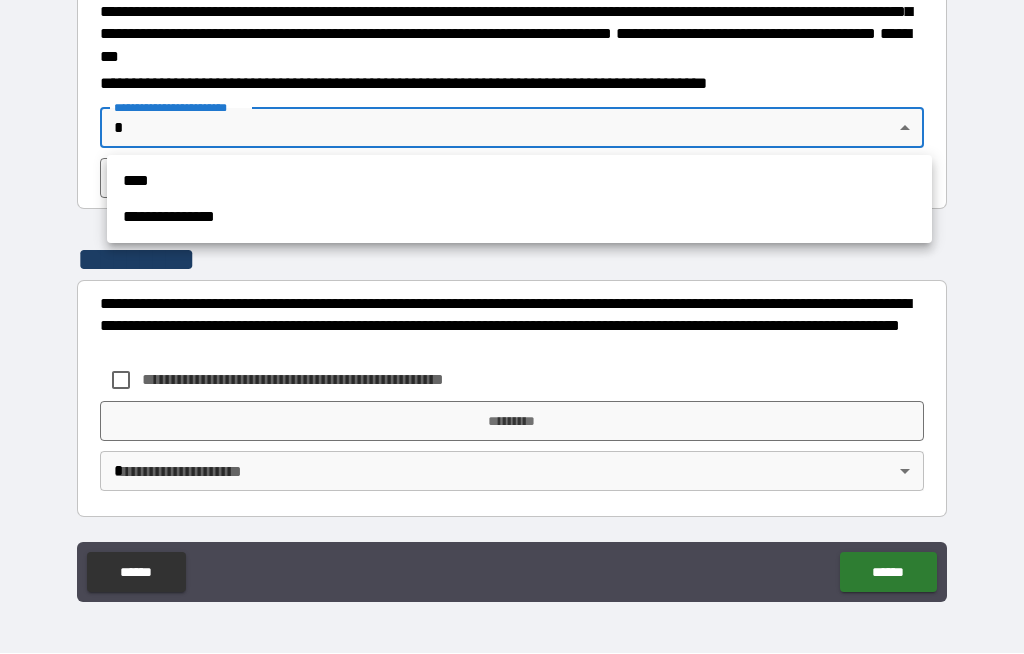 click on "**********" at bounding box center [519, 218] 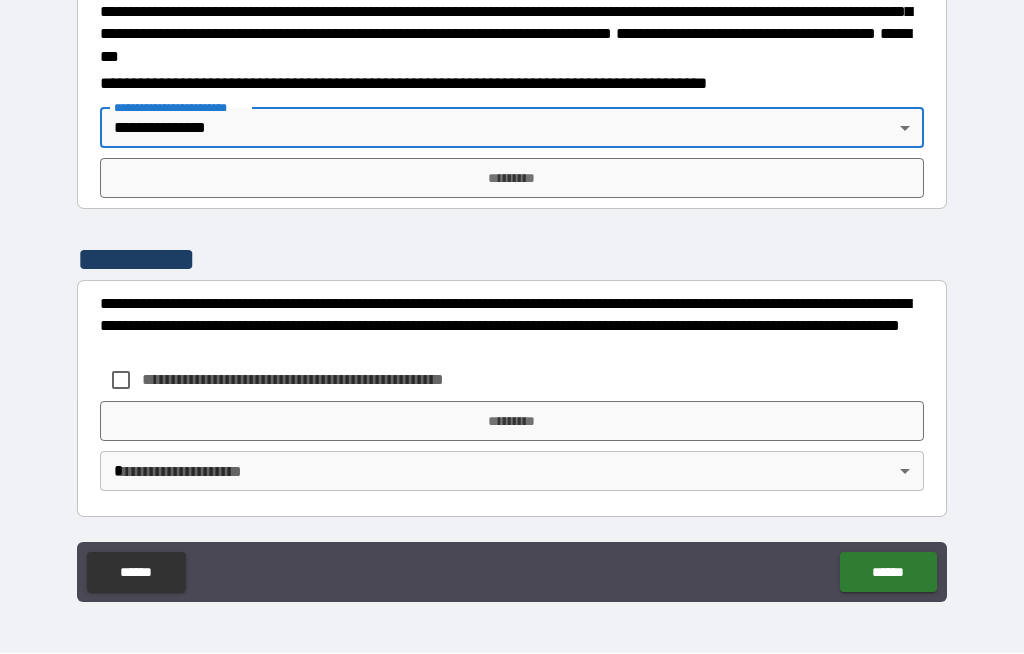 click on "*********" at bounding box center (512, 179) 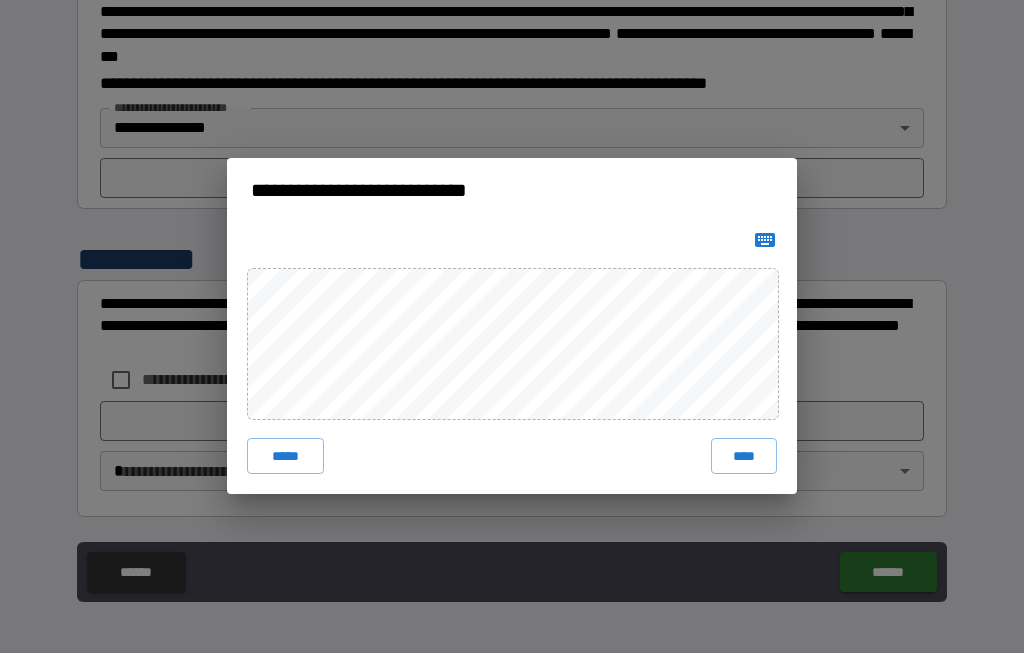 click on "****" at bounding box center (744, 457) 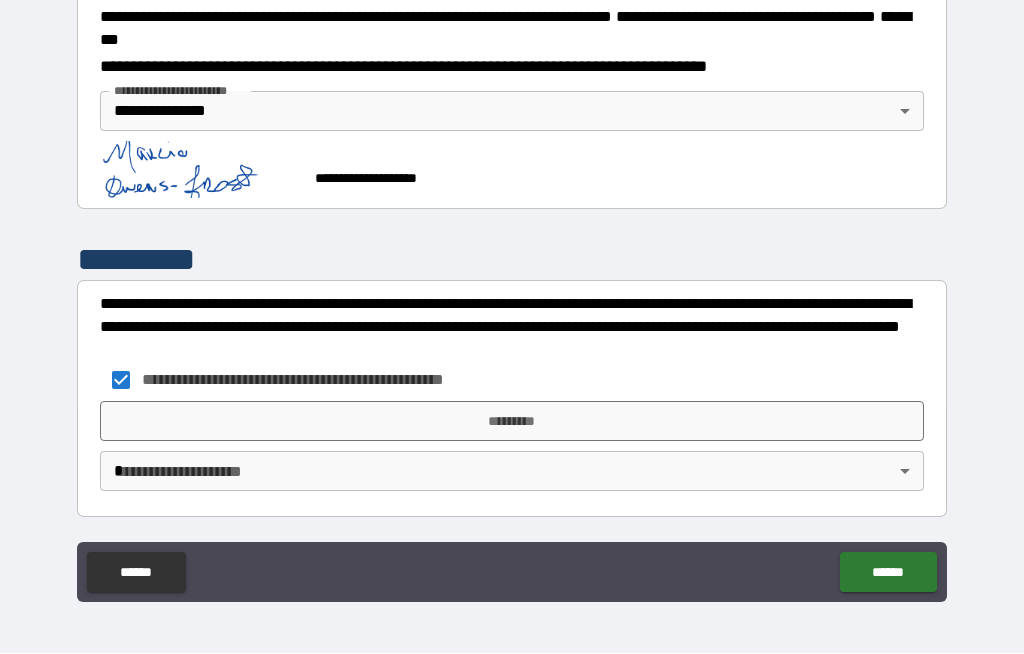 scroll, scrollTop: 2322, scrollLeft: 0, axis: vertical 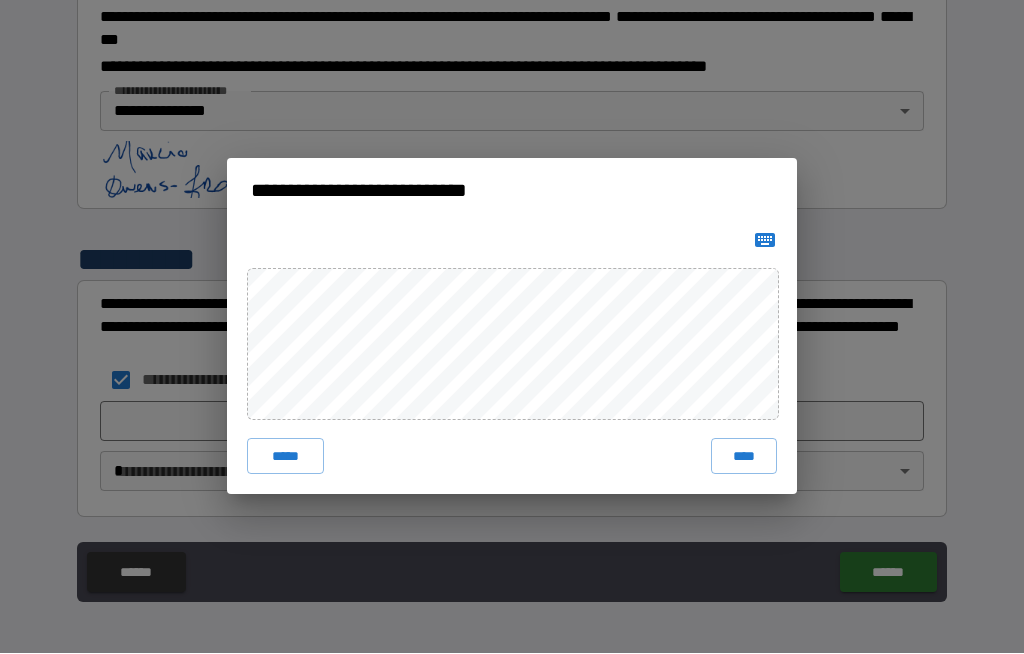 click on "****" at bounding box center (744, 457) 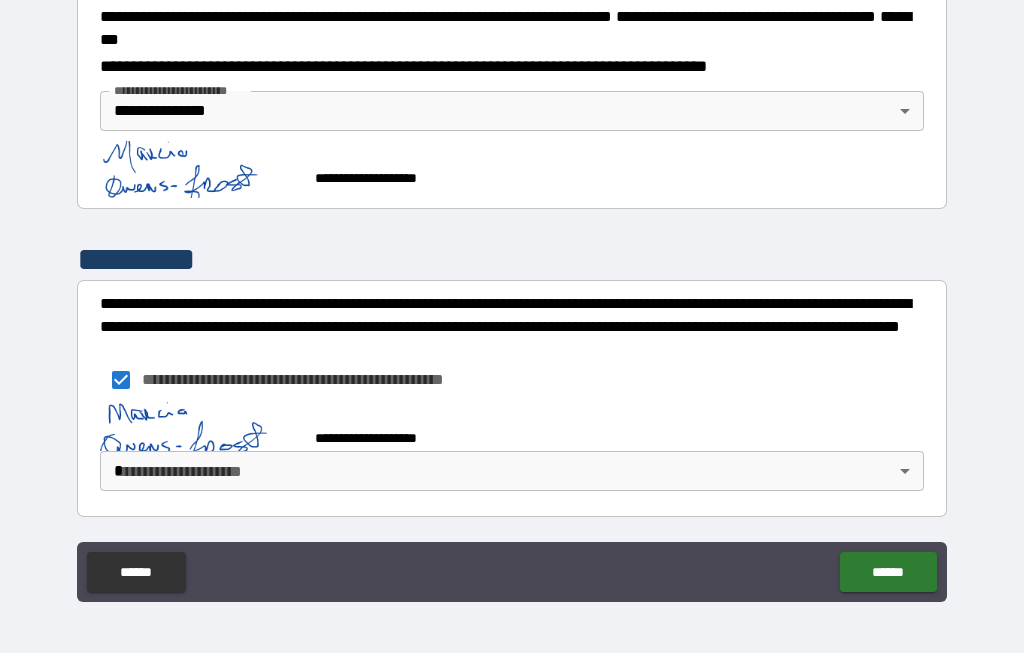 scroll, scrollTop: 2312, scrollLeft: 0, axis: vertical 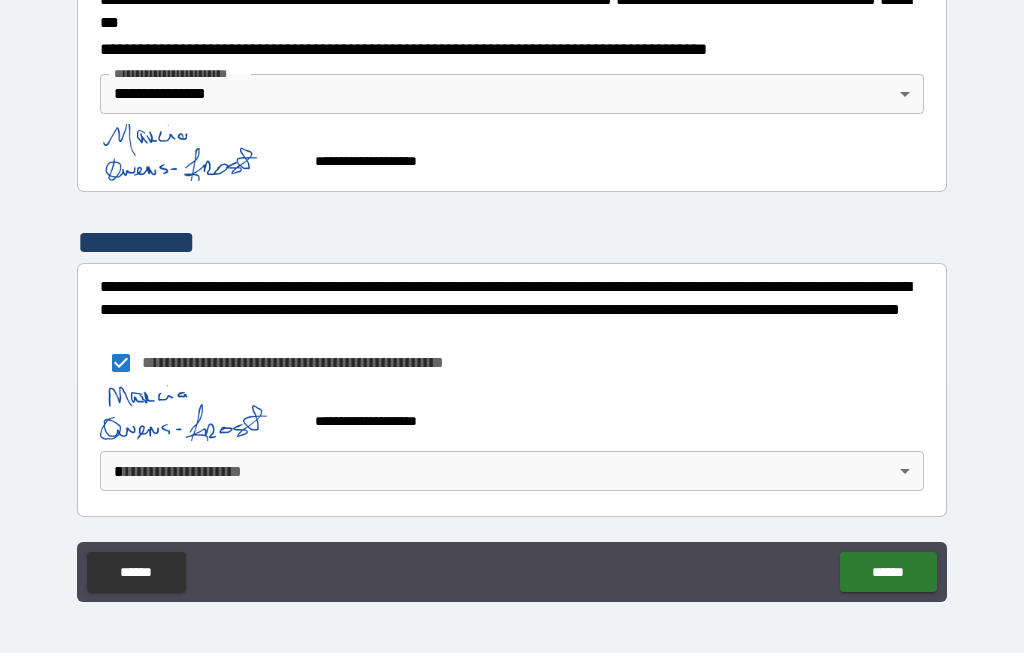 click on "[FIRST] [LAST] [POSTAL_CODE] [CITY] [STATE] [COUNTRY] [STREET] [NUMBER] [APT] [UNIT] [BUILDING] [FLOOR] [ADDRESS_LINE_1] [ADDRESS_LINE_2] [ADDRESS_LINE_3] [ADDRESS_LINE_4] [ADDRESS_LINE_5] [ADDRESS_LINE_6] [ADDRESS_LINE_7] [ADDRESS_LINE_8] [ADDRESS_LINE_9] [ADDRESS_LINE_10] [ADDRESS_LINE_11] [ADDRESS_LINE_12] [ADDRESS_LINE_13] [ADDRESS_LINE_14] [ADDRESS_LINE_15] [ADDRESS_LINE_16] [ADDRESS_LINE_17] [ADDRESS_LINE_18] [ADDRESS_LINE_19] [ADDRESS_LINE_20] [ADDRESS_LINE_21] [ADDRESS_LINE_22] [ADDRESS_LINE_23] [ADDRESS_LINE_24] [ADDRESS_LINE_25] [ADDRESS_LINE_26] [ADDRESS_LINE_27] [ADDRESS_LINE_28] [ADDRESS_LINE_29] [ADDRESS_LINE_30] [ADDRESS_LINE_31] [ADDRESS_LINE_32] [ADDRESS_LINE_33] [ADDRESS_LINE_34] [ADDRESS_LINE_35] [ADDRESS_LINE_36] [ADDRESS_LINE_37] [ADDRESS_LINE_38] [ADDRESS_LINE_39] [ADDRESS_LINE_40] [ADDRESS_LINE_41] [ADDRESS_LINE_42] [ADDRESS_LINE_43] [ADDRESS_LINE_44] [ADDRESS_LINE_45] [ADDRESS_LINE_46] [ADDRESS_LINE_47] [ADDRESS_LINE_48] [ADDRESS_LINE_49] [ADDRESS_LINE_50] [ADDRESS_LINE_51] [ADDRESS_LINE_52] [ADDRESS_LINE_53] [ADDRESS_LINE_54] [ADDRESS_LINE_55] [ADDRESS_LINE_56] [ADDRESS_LINE_57] [ADDRESS_LINE_58] [ADDRESS_LINE_59] [ADDRESS_LINE_60] [ADDRESS_LINE_61] [ADDRESS_LINE_62] [ADDRESS_LINE_63] [ADDRESS_LINE_64] [ADDRESS_LINE_65] [ADDRESS_LINE_66] [ADDRESS_LINE_67] [ADDRESS_LINE_68] [ADDRESS_LINE_69] [ADDRESS_LINE_70] [ADDRESS_LINE_71] [ADDRESS_LINE_72] [ADDRESS_LINE_73] [ADDRESS_LINE_74] [ADDRESS_LINE_75] [ADDRESS_LINE_76] [ADDRESS_LINE_77] [ADDRESS_LINE_78] [ADDRESS_LINE_79] [ADDRESS_LINE_80] [ADDRESS_LINE_81] [ADDRESS_LINE_82] [ADDRESS_LINE_83] [ADDRESS_LINE_84] [ADDRESS_LINE_85] [ADDRESS_LINE_86] [ADDRESS_LINE_87] [ADDRESS_LINE_88] [ADDRESS_LINE_89] [ADDRESS_LINE_90] [ADDRESS_LINE_91] [ADDRESS_LINE_92] [ADDRESS_LINE_93] [ADDRESS_LINE_94] [ADDRESS_LINE_95] [ADDRESS_LINE_96] [ADDRESS_LINE_97] [ADDRESS_LINE_98] [ADDRESS_LINE_99] [ADDRESS_LINE_100]" at bounding box center (512, 292) 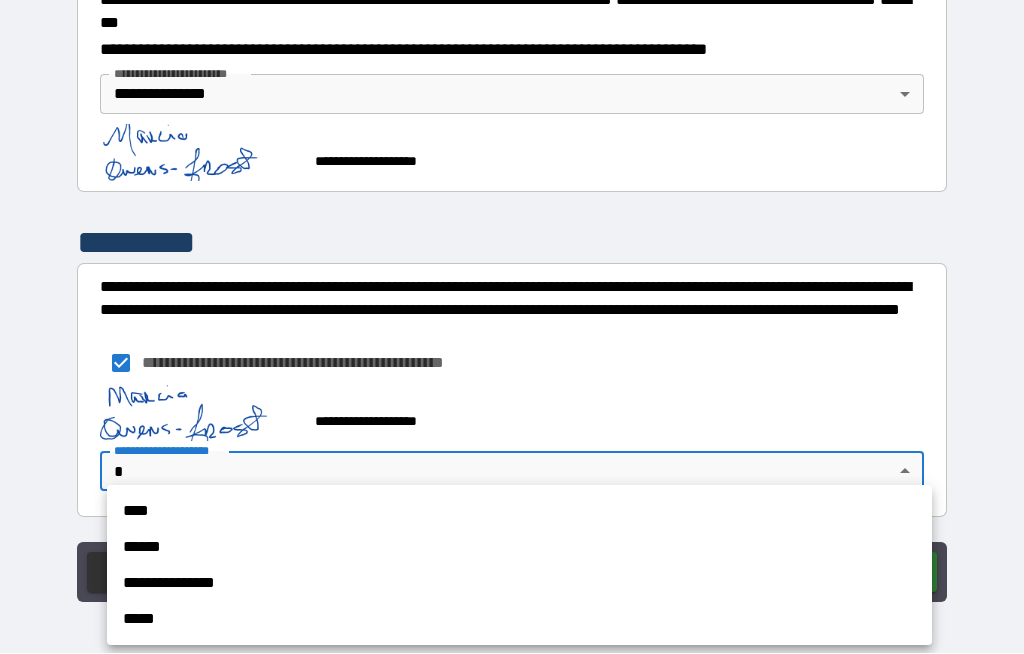 click on "*****" at bounding box center [519, 620] 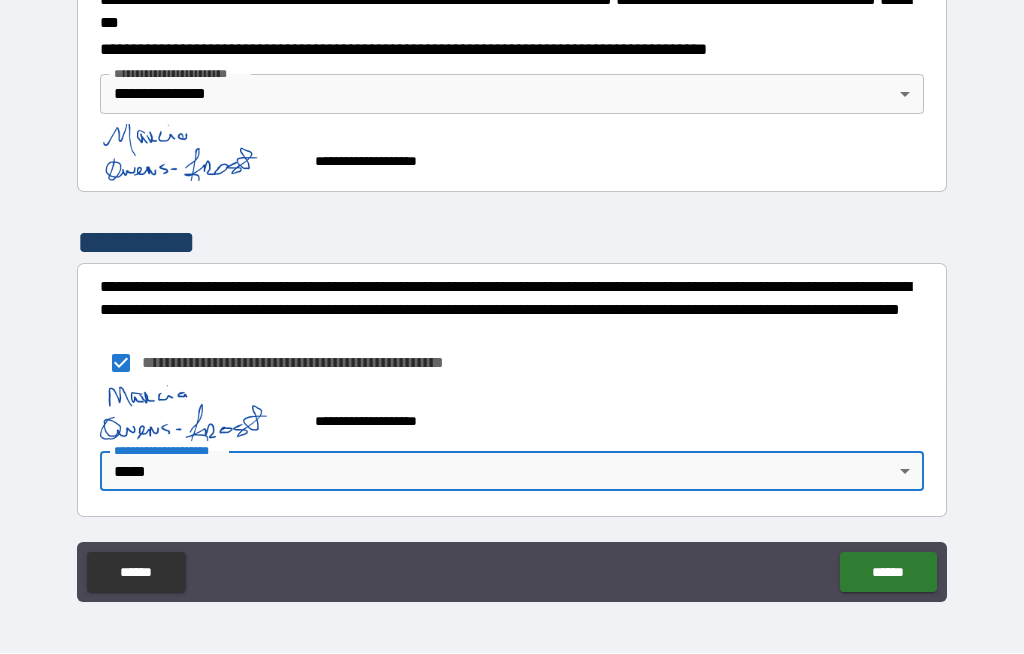 click on "******" at bounding box center [888, 573] 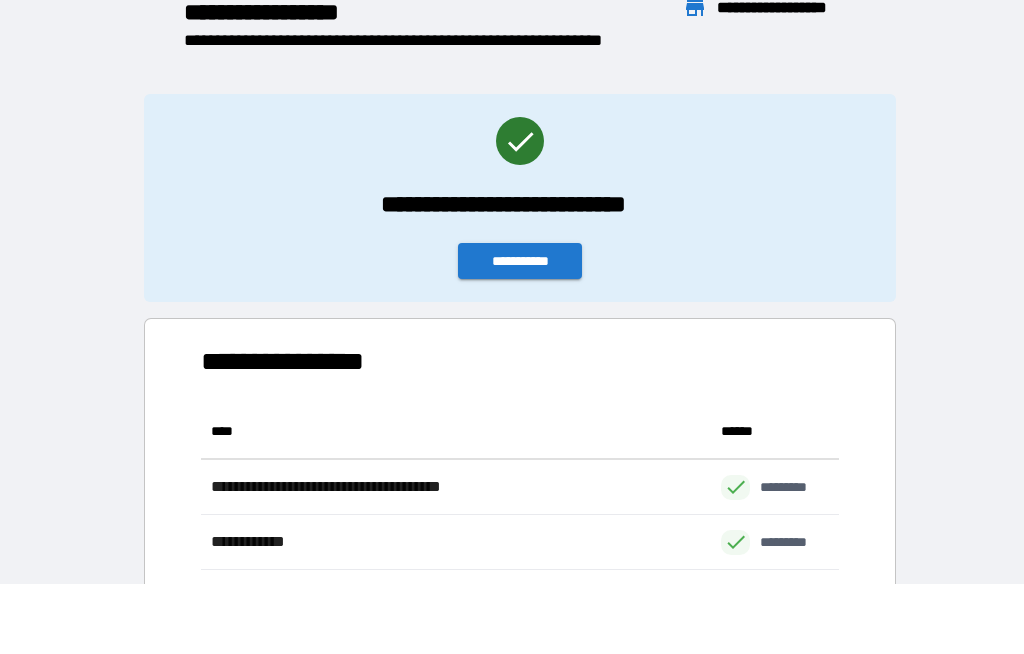 scroll, scrollTop: 1, scrollLeft: 1, axis: both 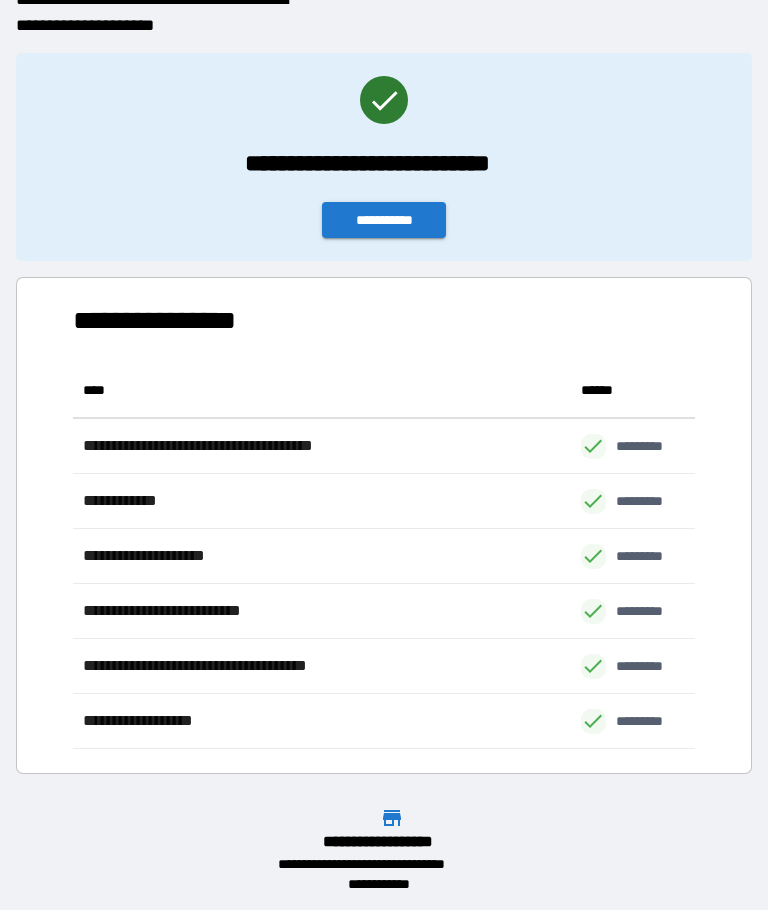 click on "**********" at bounding box center [384, 220] 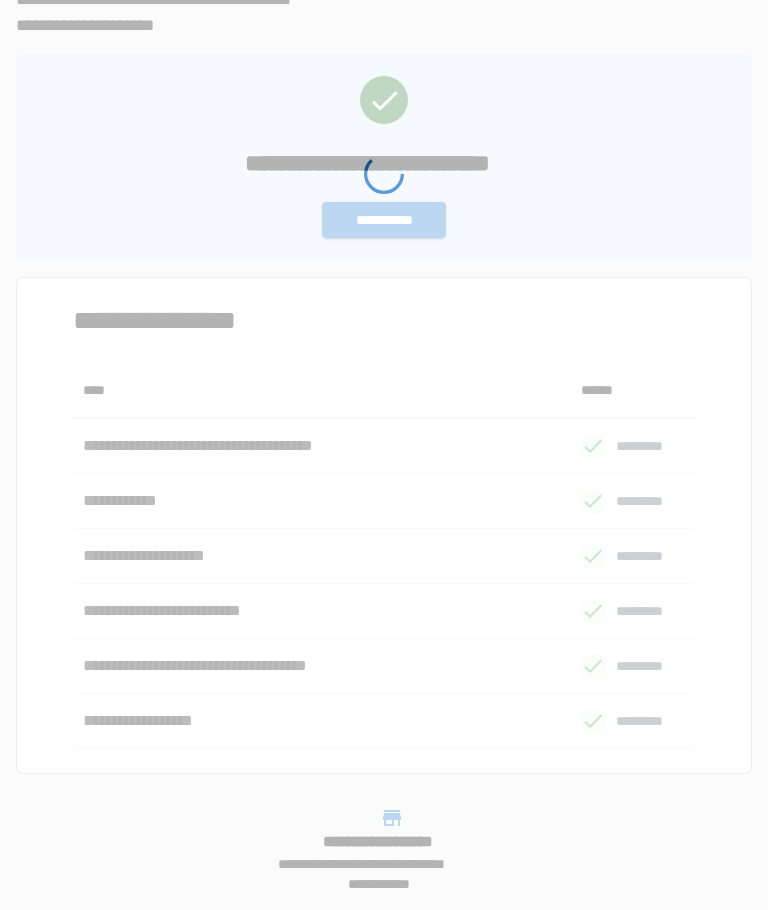 scroll, scrollTop: 0, scrollLeft: 0, axis: both 